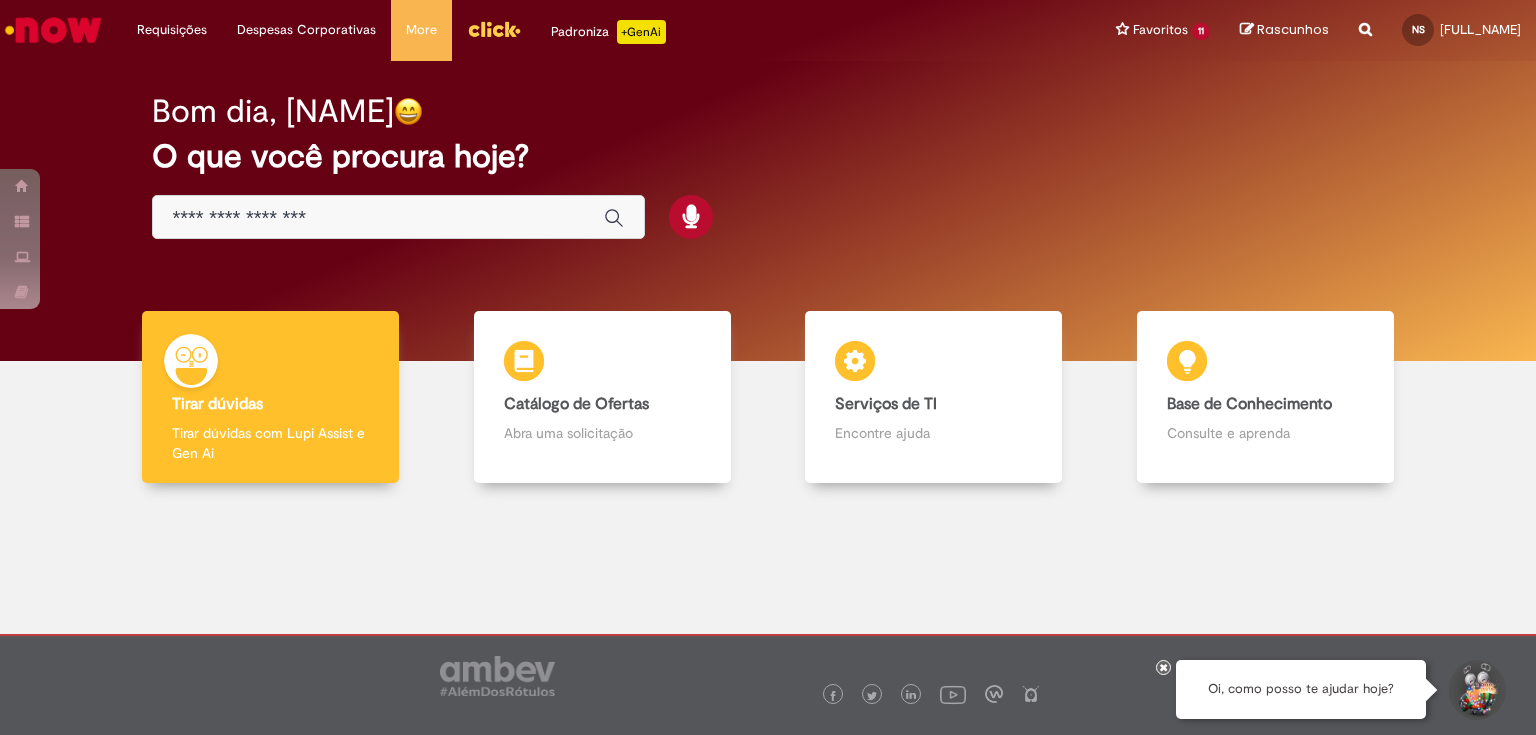 scroll, scrollTop: 0, scrollLeft: 0, axis: both 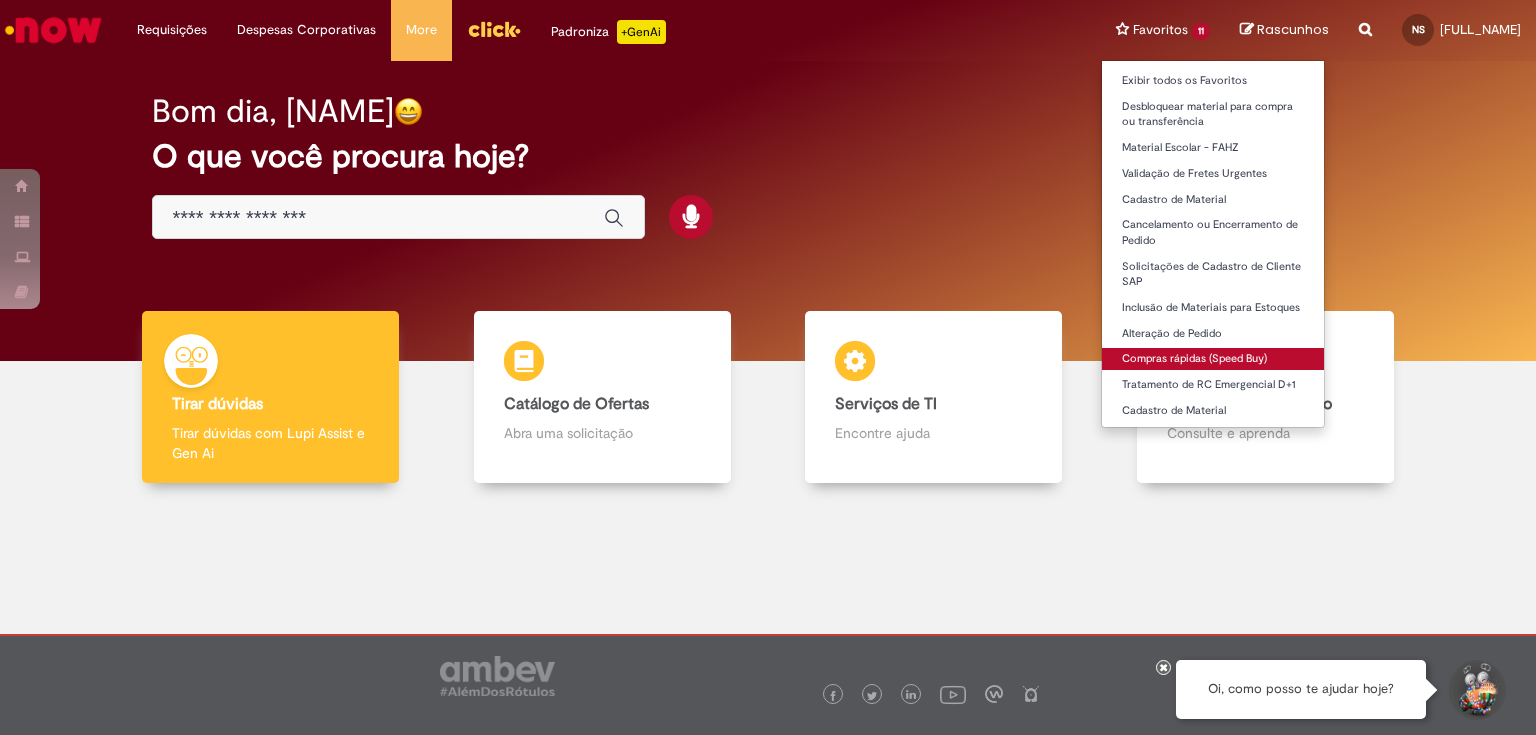 click on "Compras rápidas (Speed Buy)" at bounding box center [1213, 359] 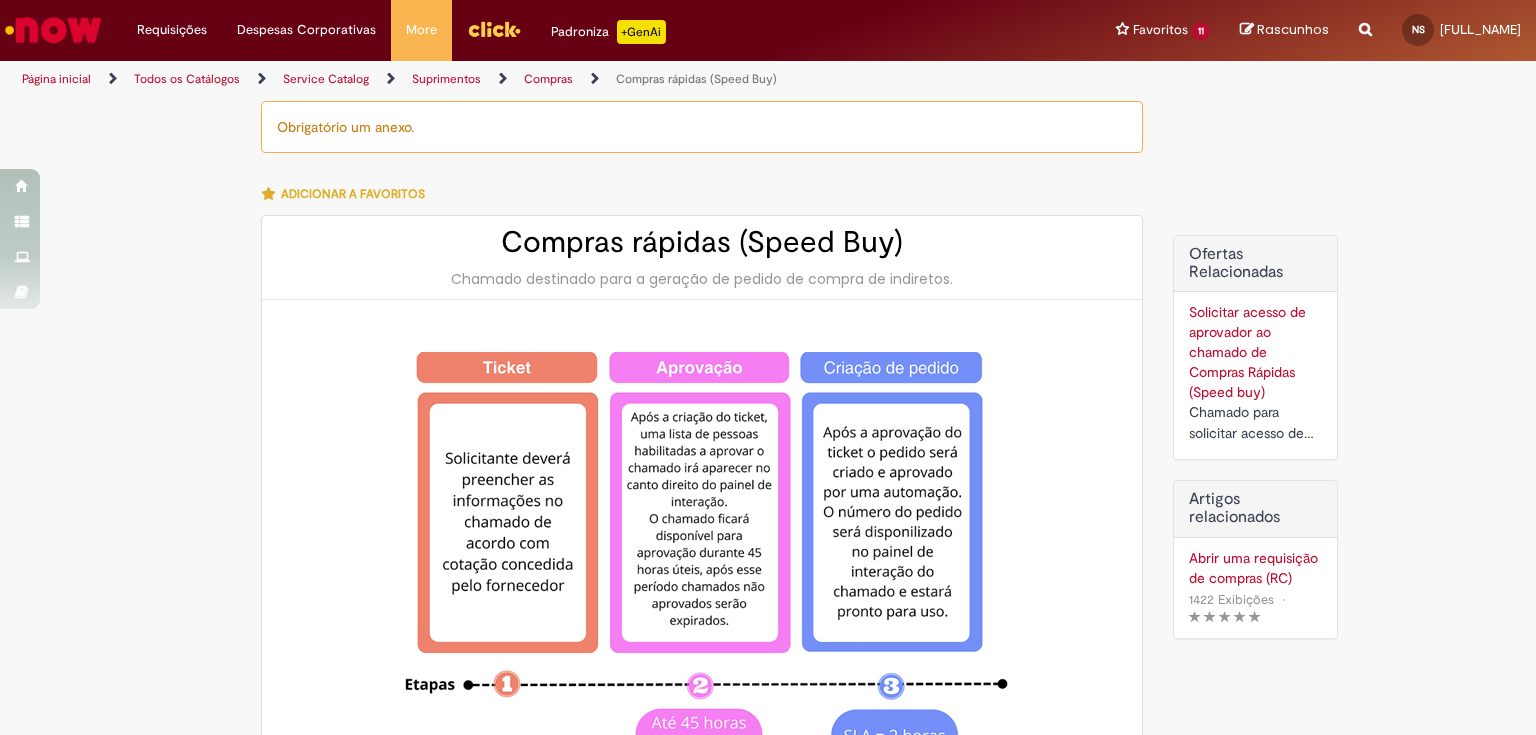 type on "********" 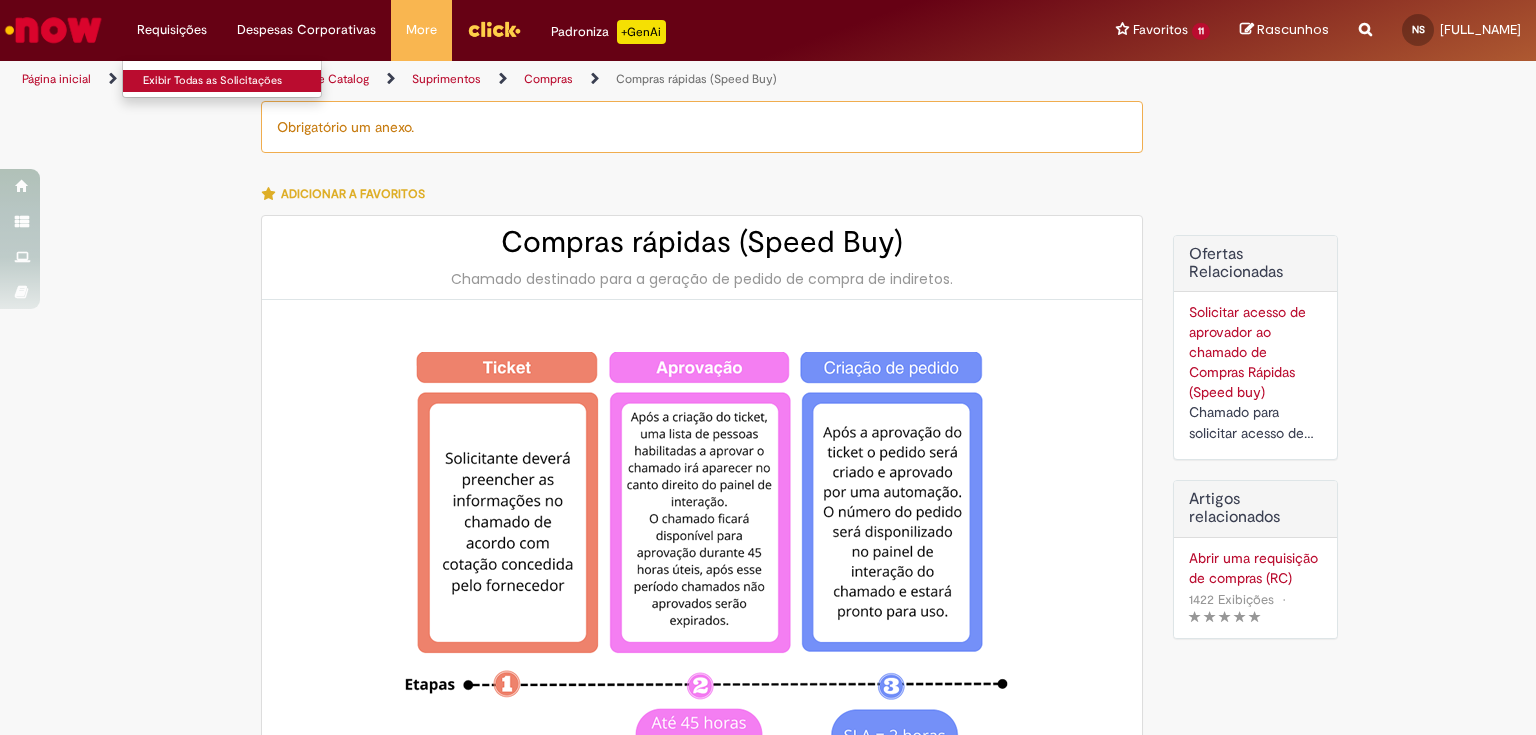 click on "Exibir Todas as Solicitações" at bounding box center [233, 81] 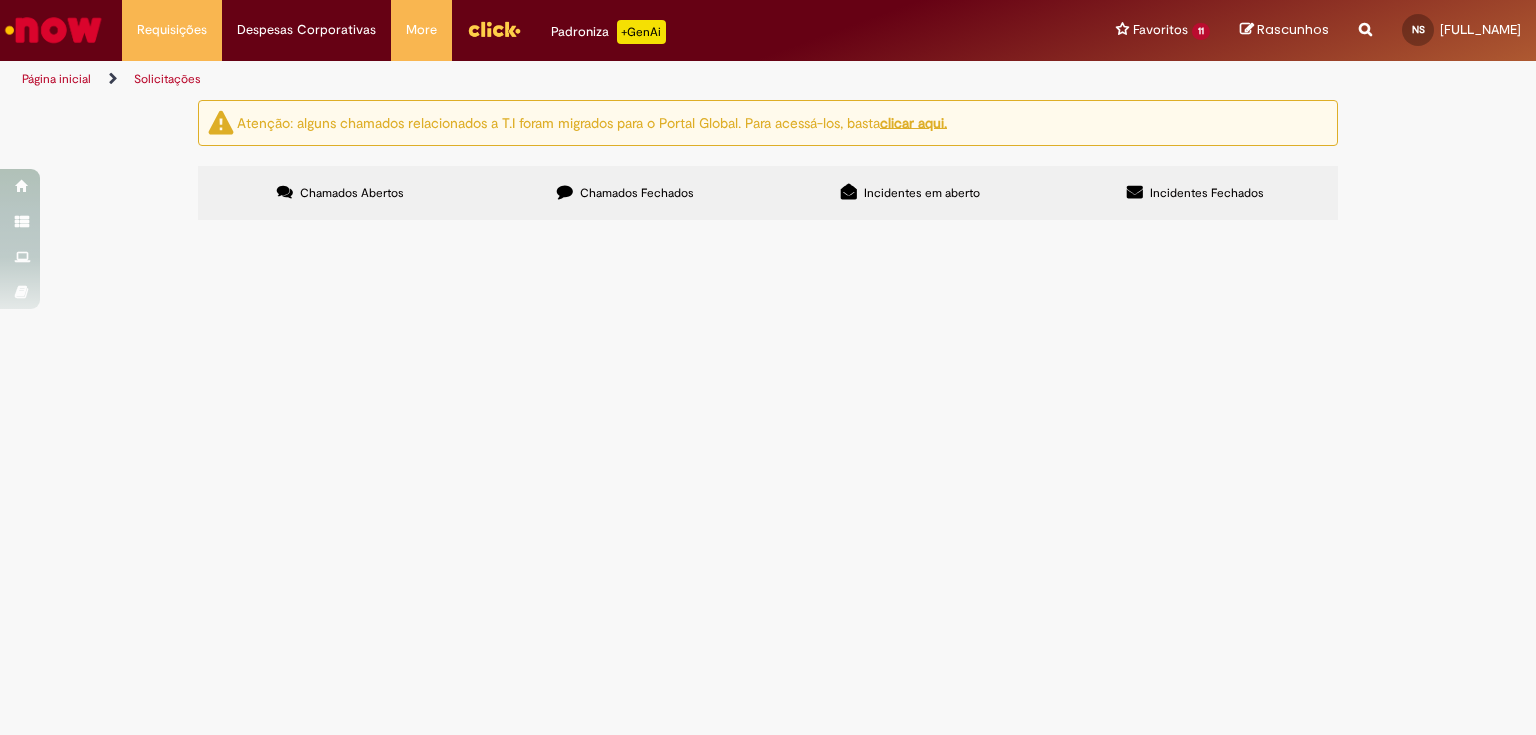 click on "Chamados Fechados" at bounding box center (637, 193) 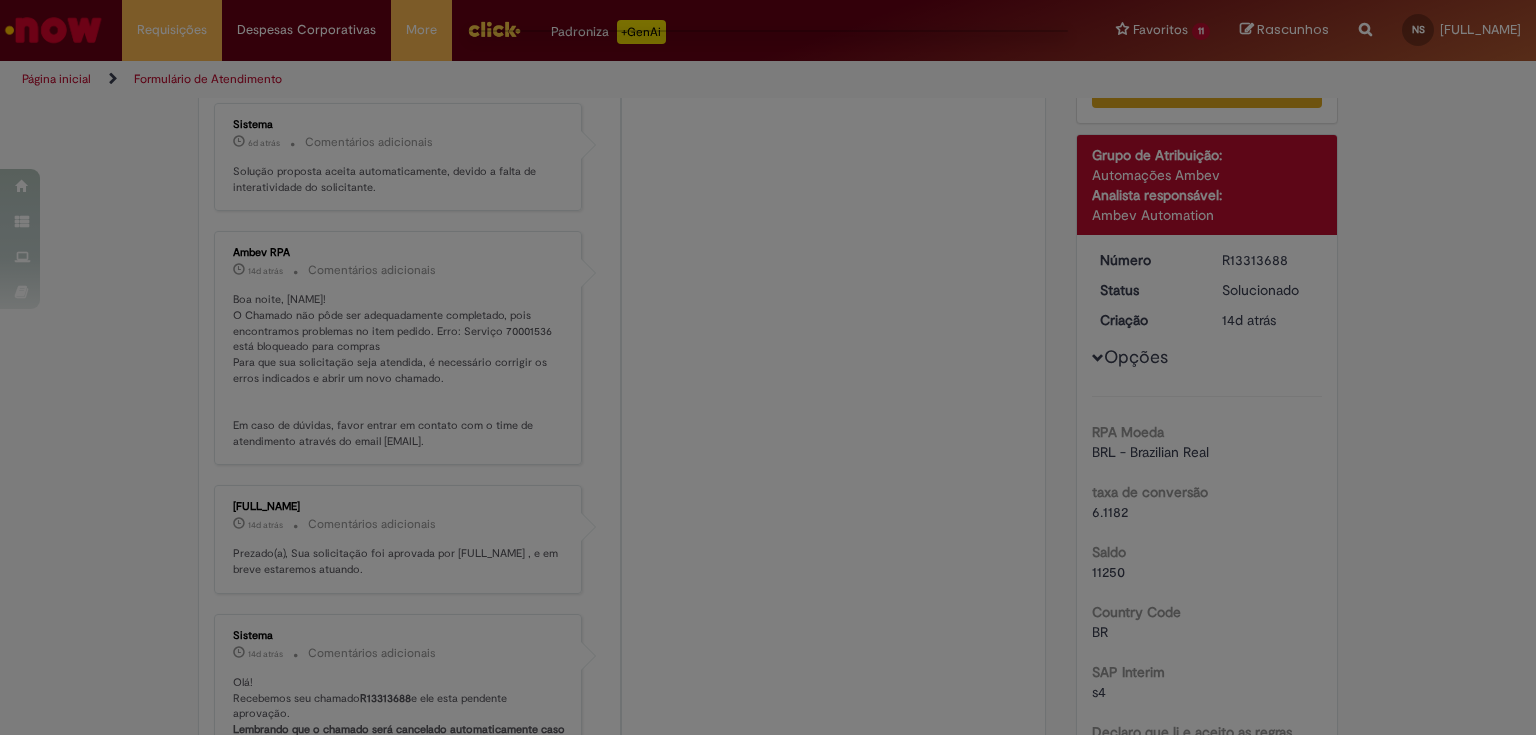scroll, scrollTop: 0, scrollLeft: 0, axis: both 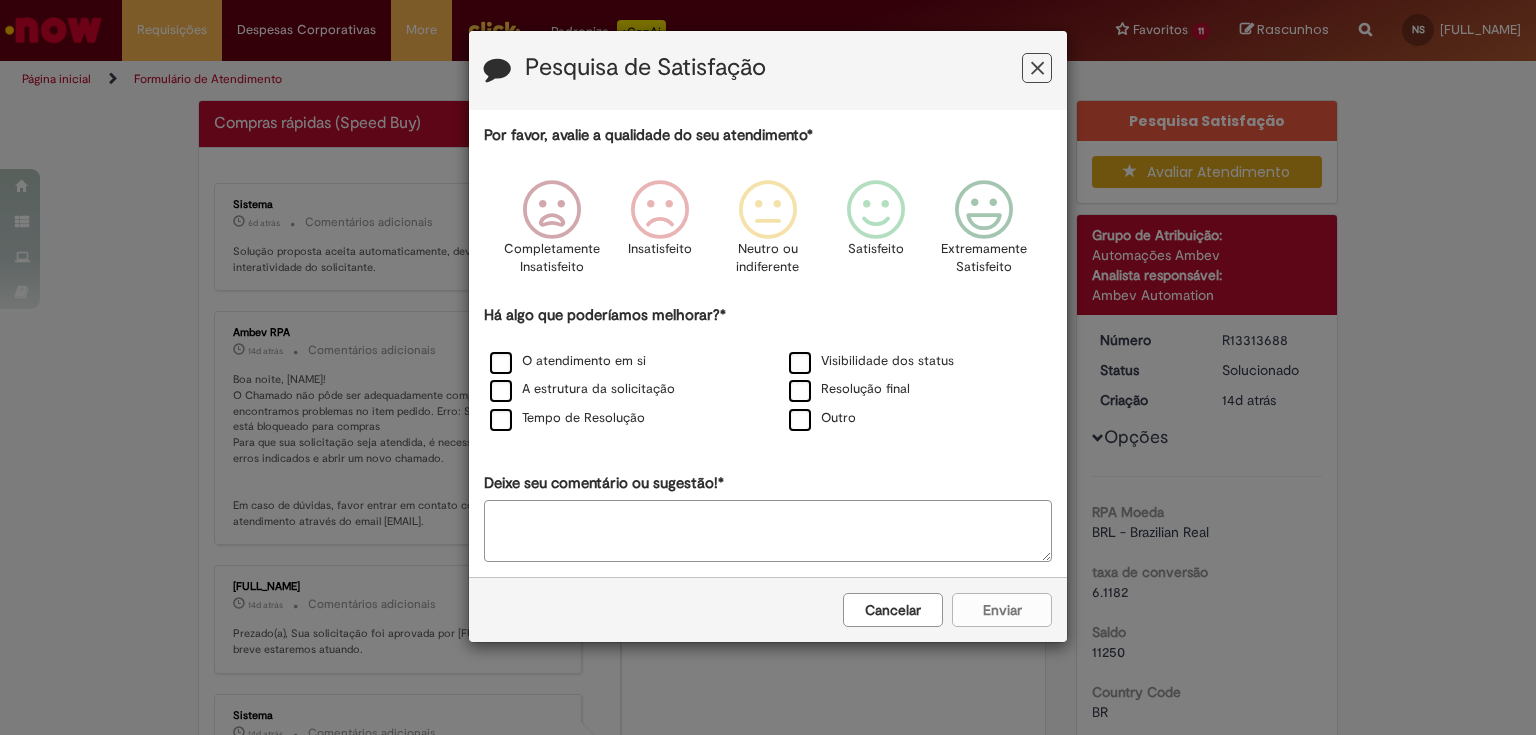 click at bounding box center [1037, 68] 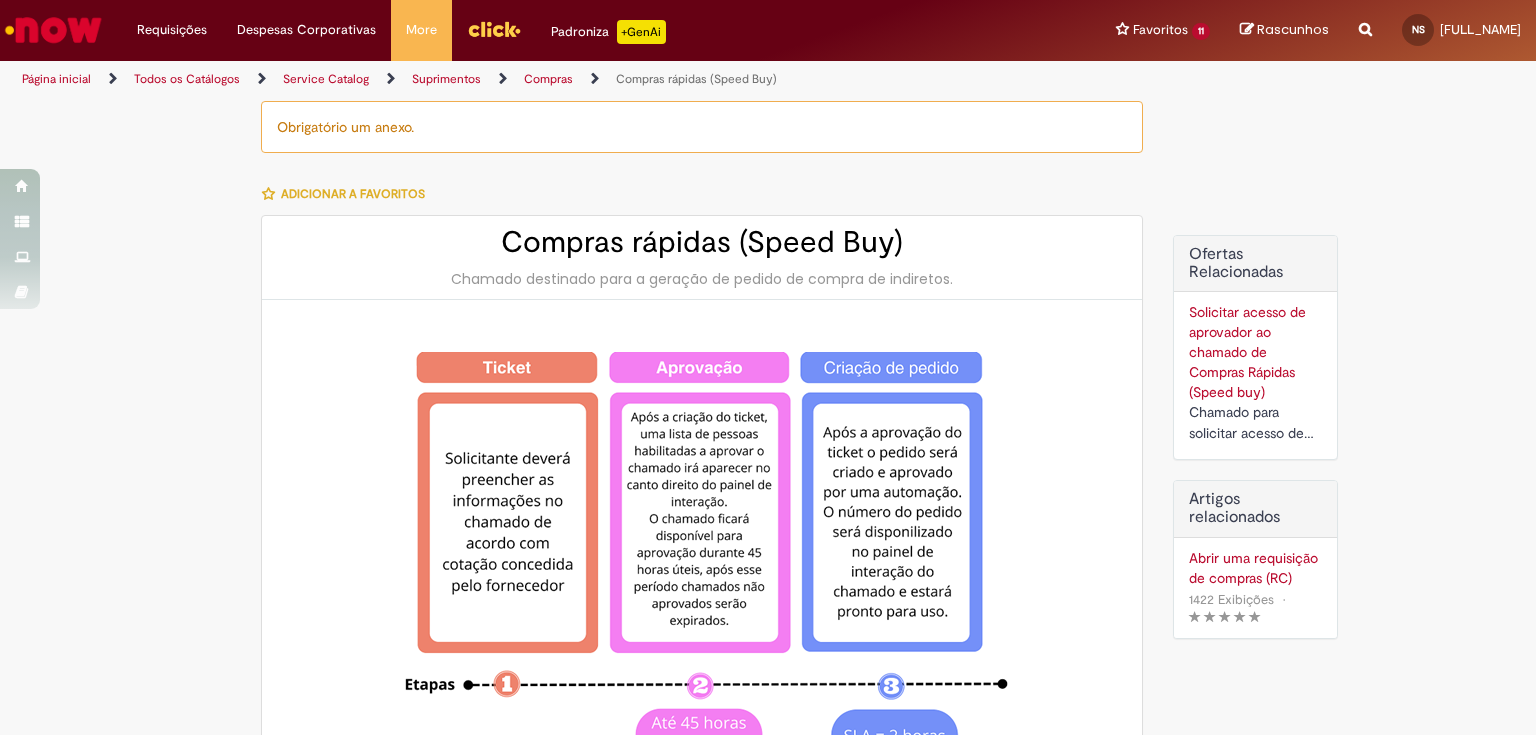 type on "********" 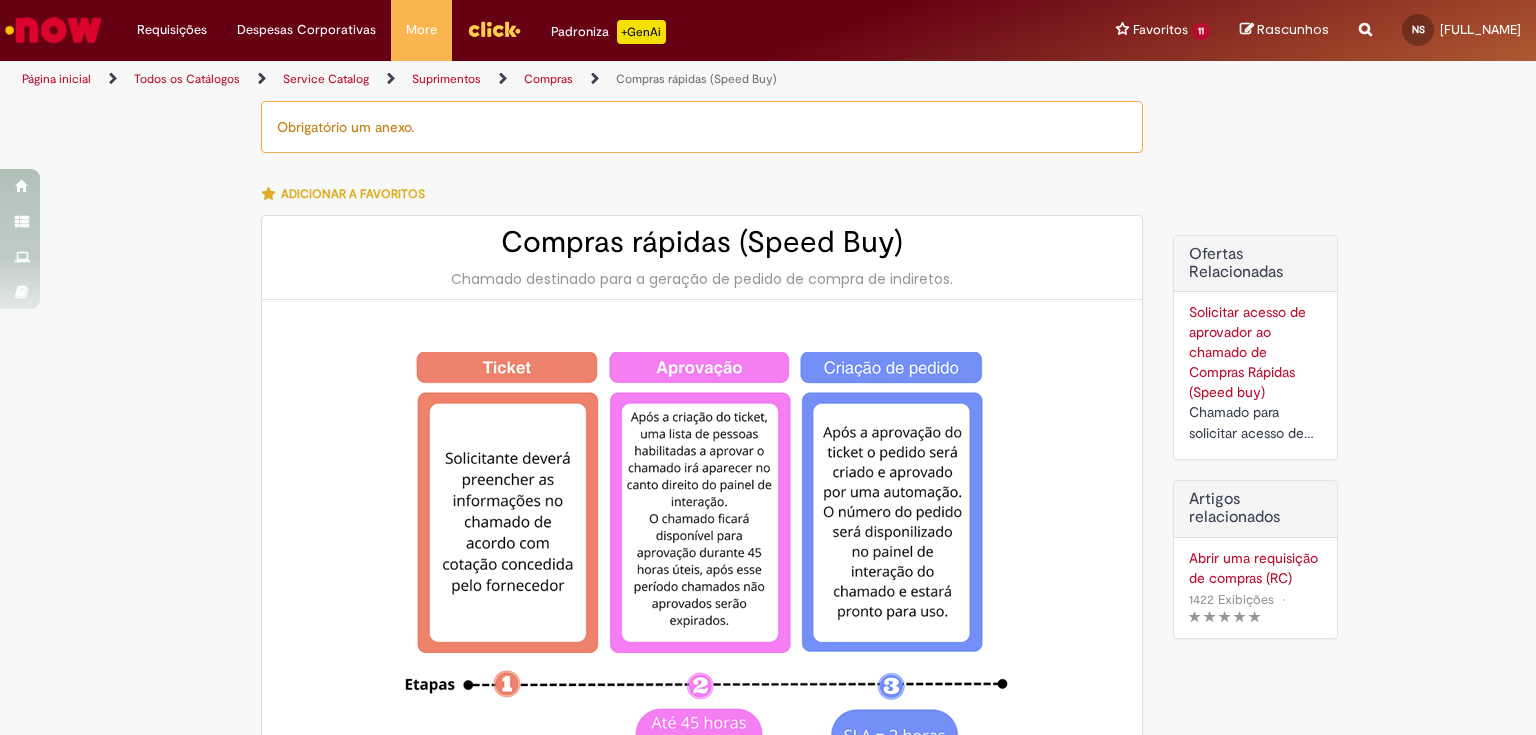 type on "**********" 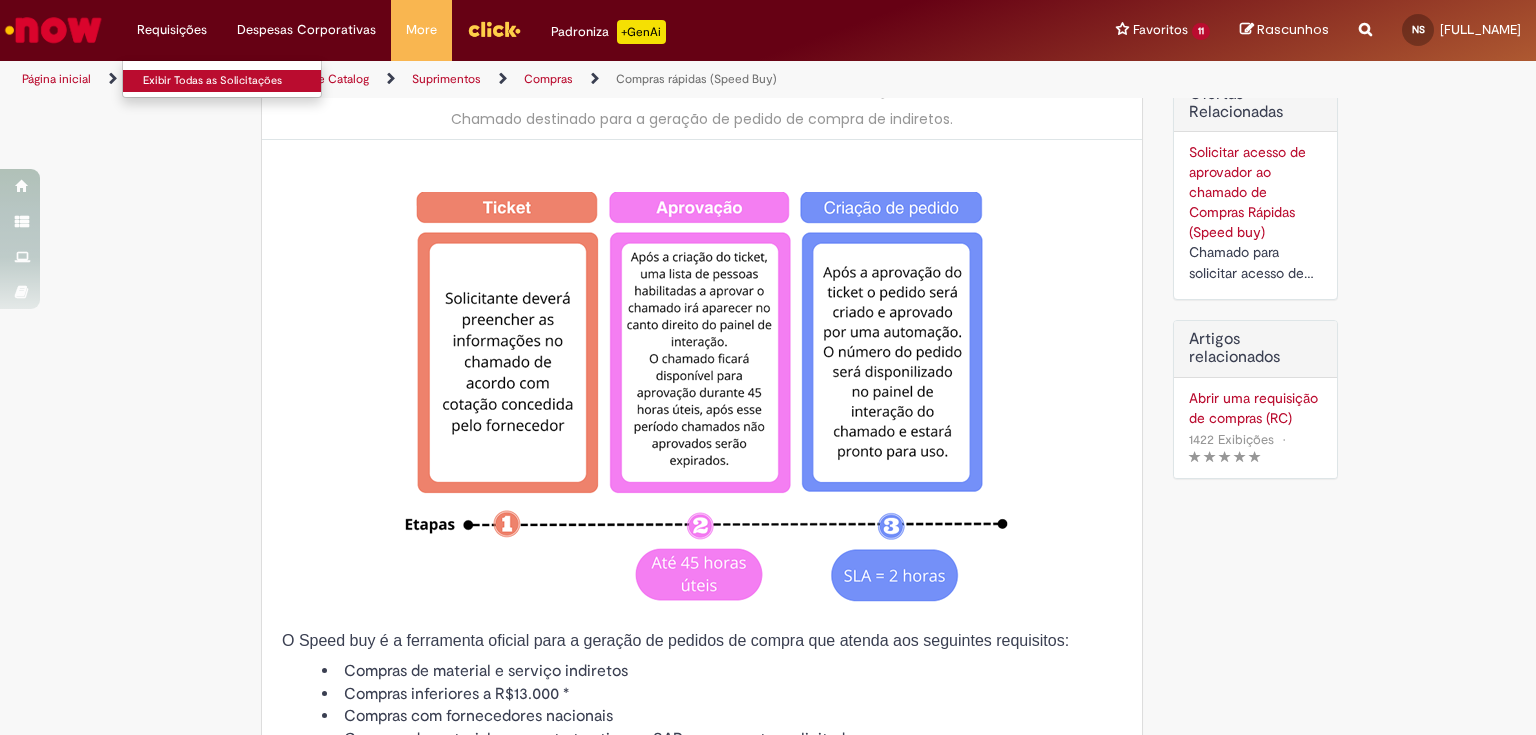 click on "Exibir Todas as Solicitações" at bounding box center (233, 81) 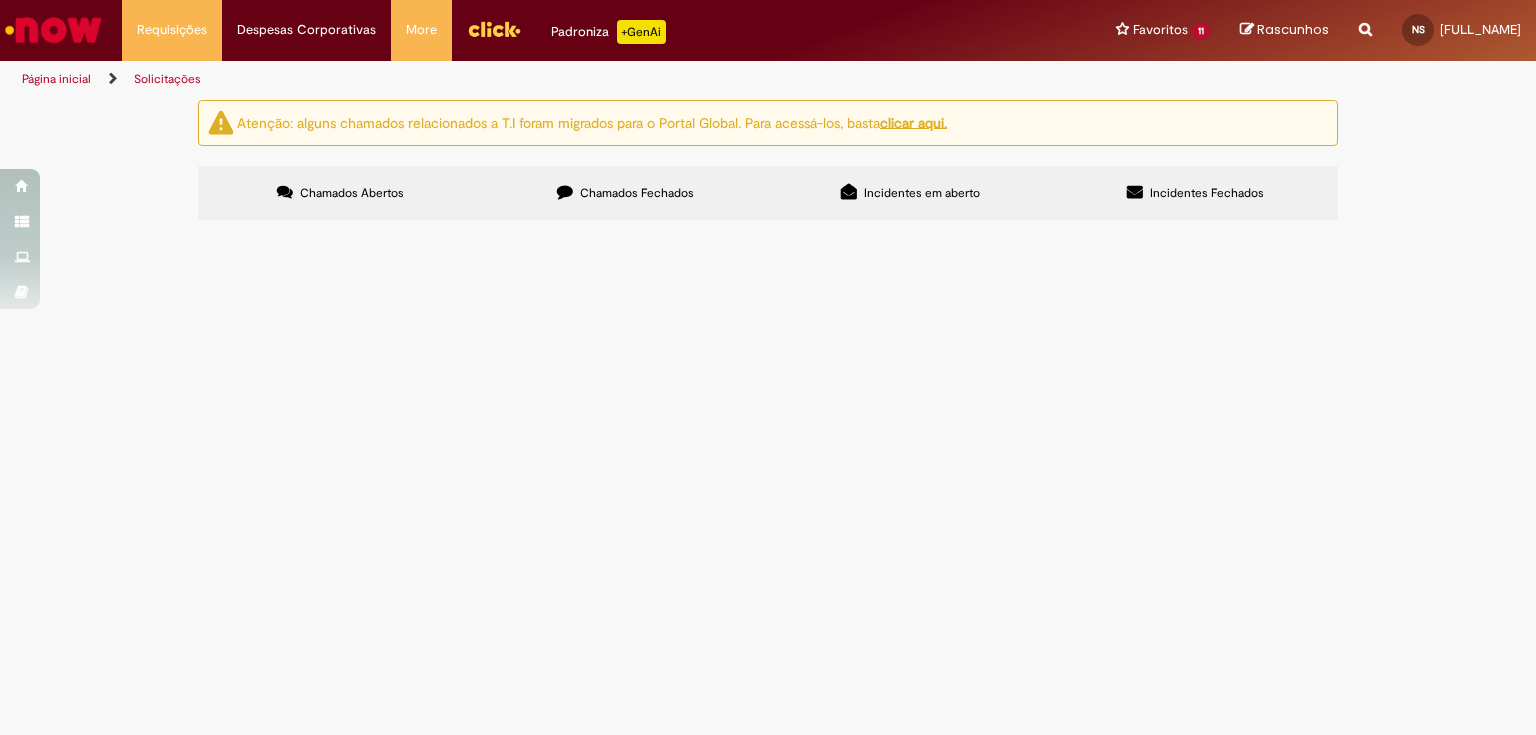 scroll, scrollTop: 0, scrollLeft: 0, axis: both 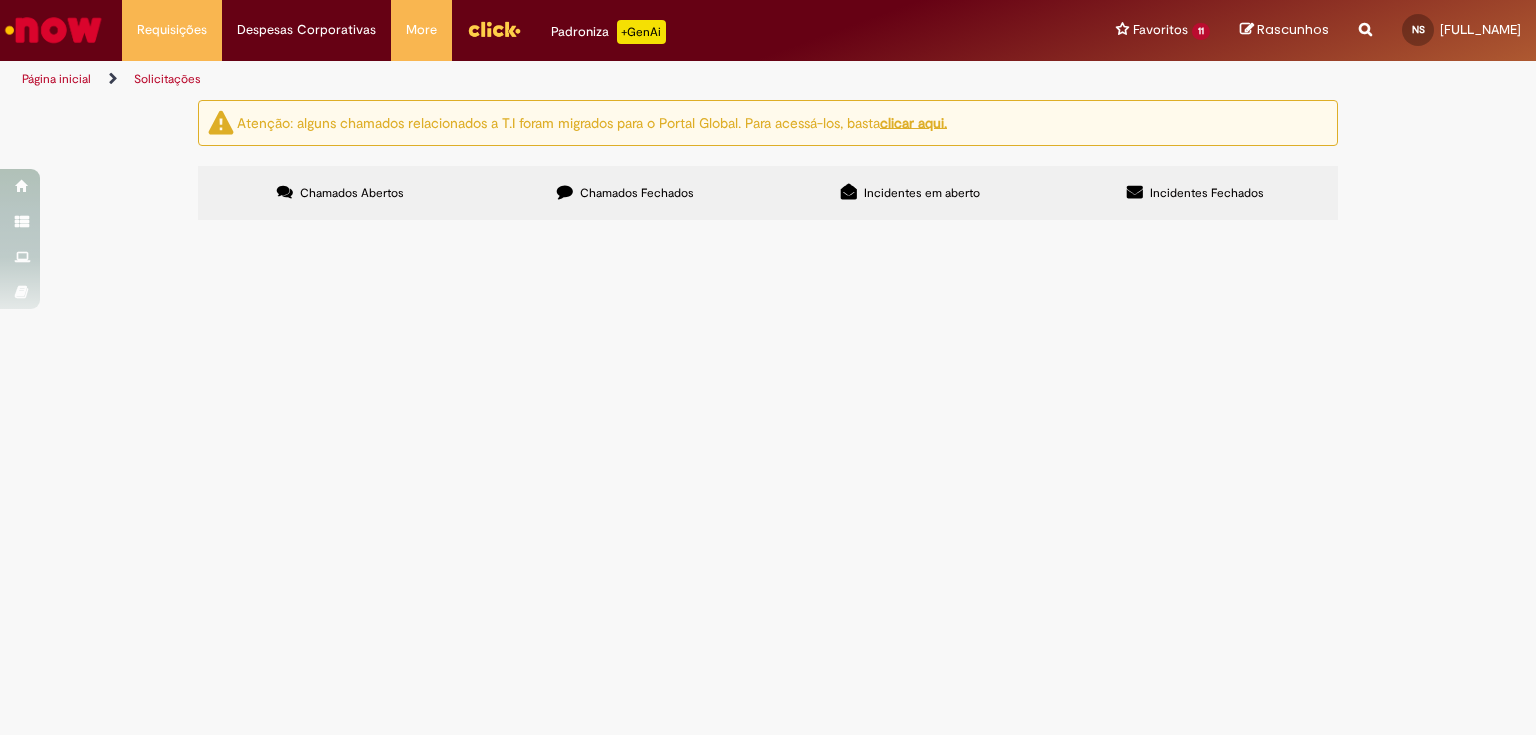 click on "Chamados Fechados" at bounding box center (637, 193) 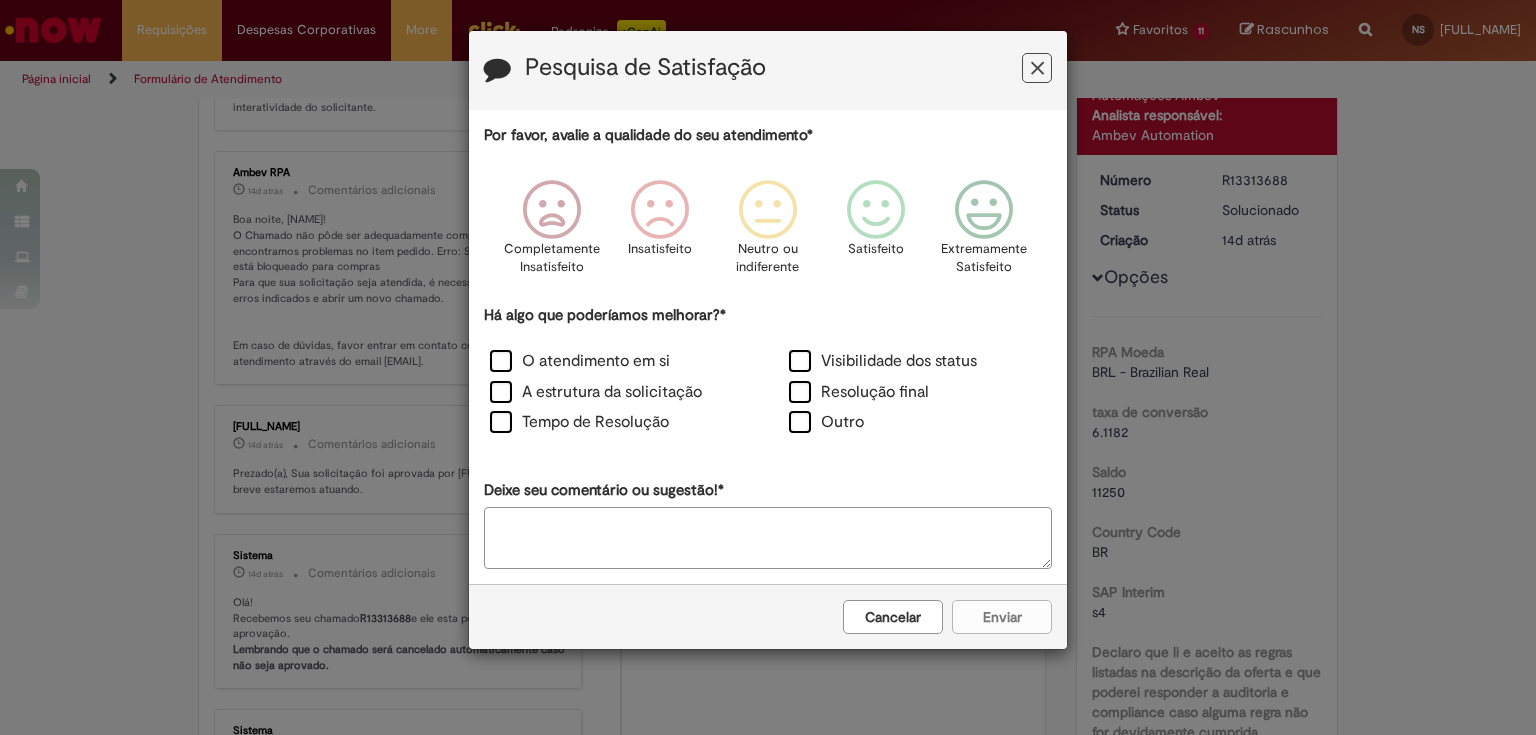 scroll, scrollTop: 0, scrollLeft: 0, axis: both 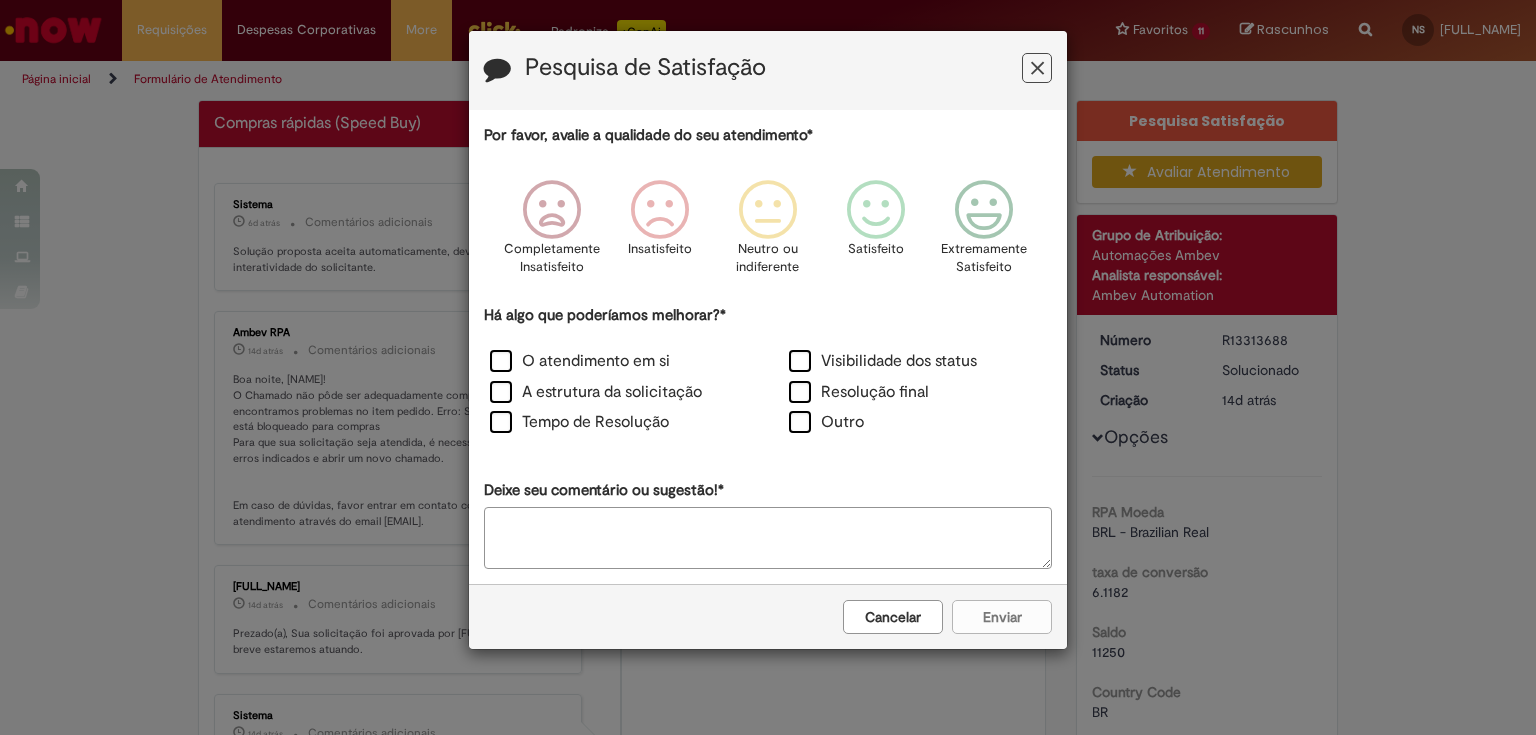 click on "Pesquisa de Satisfação
Por favor, avalie a qualidade do seu atendimento*
Completamente Insatisfeito
Insatisfeito
Neutro ou indiferente
Satisfeito
Extremamente Satisfeito
Há algo que poderíamos melhorar?*
O atendimento em si
Visibilidade dos status
A estrutura da solicitação
Resolução final
Tempo de Resolução
Outro
Deixe seu comentário ou sugestão!*
Cancelar   Enviar" at bounding box center [768, 367] 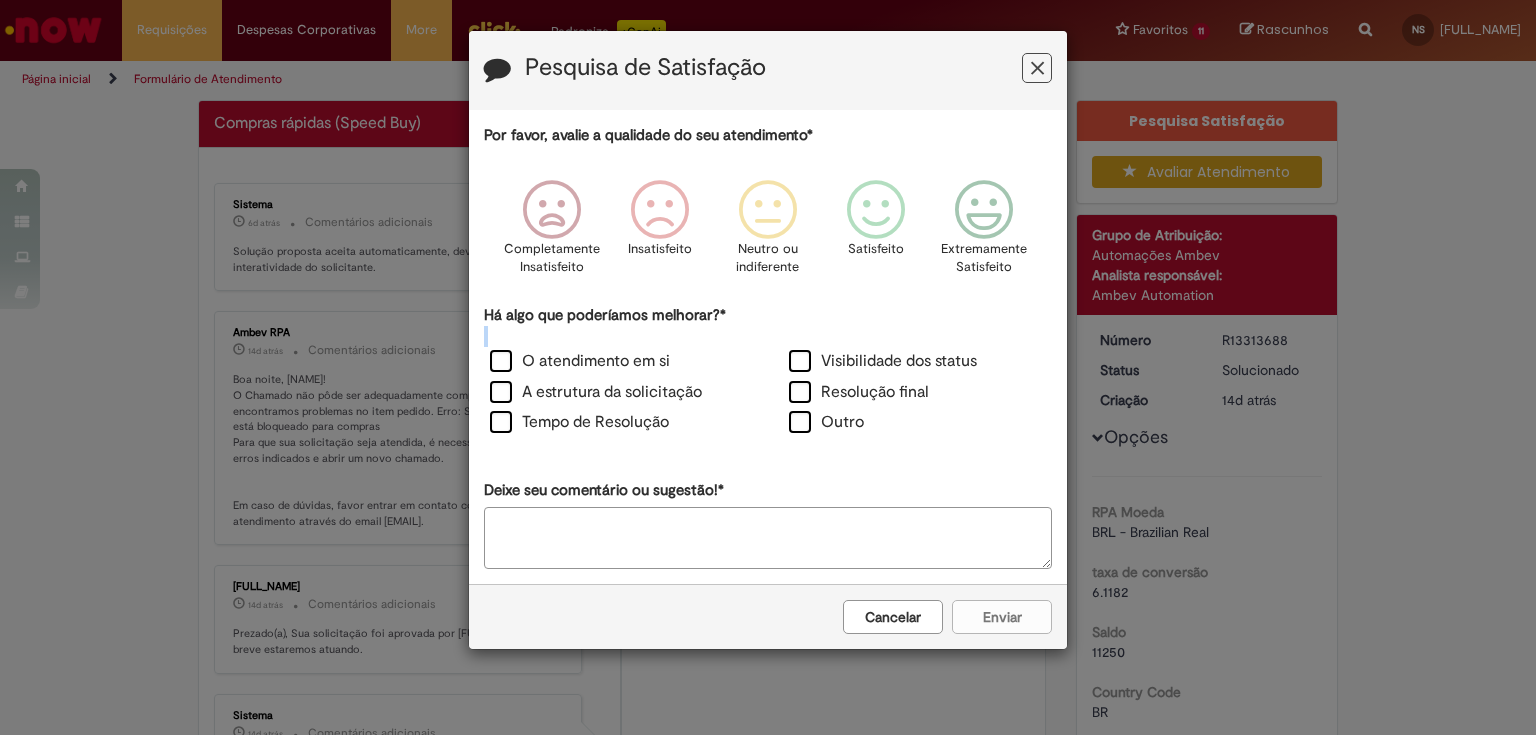 click on "Pesquisa de Satisfação
Por favor, avalie a qualidade do seu atendimento*
Completamente Insatisfeito
Insatisfeito
Neutro ou indiferente
Satisfeito
Extremamente Satisfeito
Há algo que poderíamos melhorar?*
O atendimento em si
Visibilidade dos status
A estrutura da solicitação
Resolução final
Tempo de Resolução
Outro
Deixe seu comentário ou sugestão!*
Cancelar   Enviar" at bounding box center [768, 367] 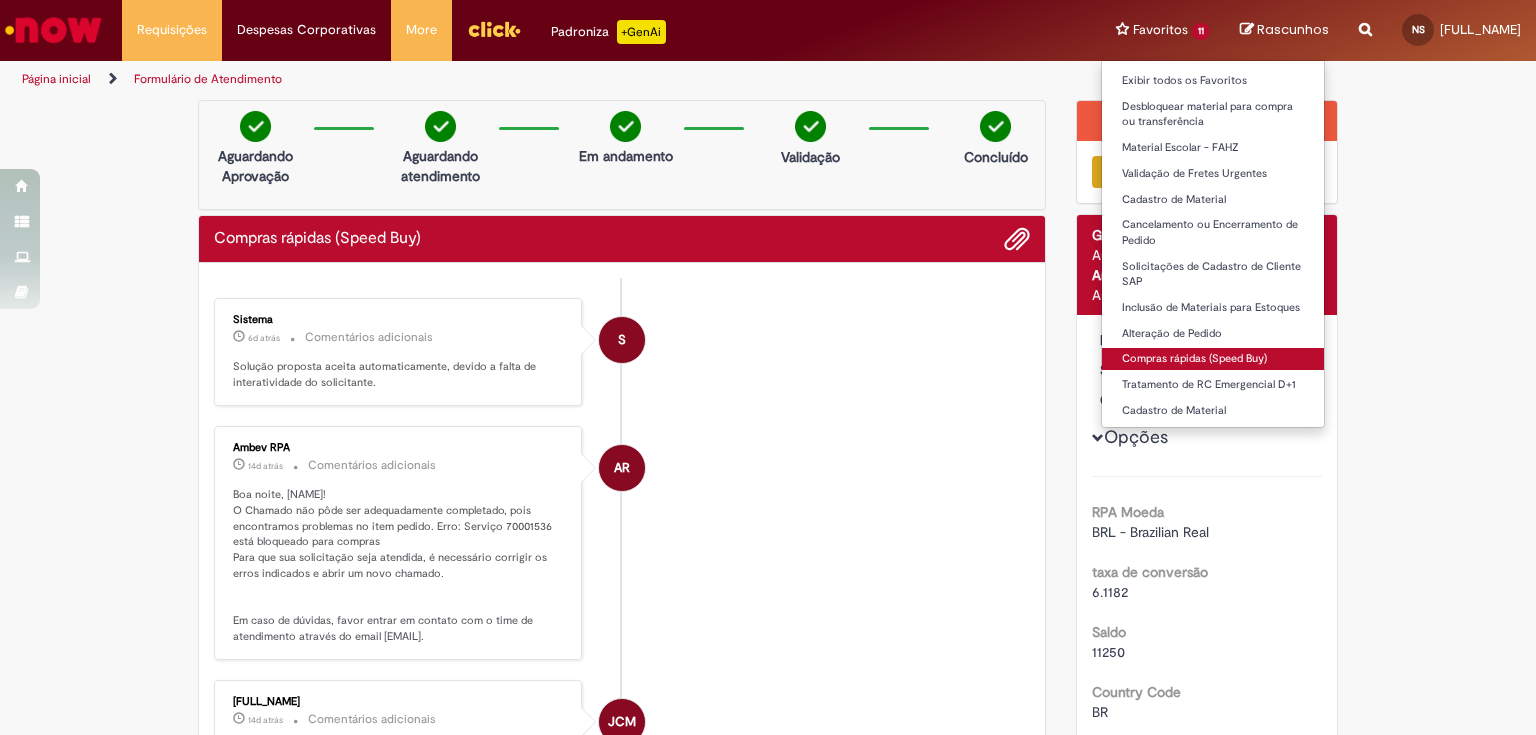 click on "Compras rápidas (Speed Buy)" at bounding box center [1213, 359] 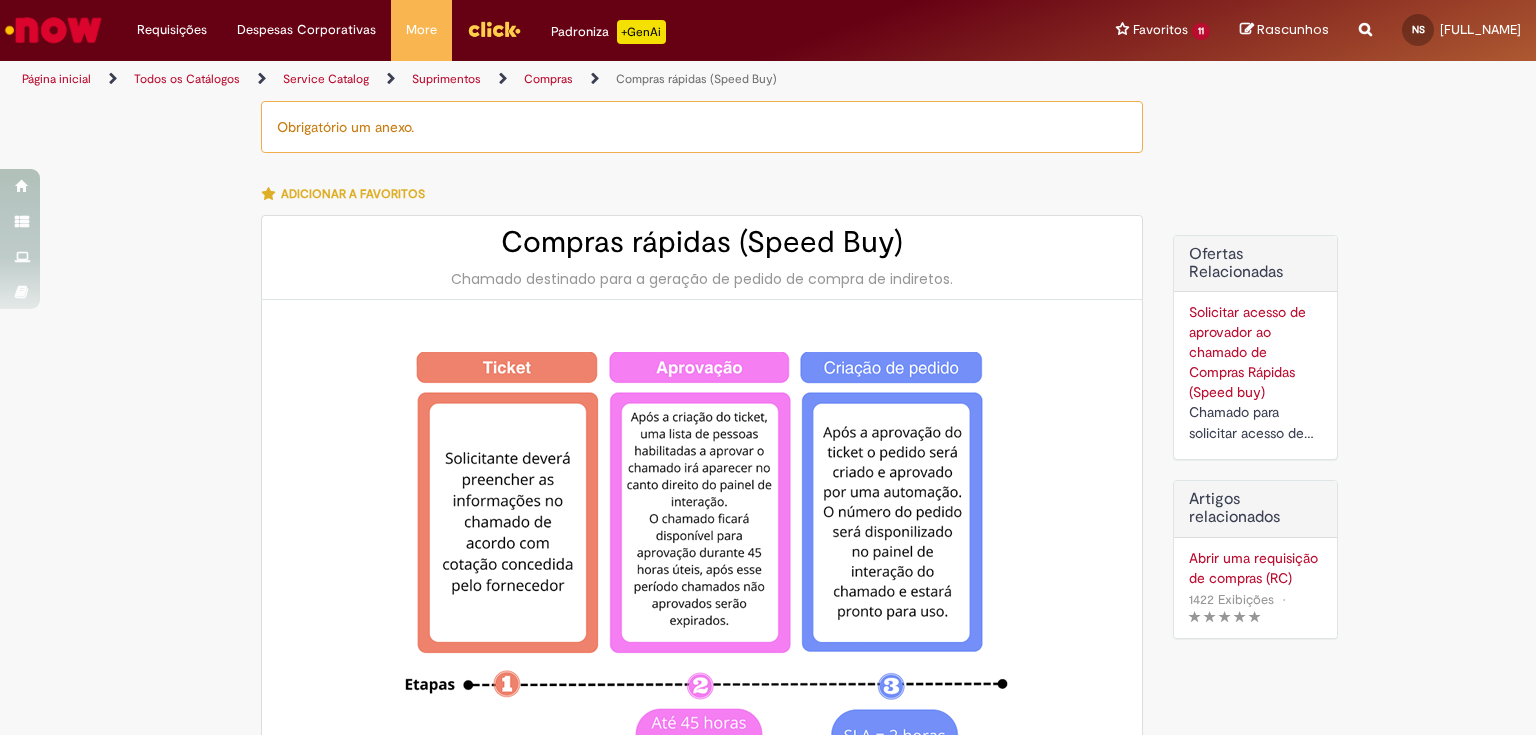 type on "********" 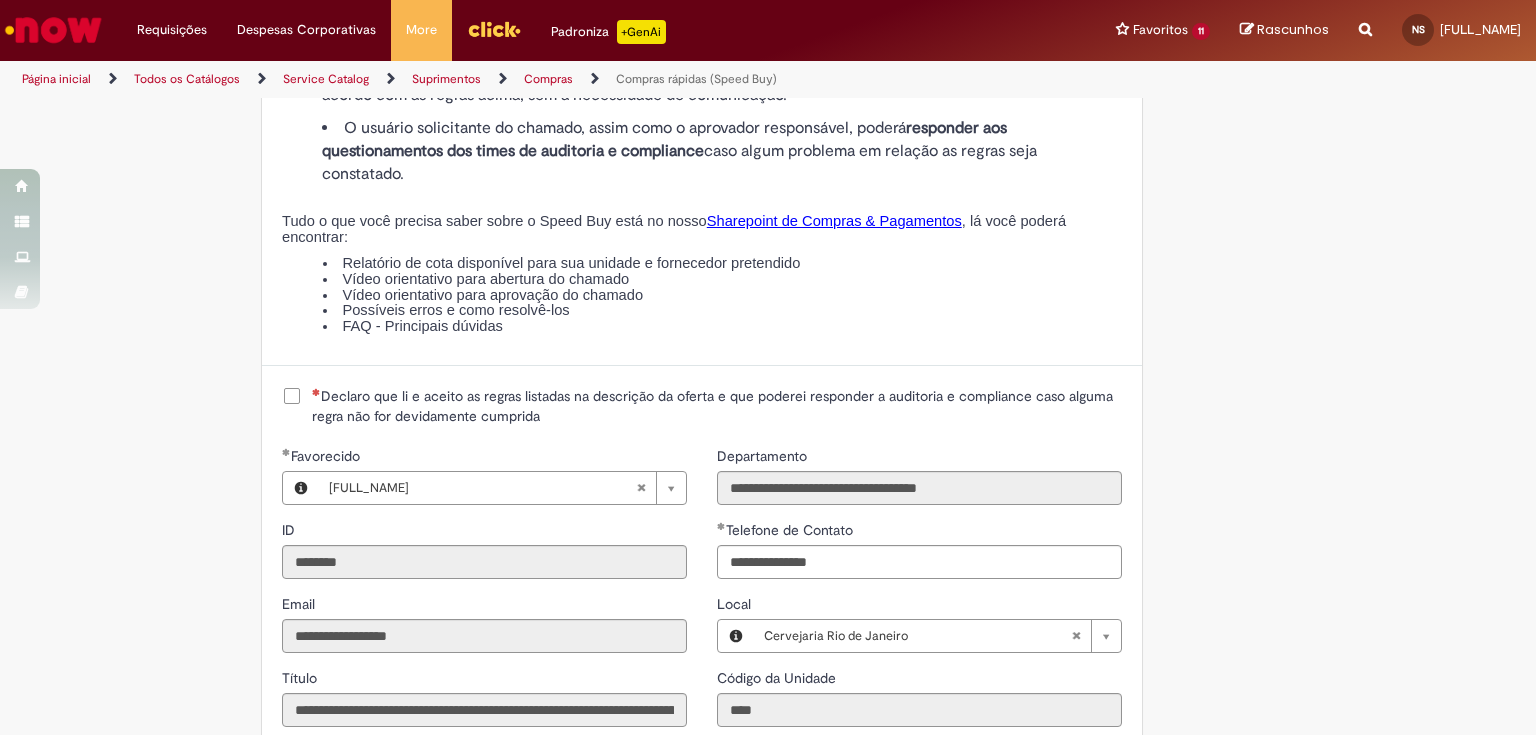 scroll, scrollTop: 2480, scrollLeft: 0, axis: vertical 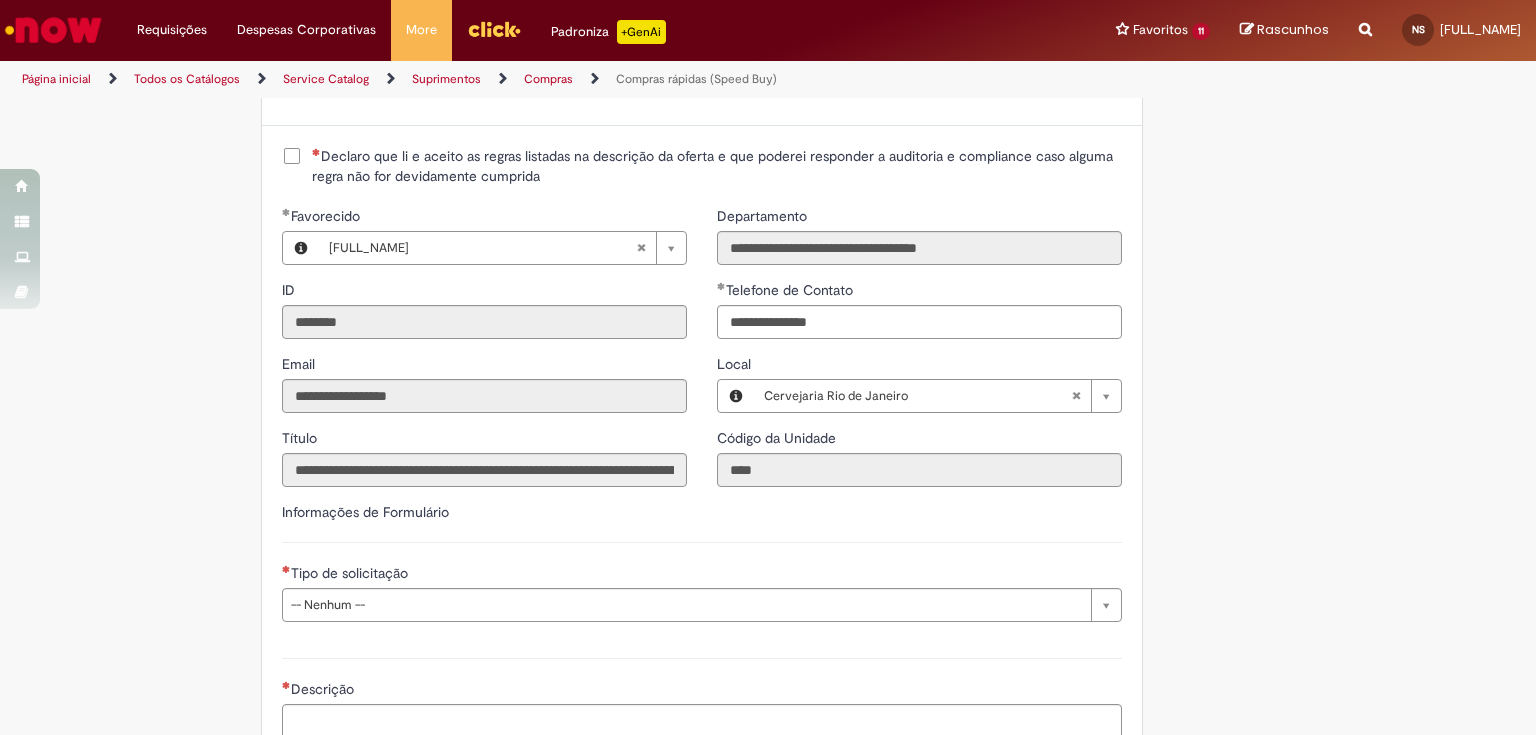 drag, startPoint x: 286, startPoint y: 164, endPoint x: 385, endPoint y: 268, distance: 143.58621 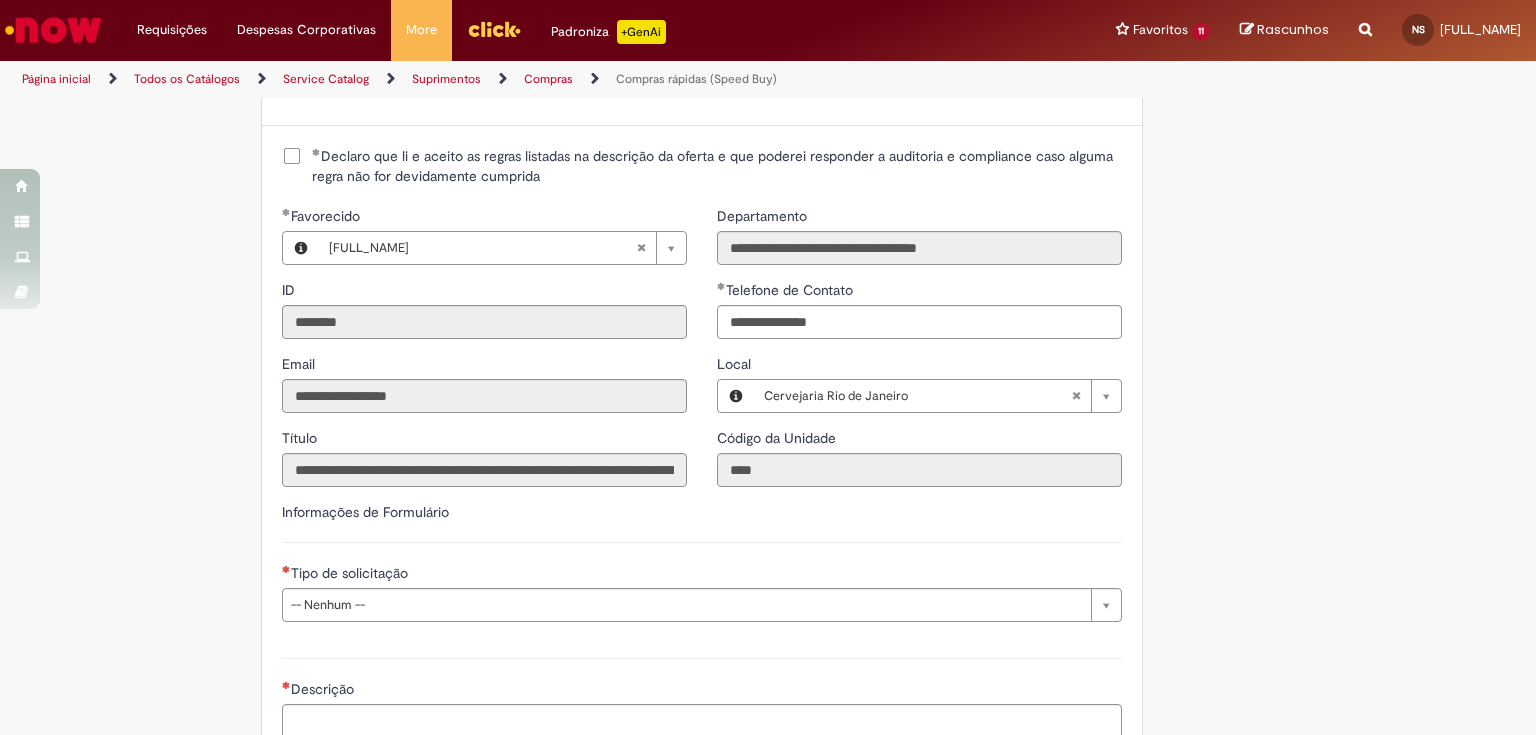 scroll, scrollTop: 2640, scrollLeft: 0, axis: vertical 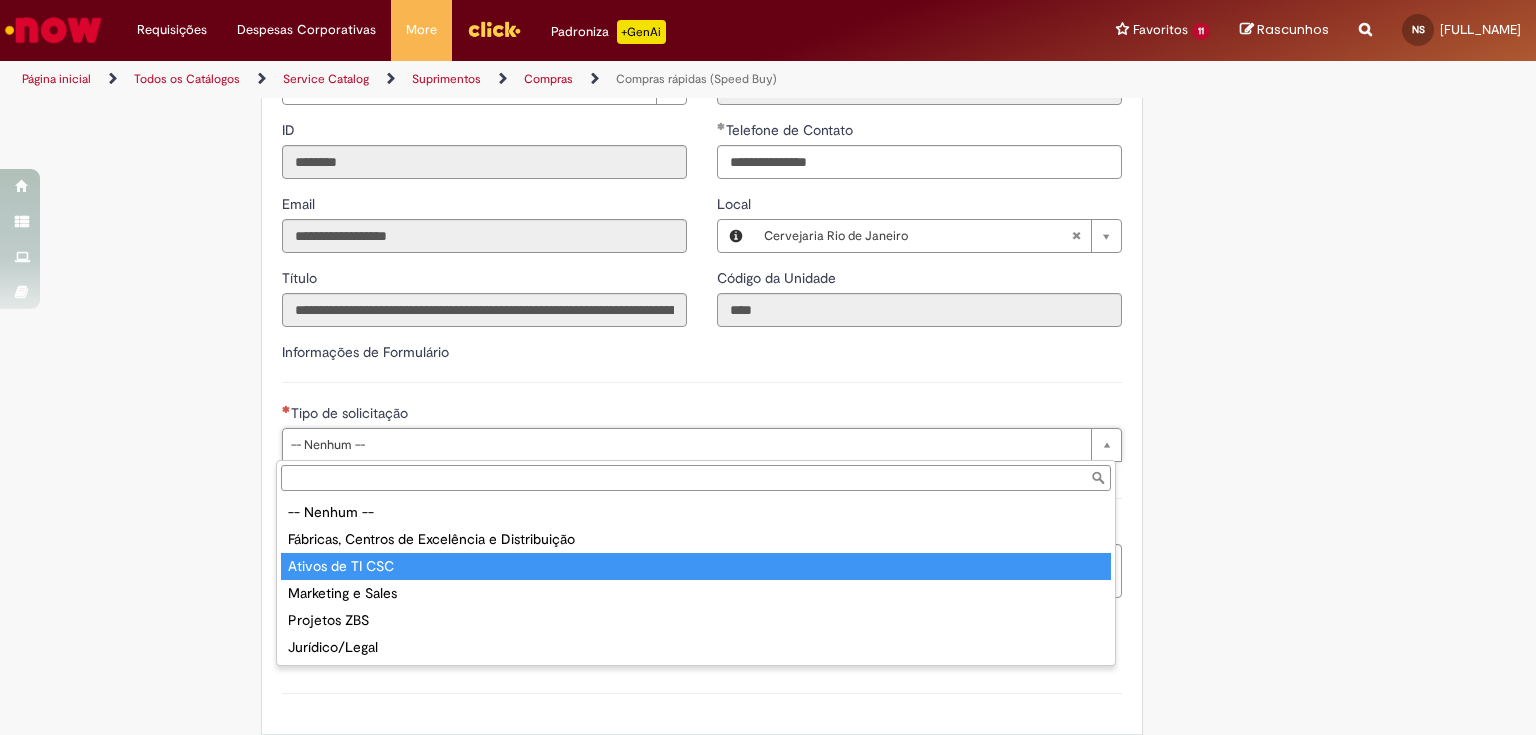type on "**********" 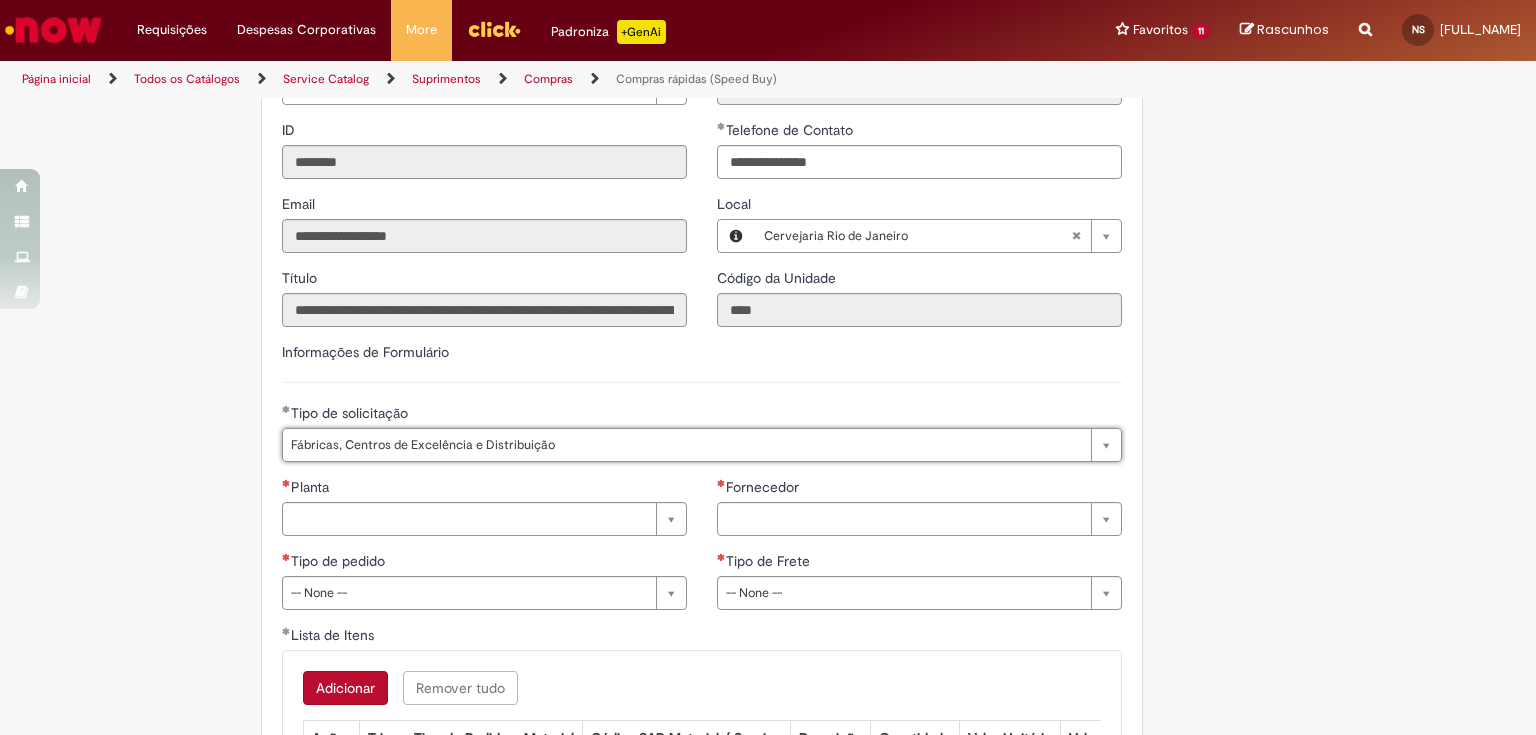 scroll, scrollTop: 2800, scrollLeft: 0, axis: vertical 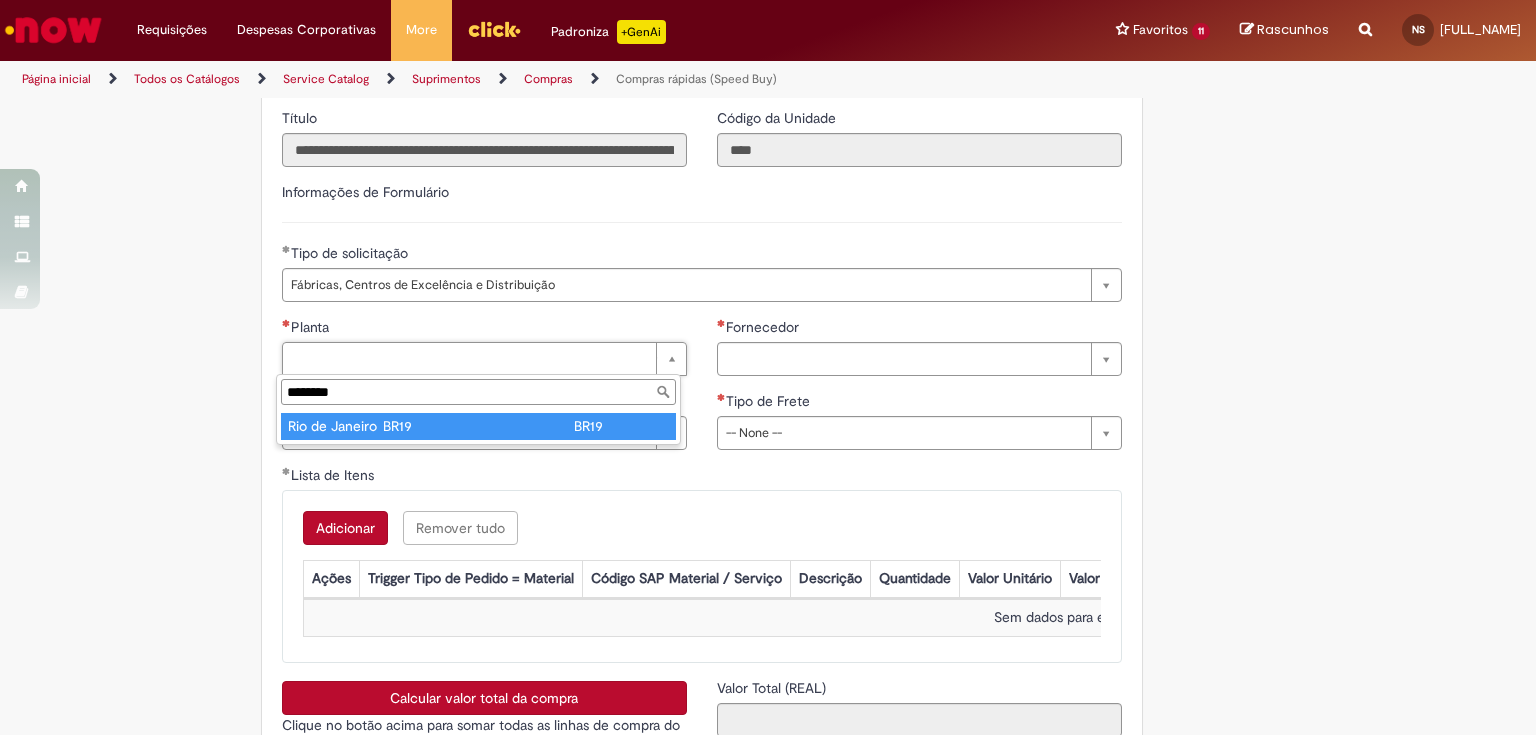 type on "********" 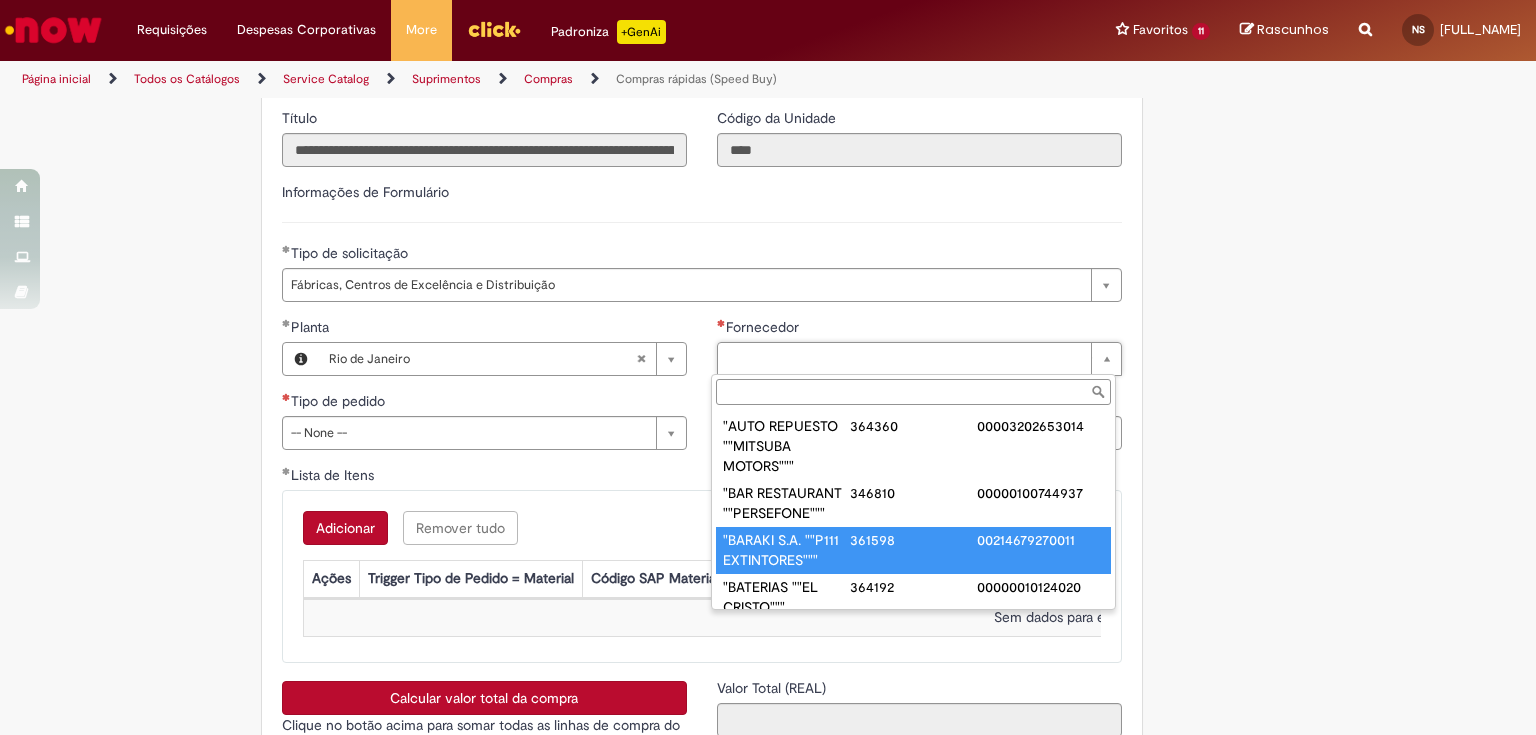 scroll, scrollTop: 8, scrollLeft: 0, axis: vertical 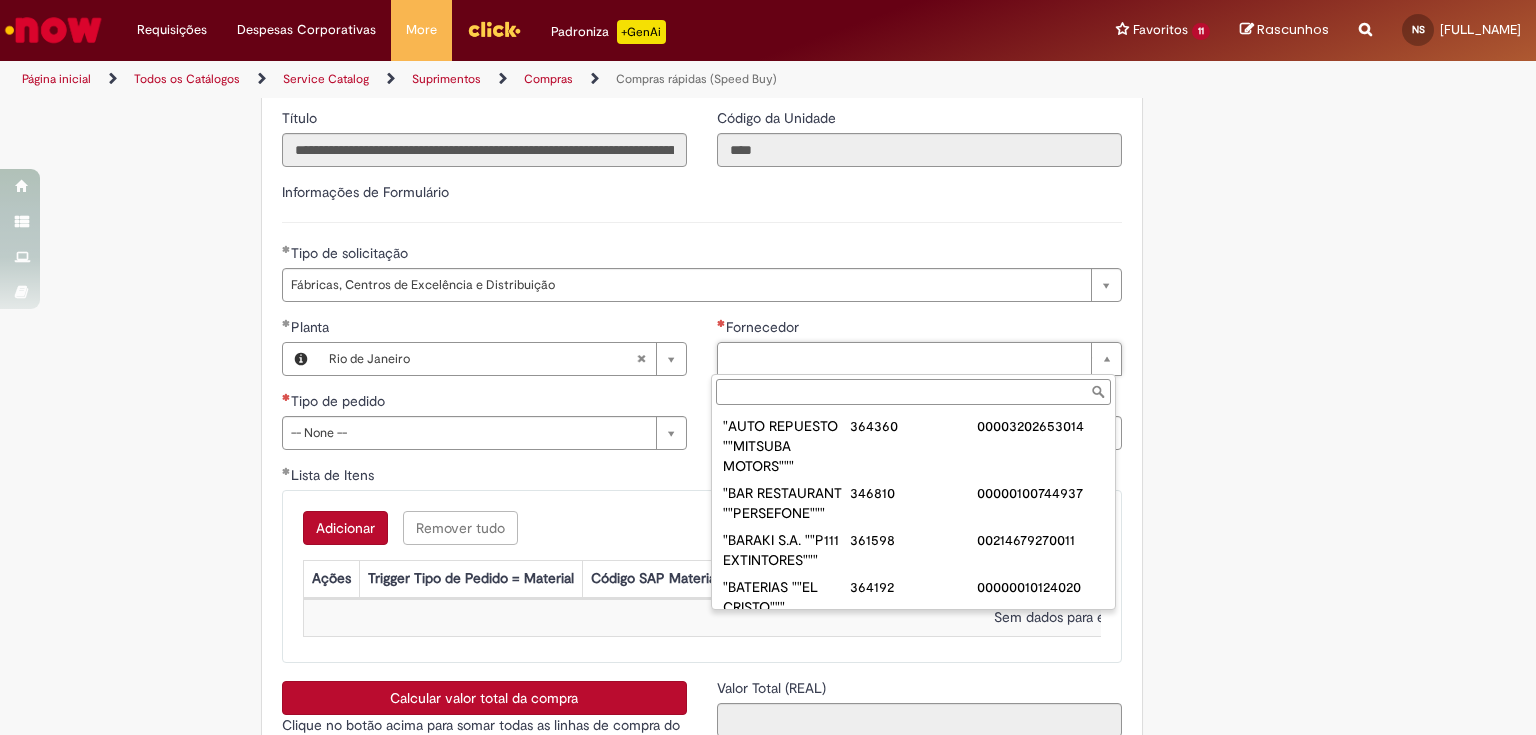 paste on "**********" 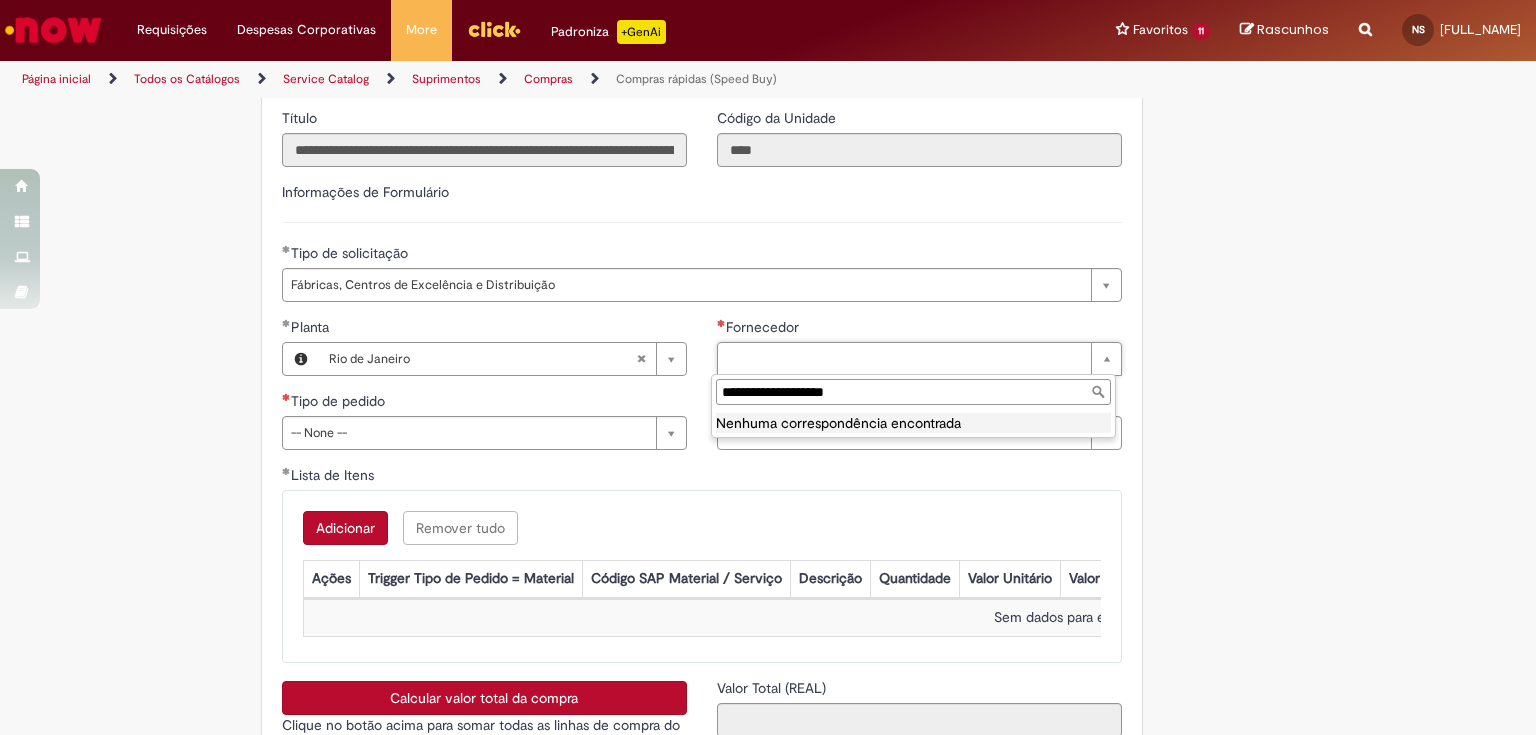 click on "**********" at bounding box center [913, 392] 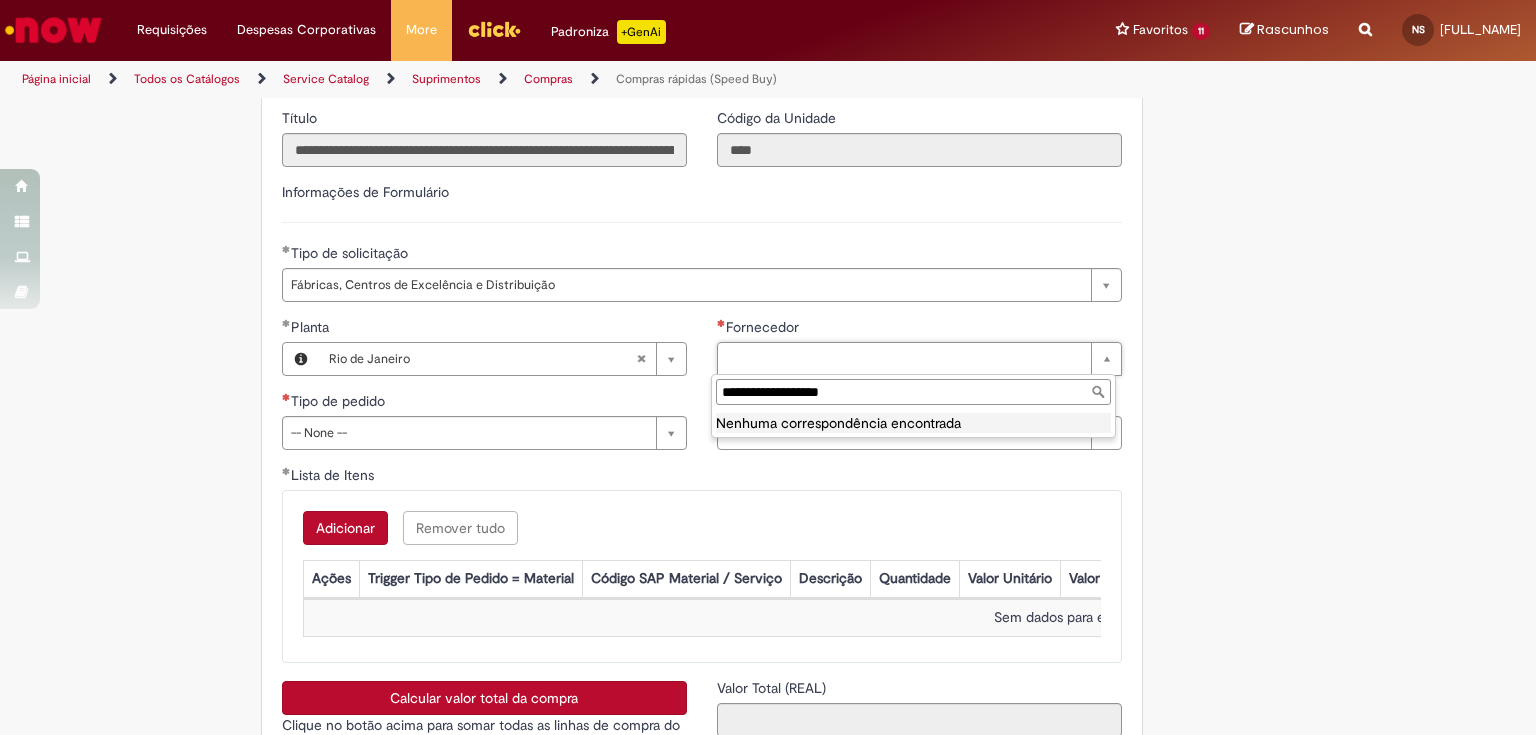 click on "**********" at bounding box center [913, 392] 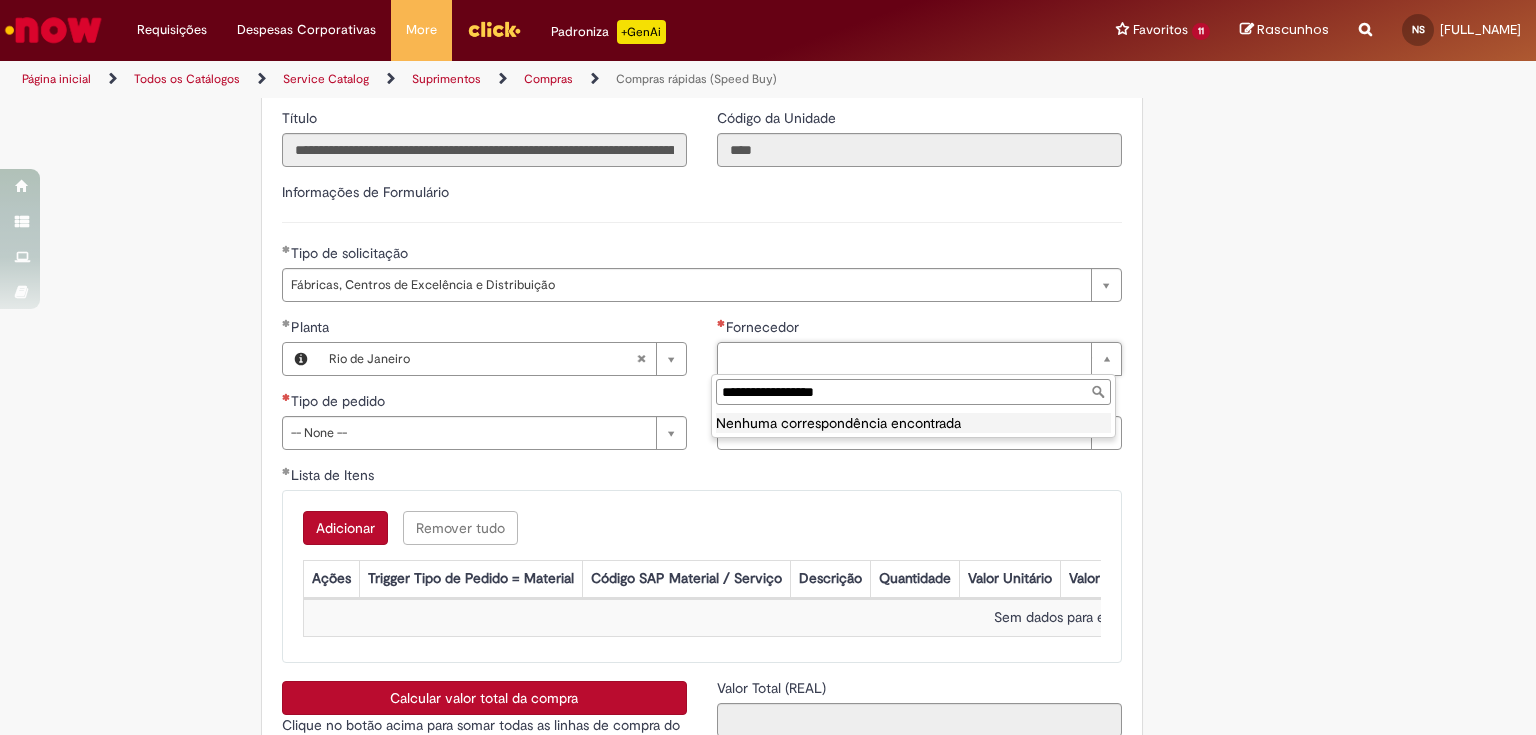 click on "**********" at bounding box center (913, 392) 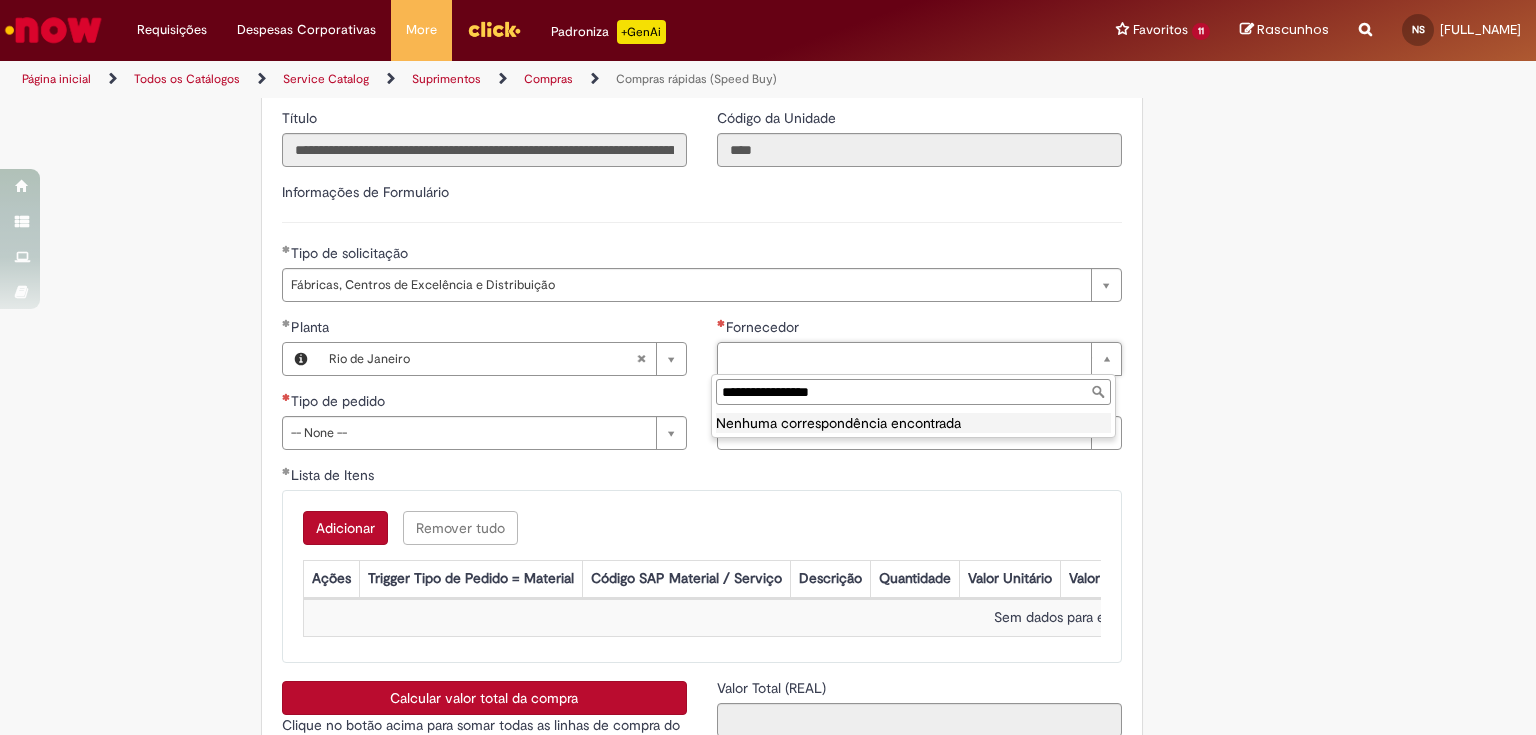 click on "**********" at bounding box center (913, 392) 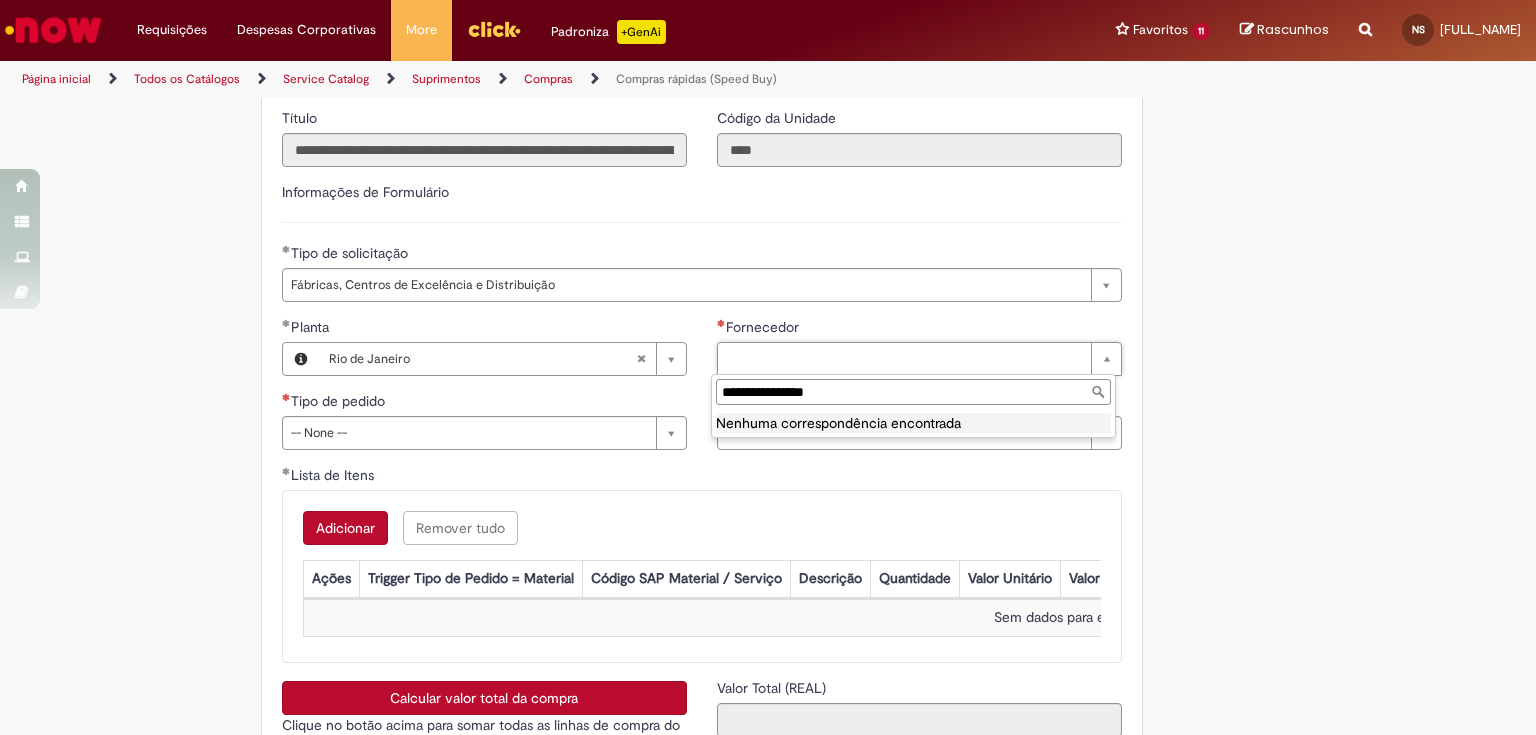 click on "**********" at bounding box center (913, 392) 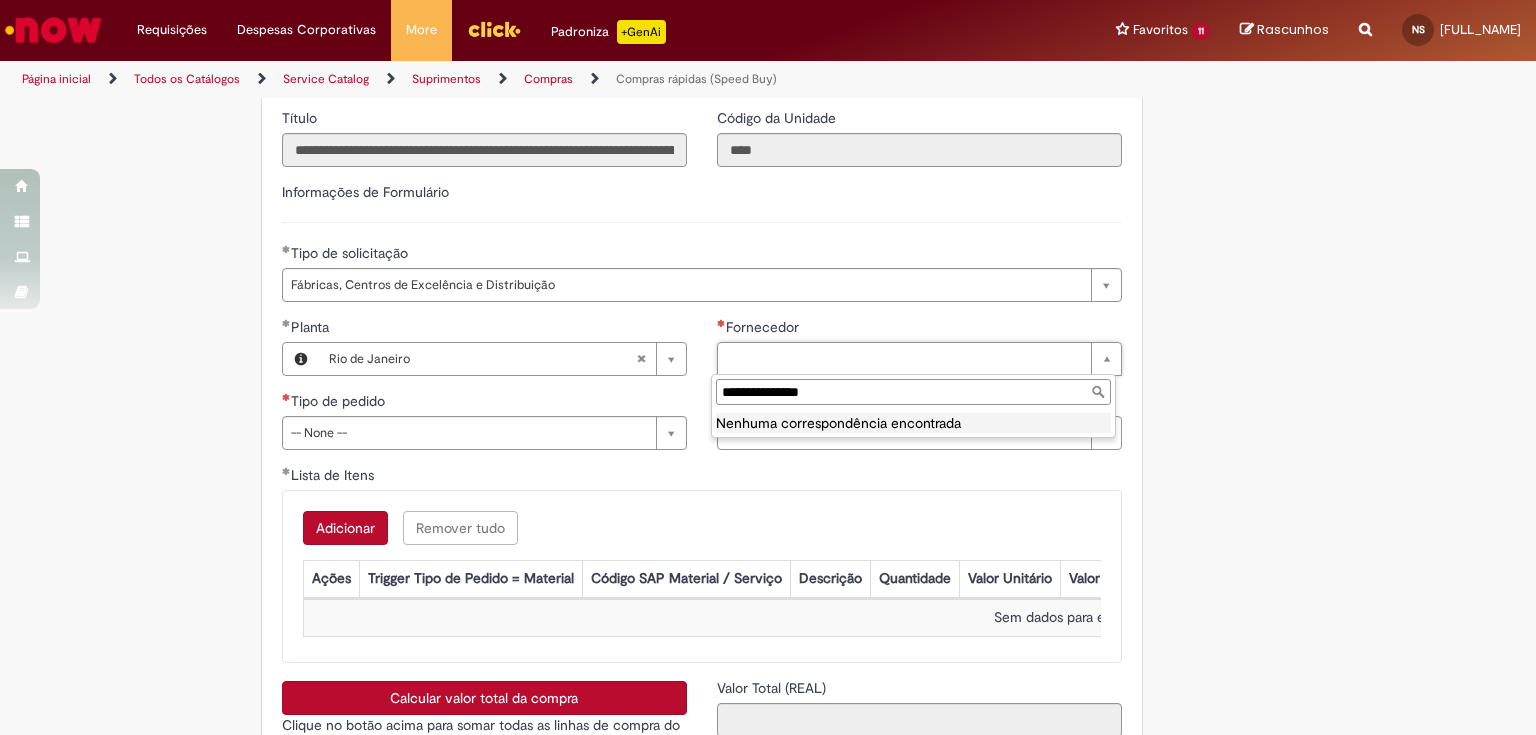 click on "**********" at bounding box center (913, 392) 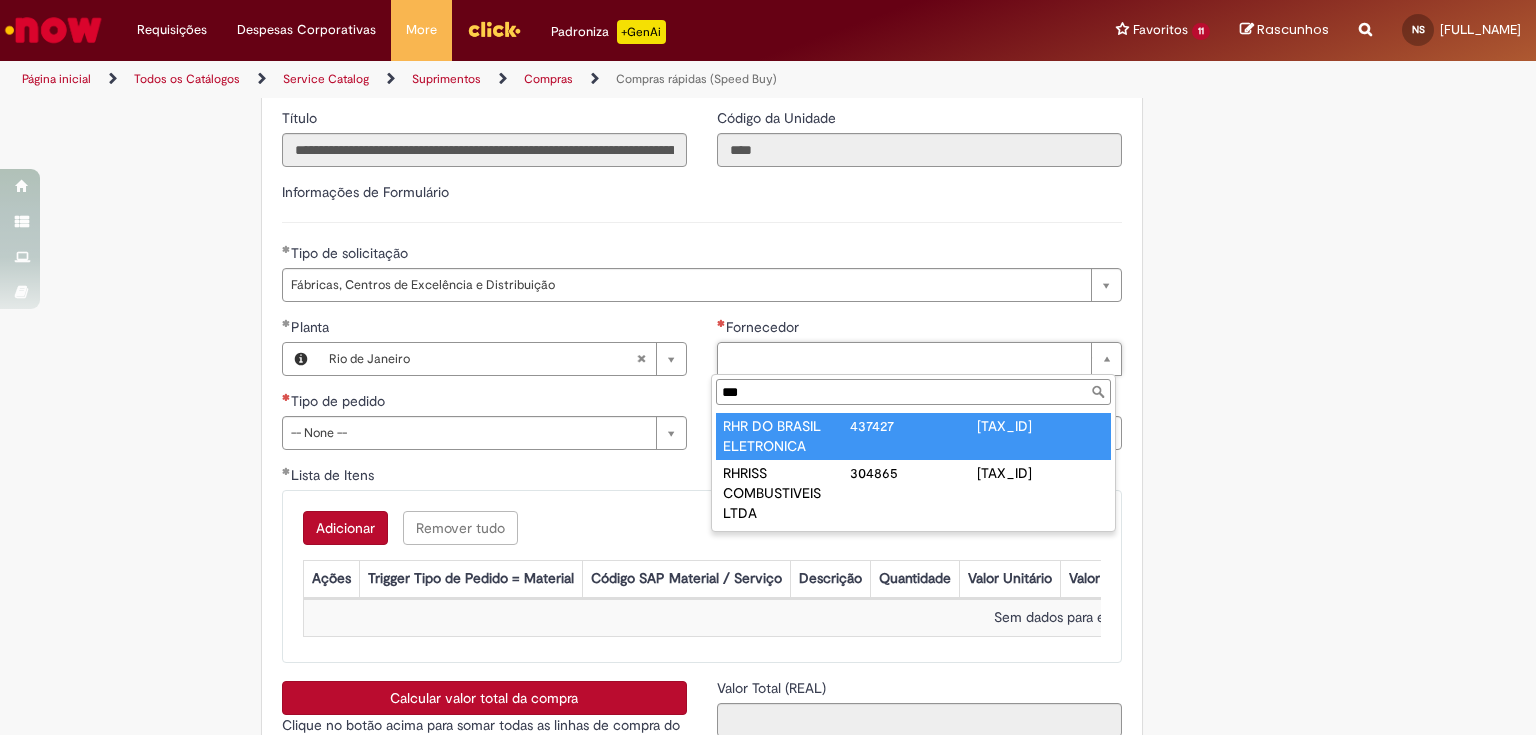 type on "***" 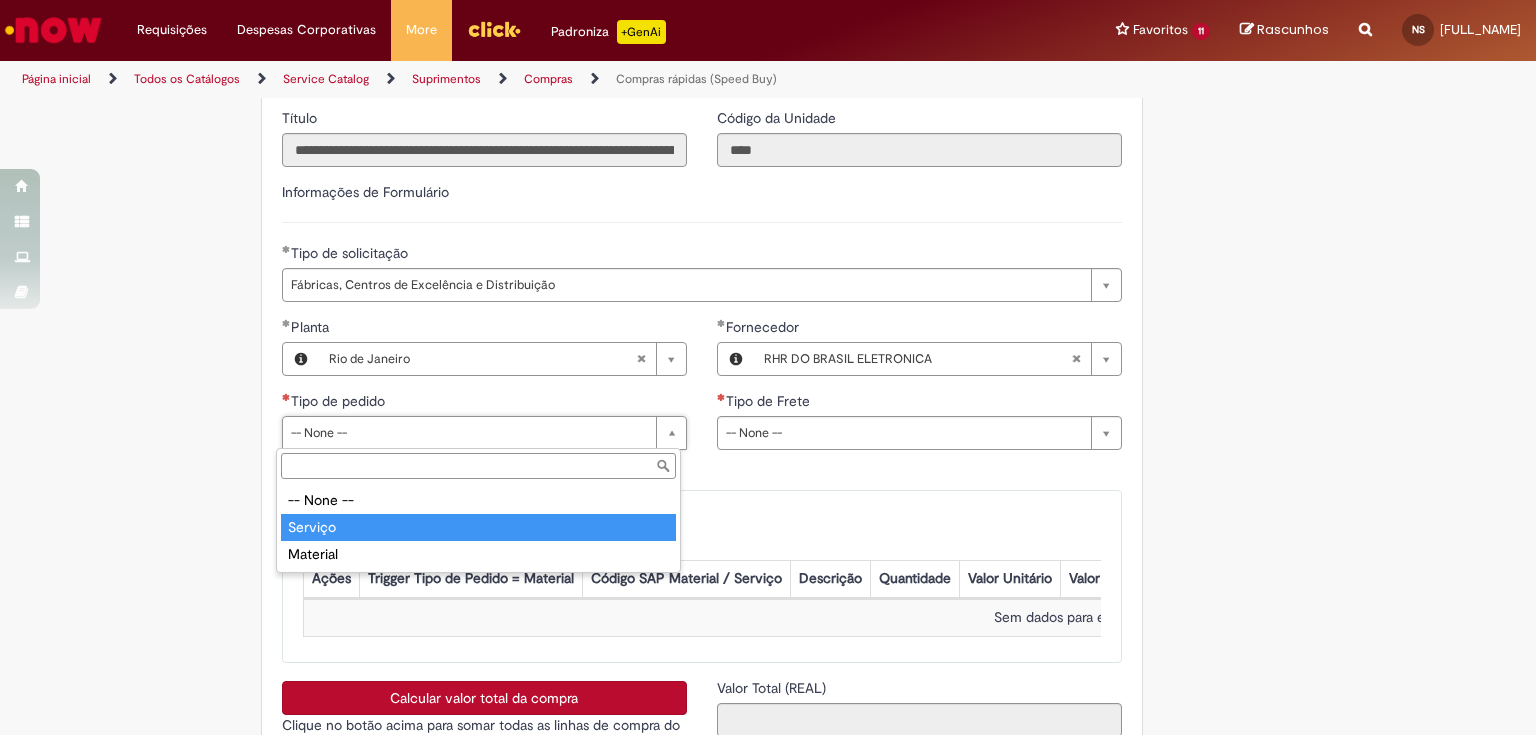 type on "*******" 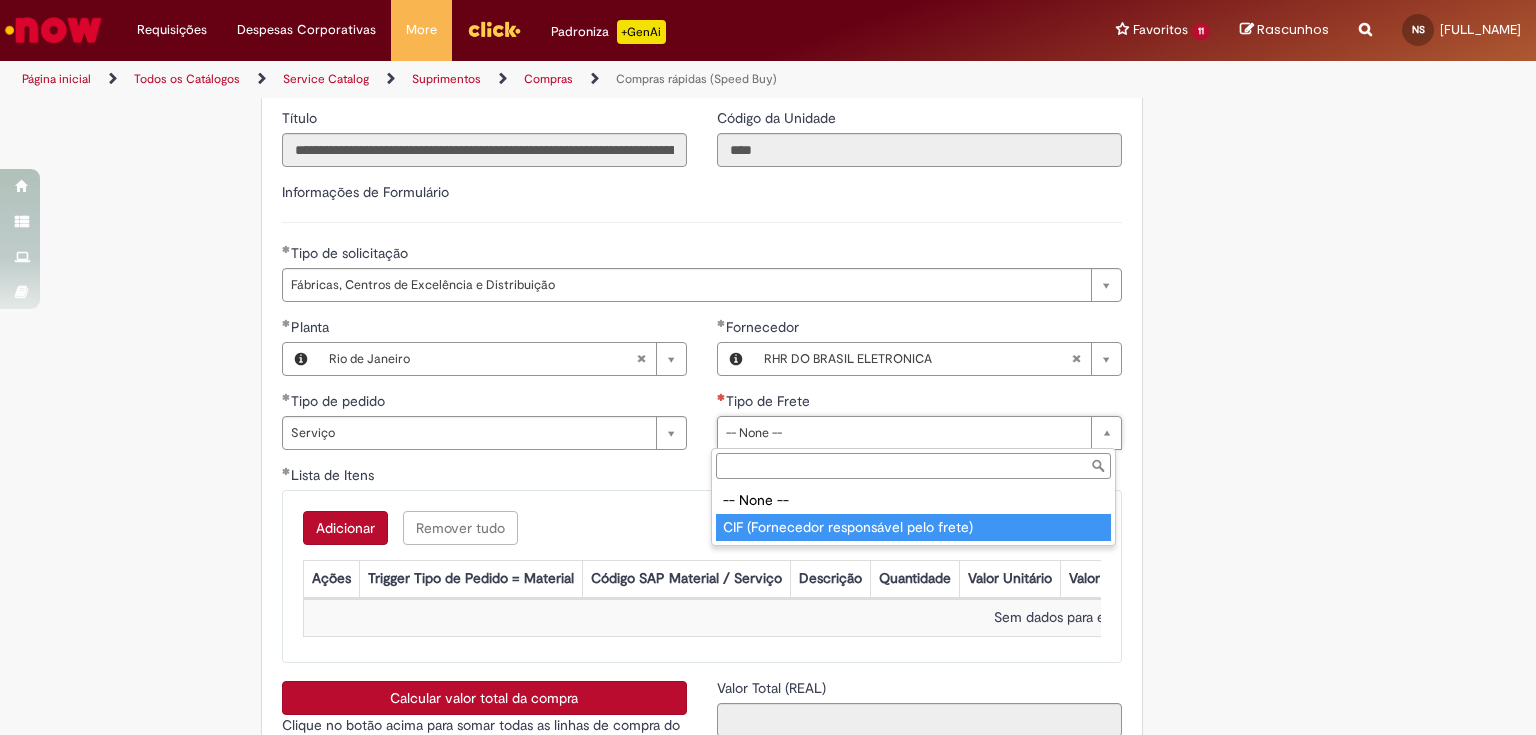 type on "**********" 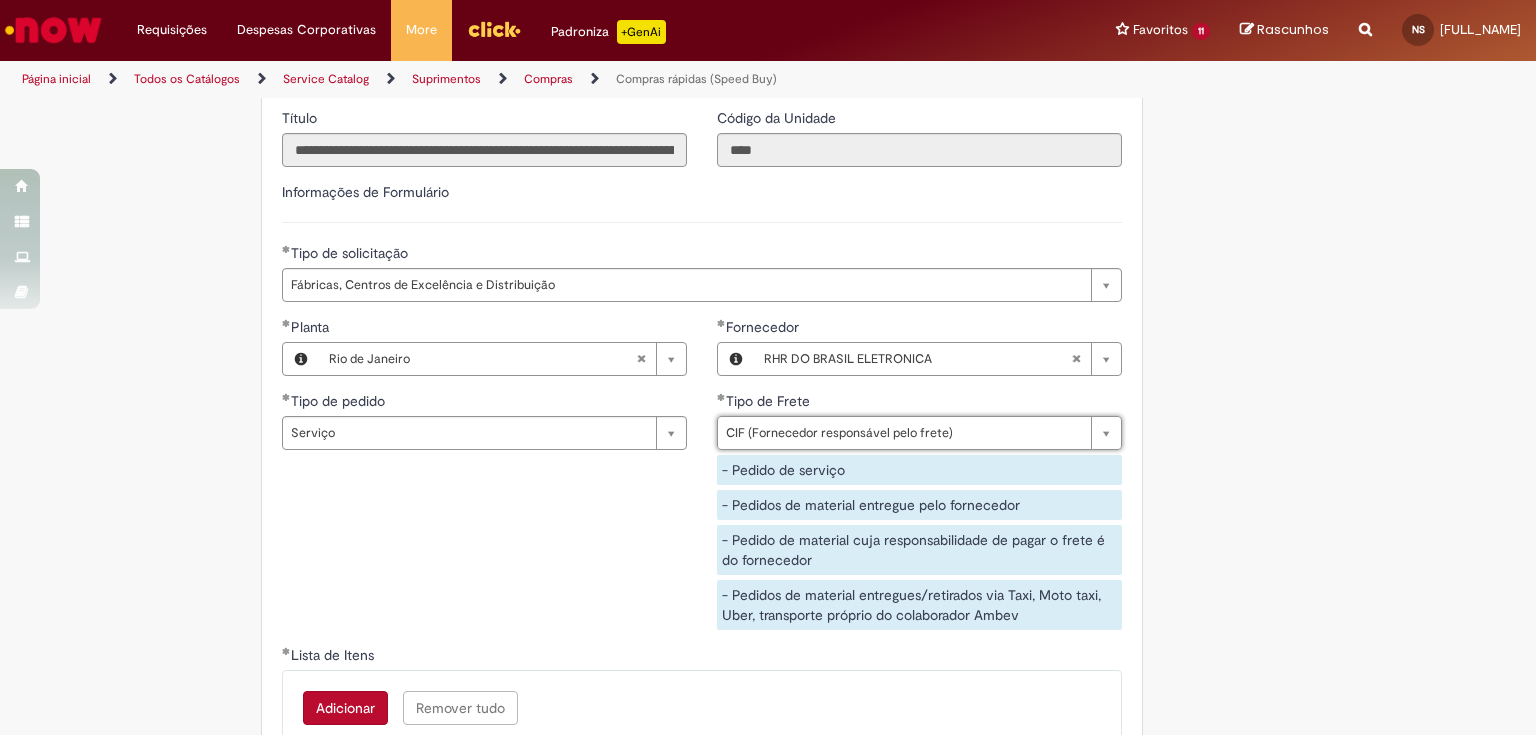 scroll, scrollTop: 2960, scrollLeft: 0, axis: vertical 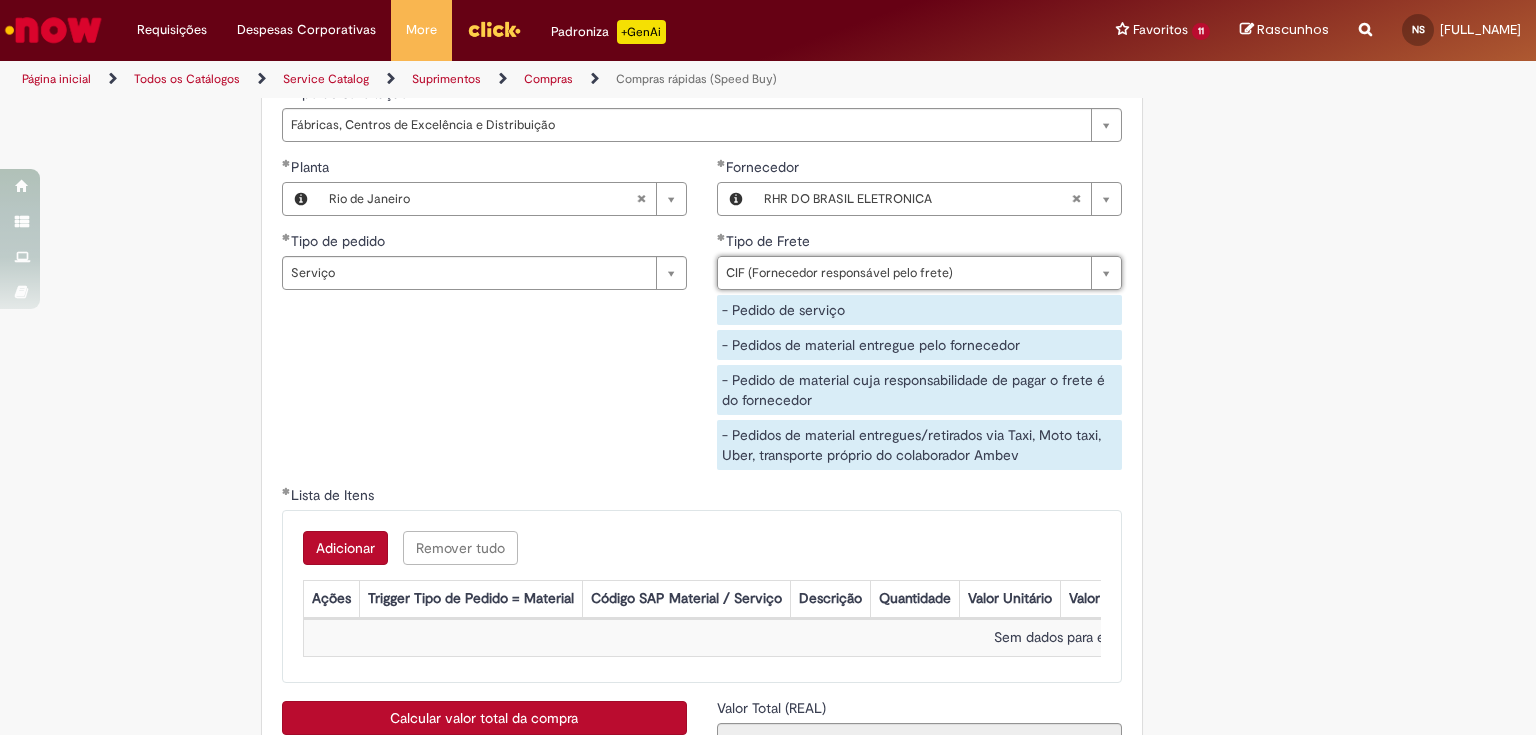 click on "Adicionar" at bounding box center [345, 548] 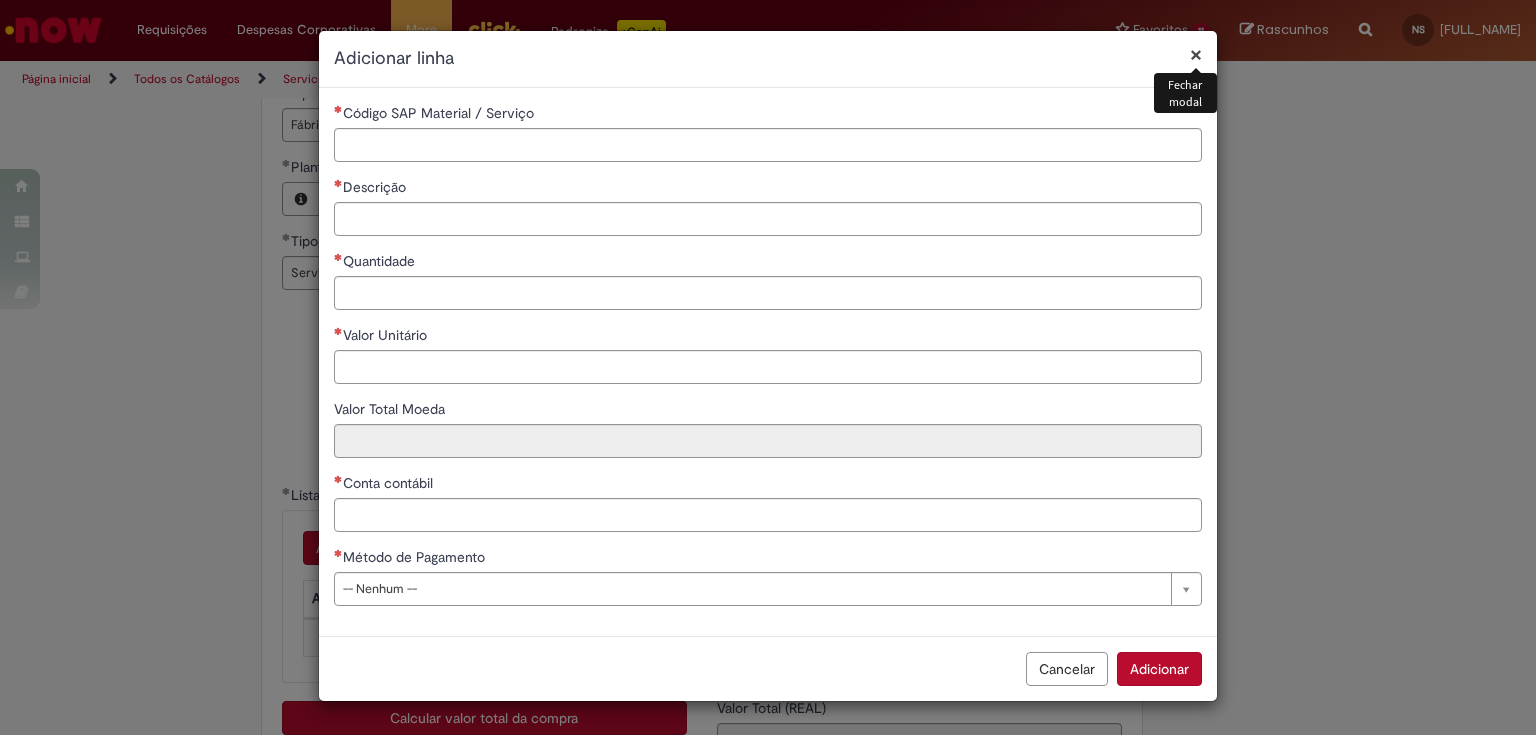 click on "×" at bounding box center [1196, 54] 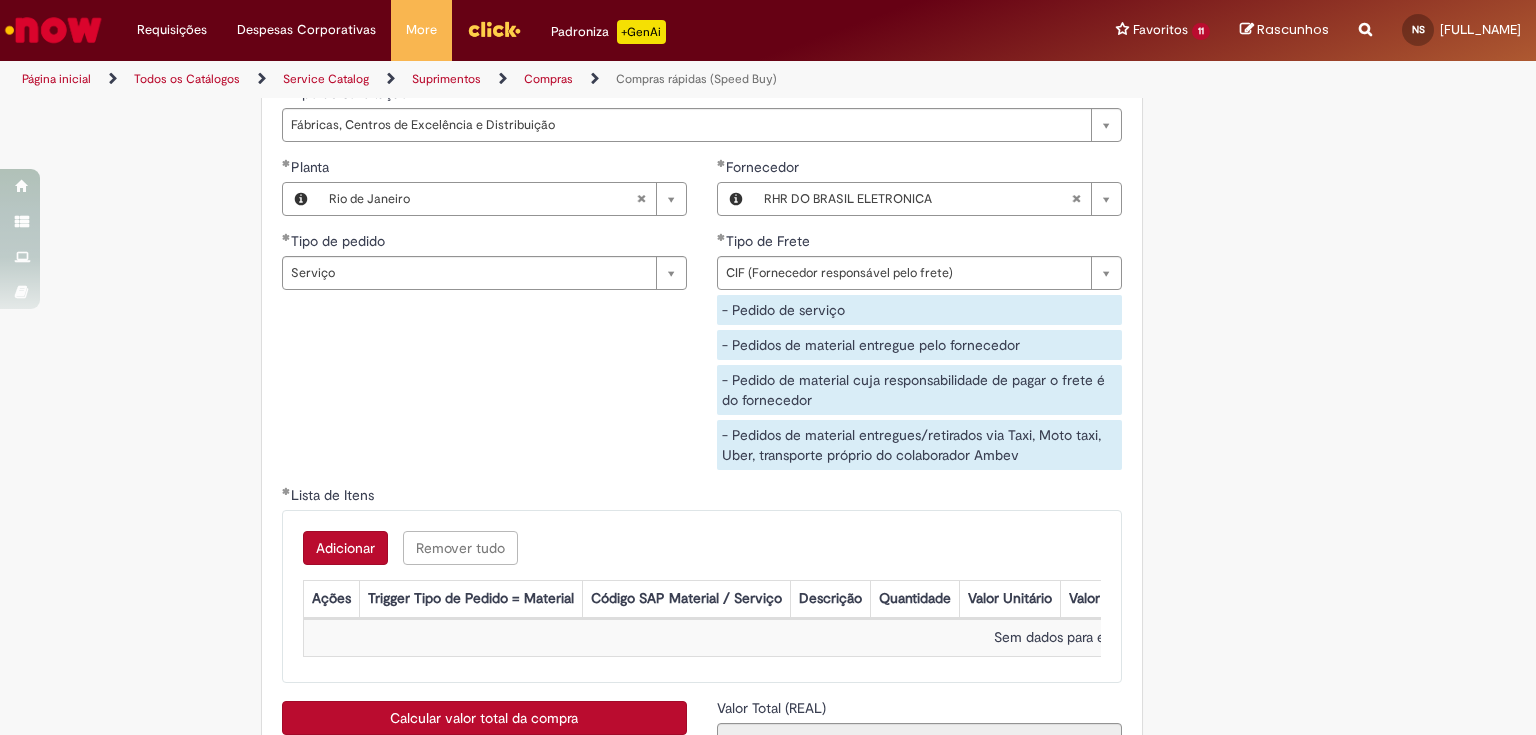 scroll, scrollTop: 3040, scrollLeft: 0, axis: vertical 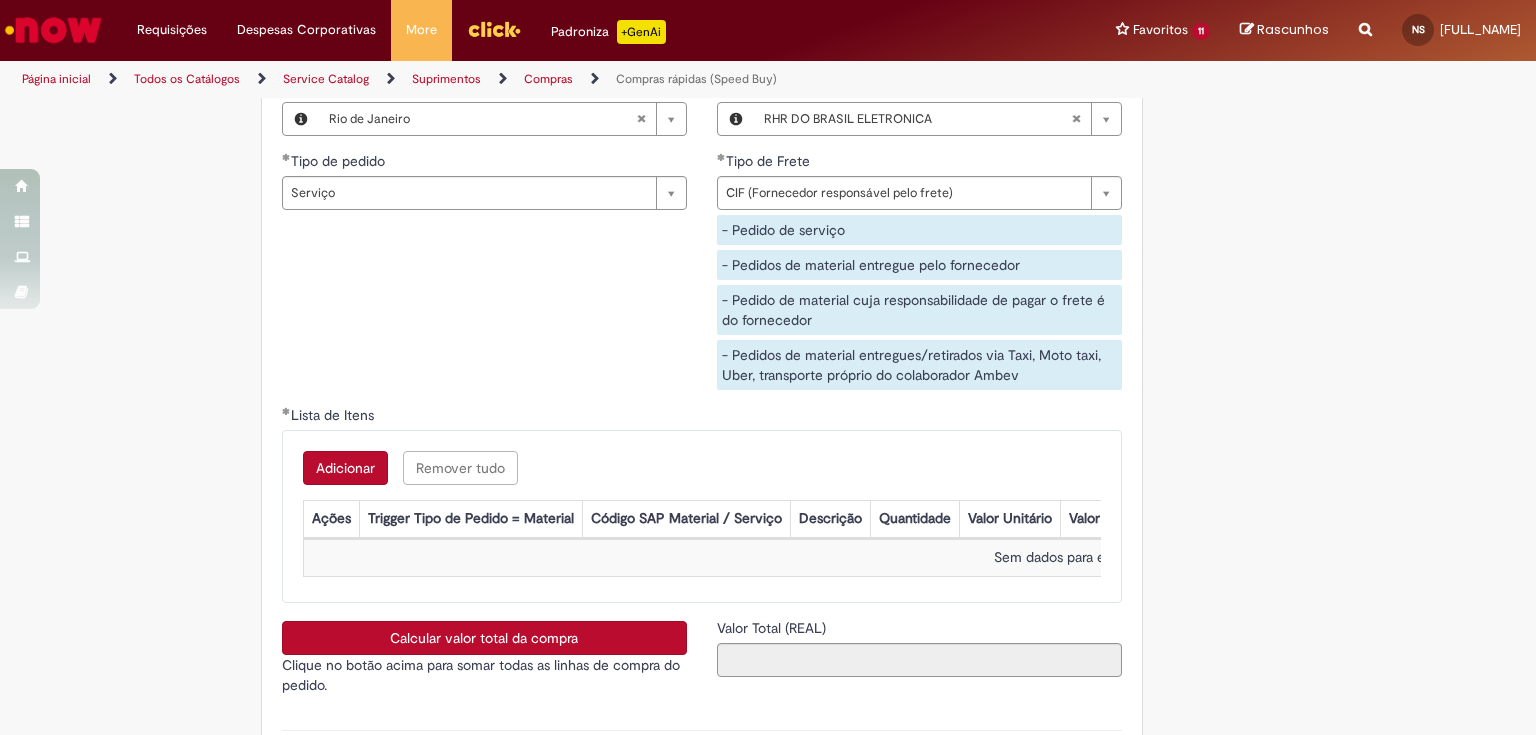 click on "Lista de Itens" at bounding box center (702, 417) 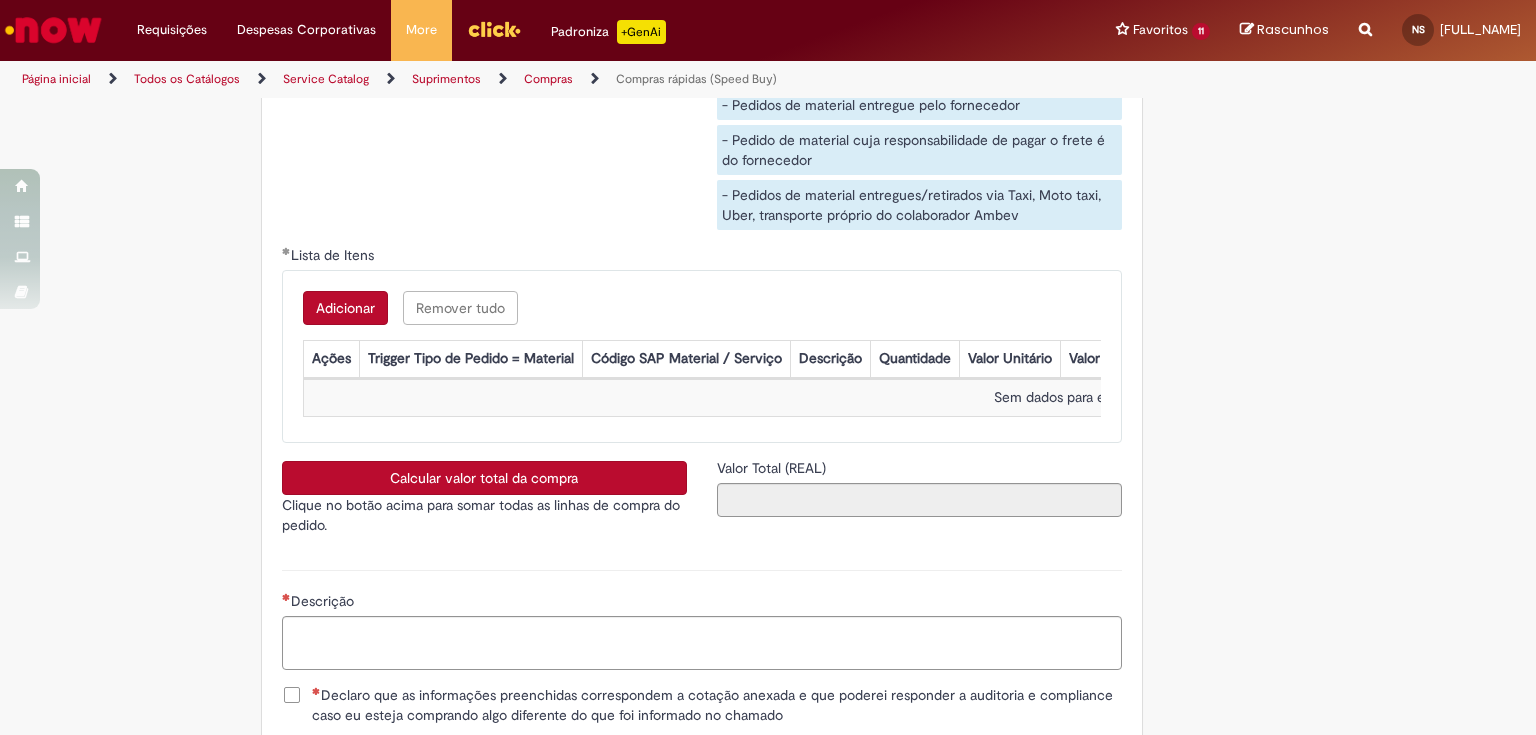 click on "Adicionar" at bounding box center (345, 308) 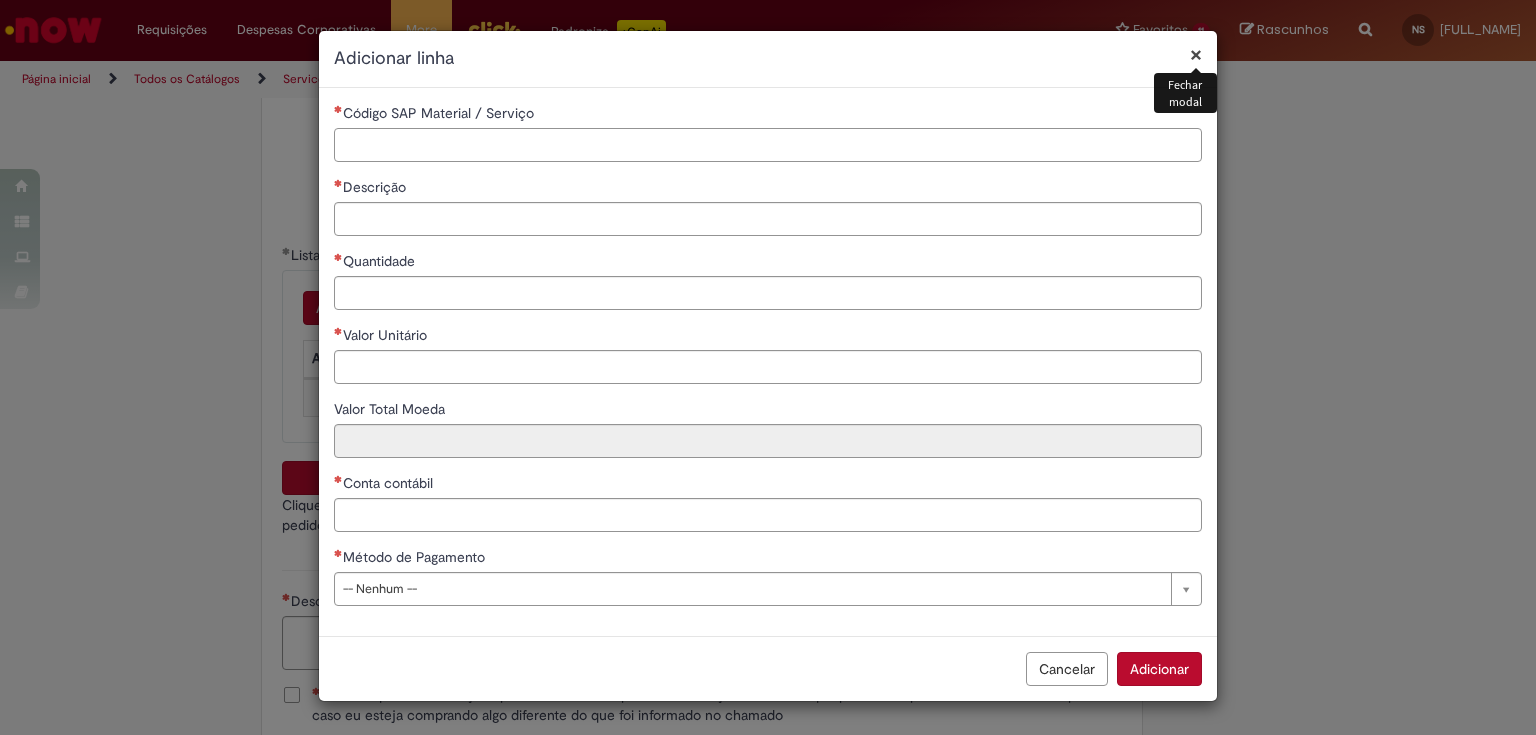 click on "Código SAP Material / Serviço" at bounding box center [768, 145] 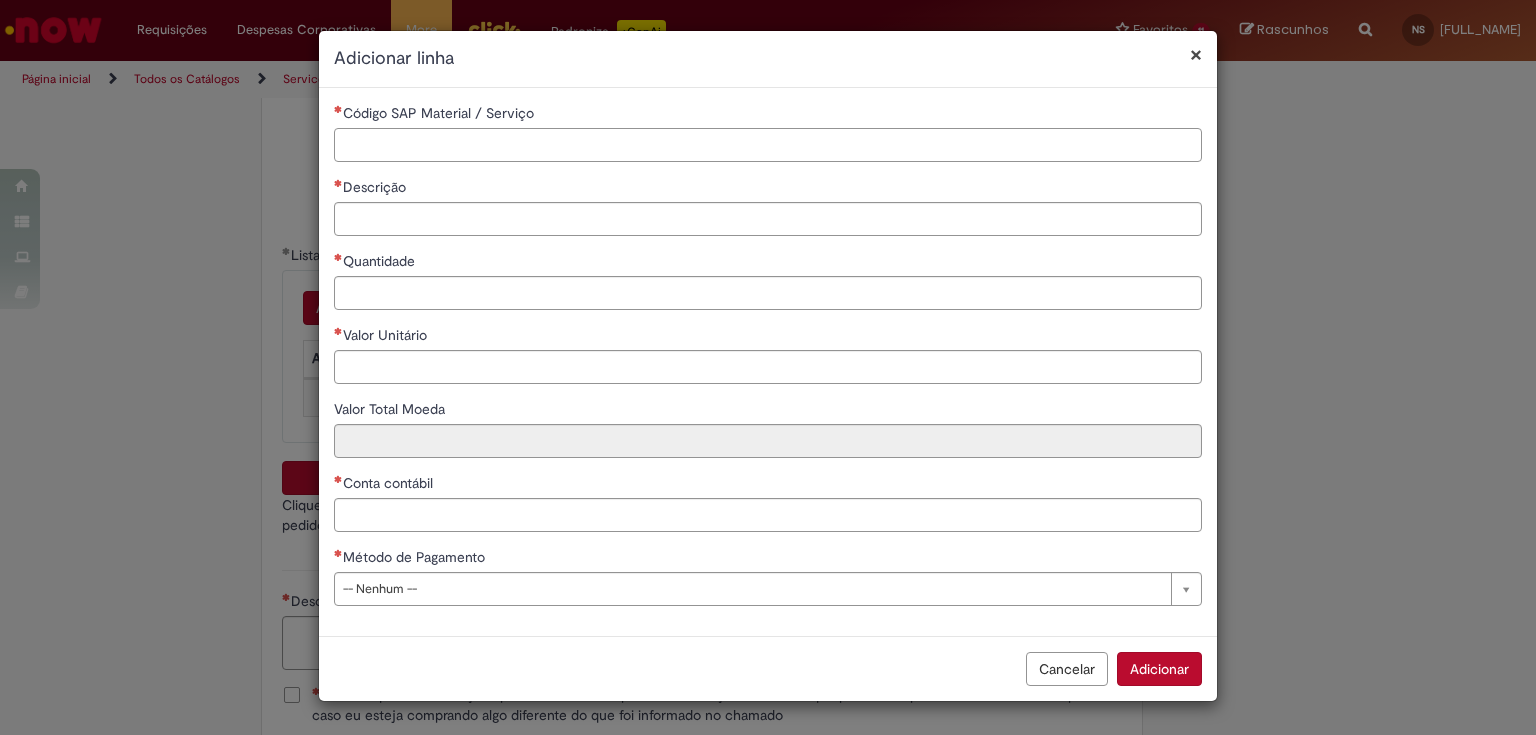 paste on "********" 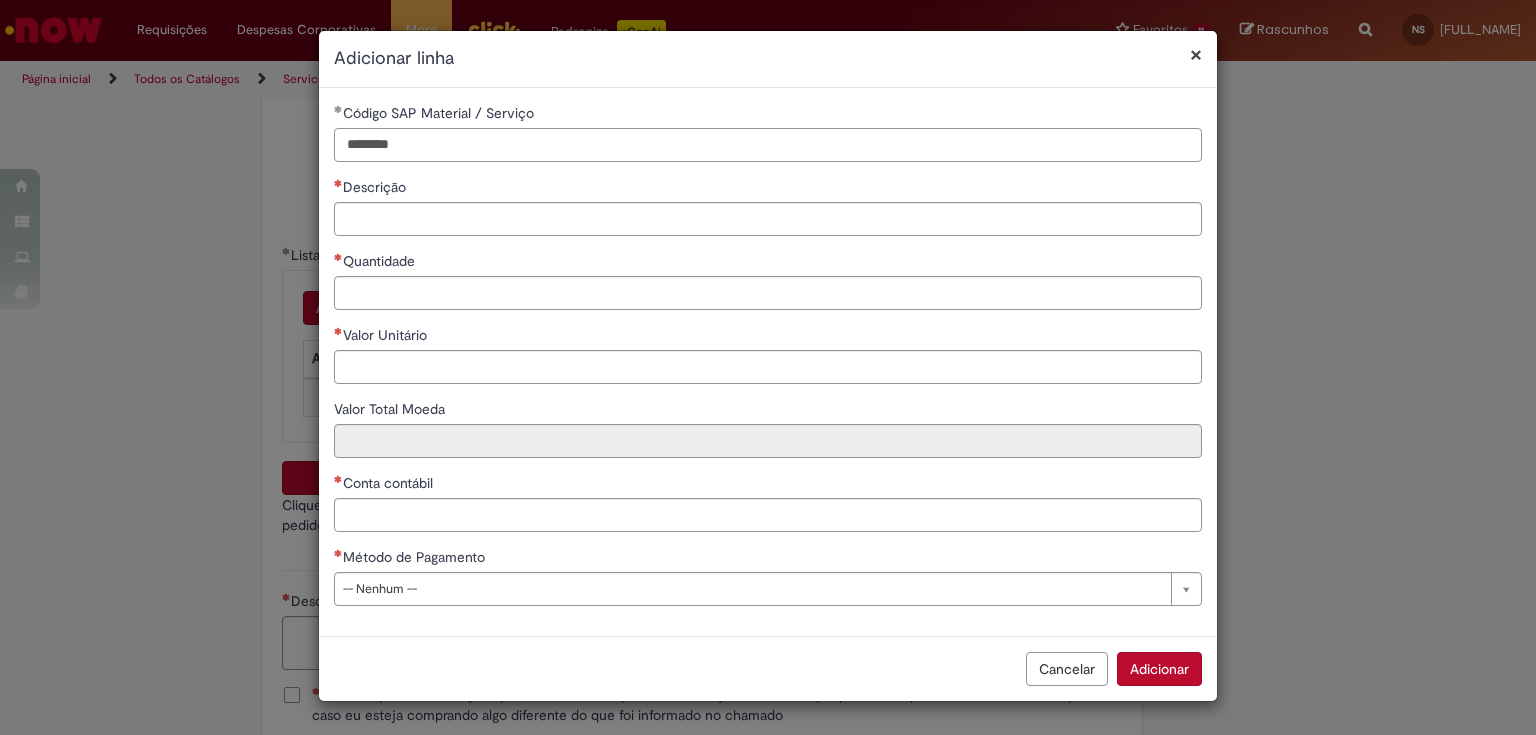 type on "********" 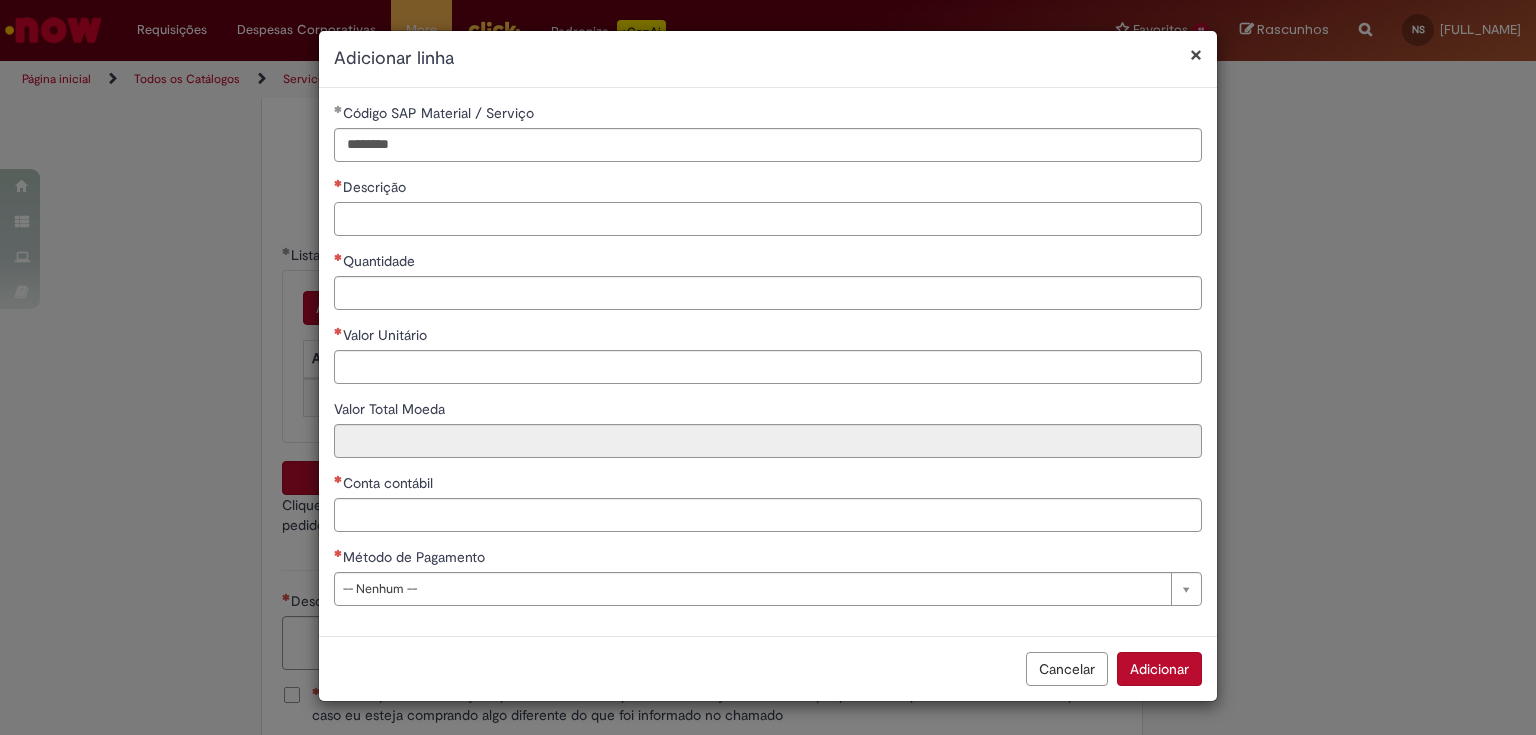 click on "Descrição" at bounding box center [768, 219] 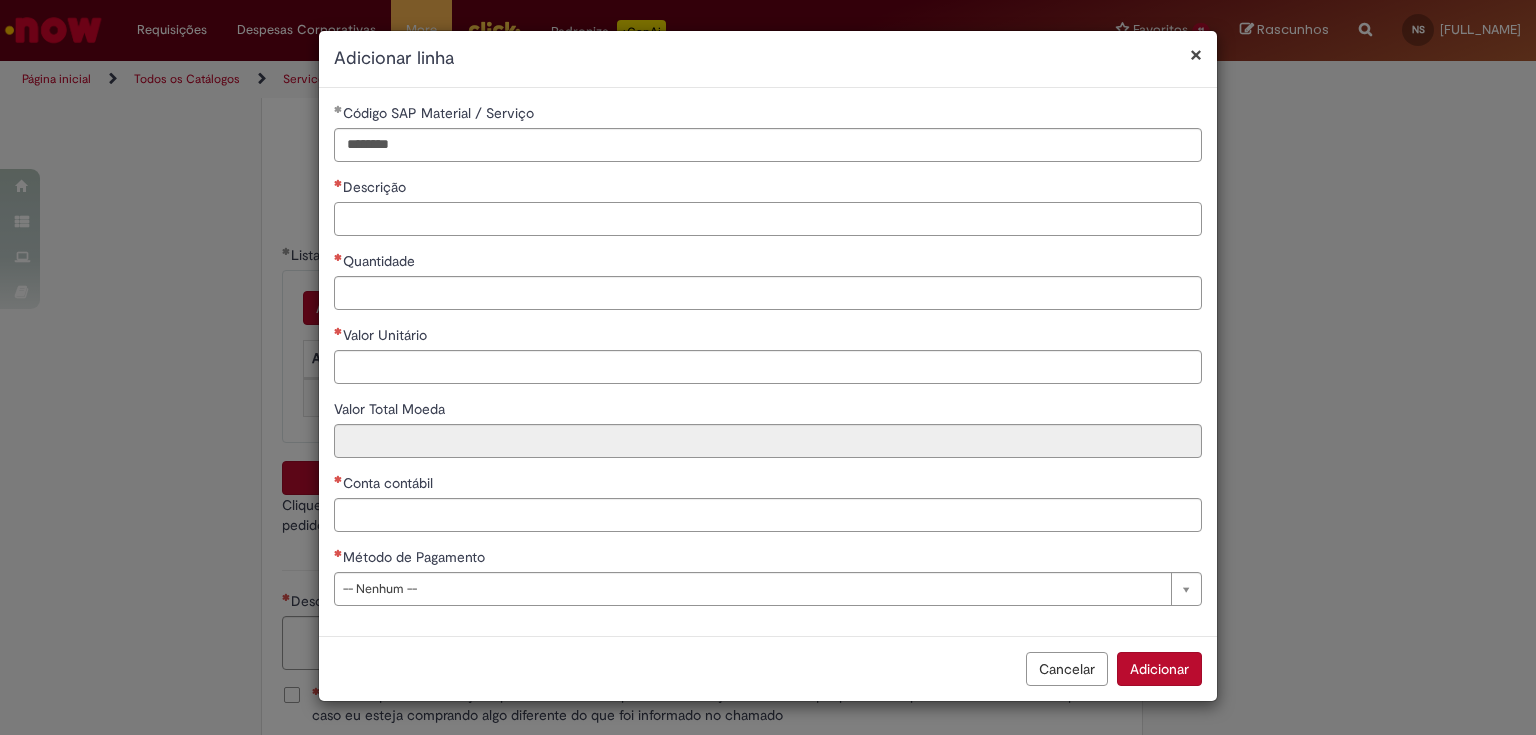 paste on "**********" 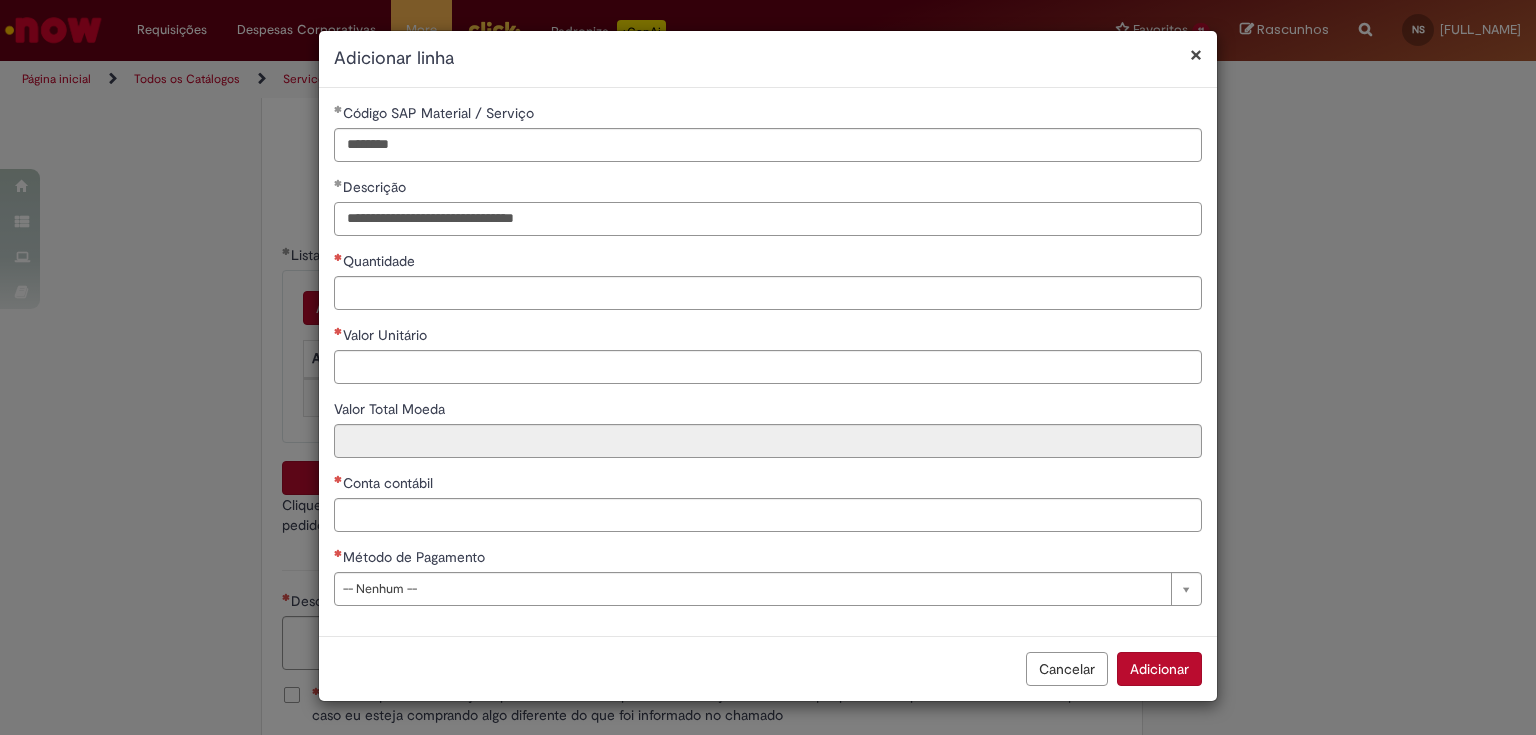 type on "**********" 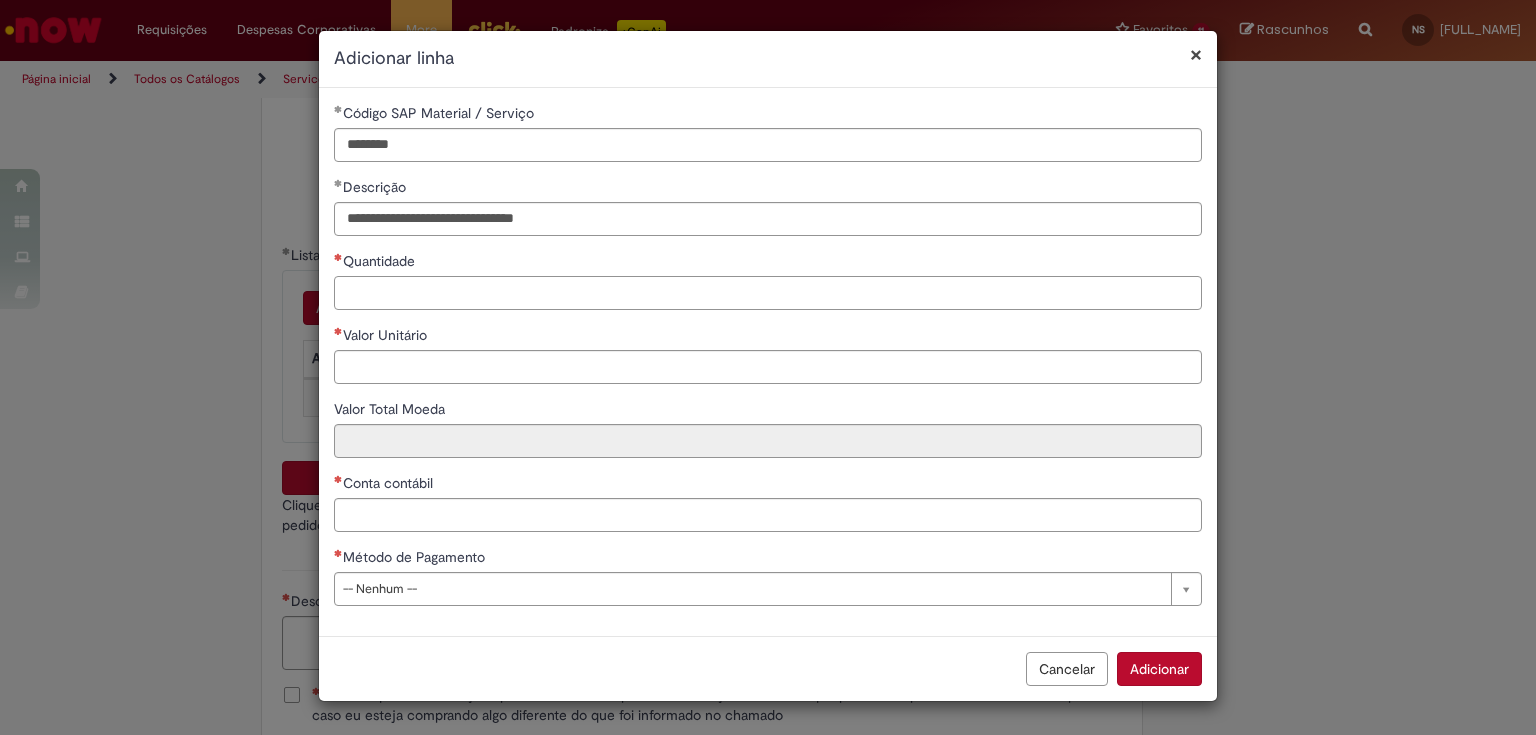 click on "Quantidade" at bounding box center (768, 293) 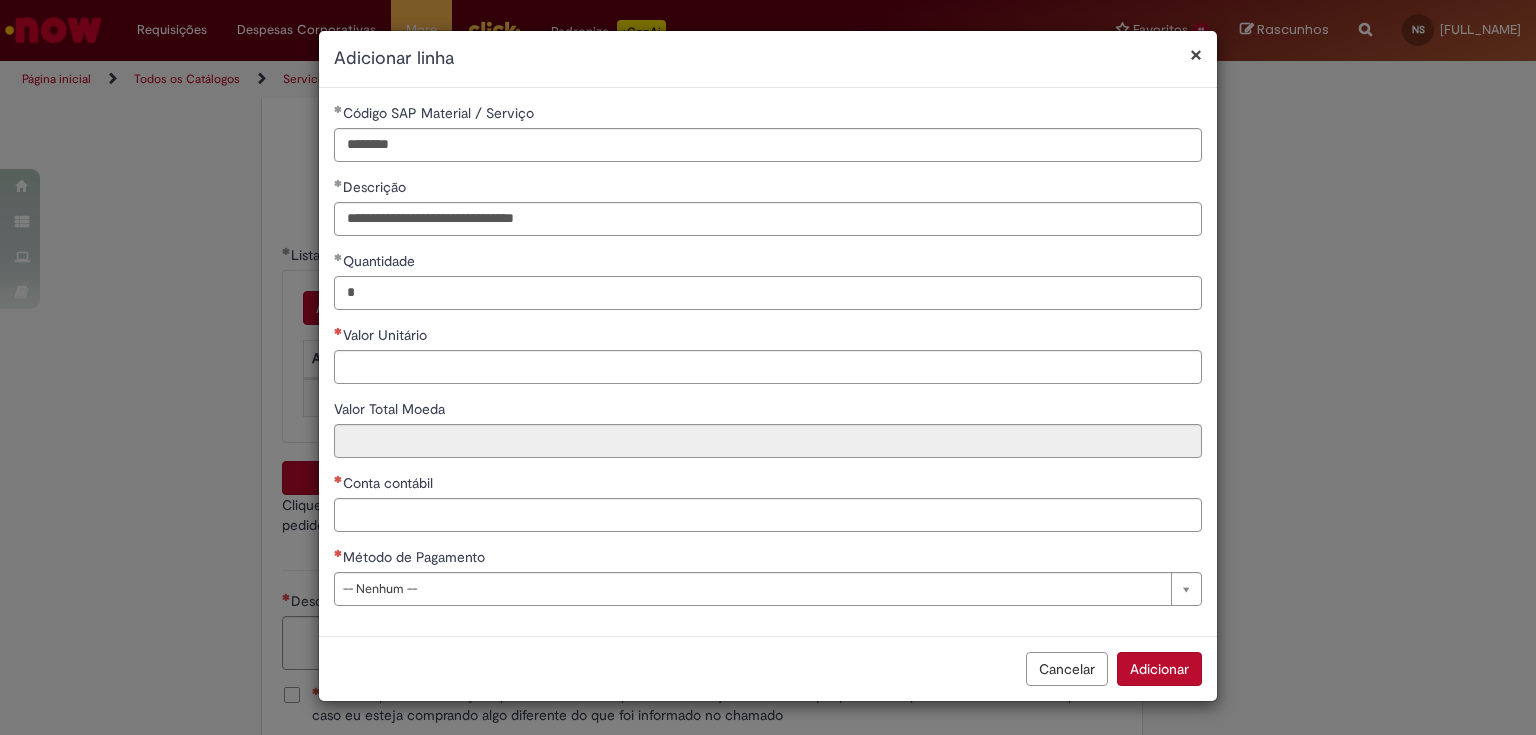 type on "*" 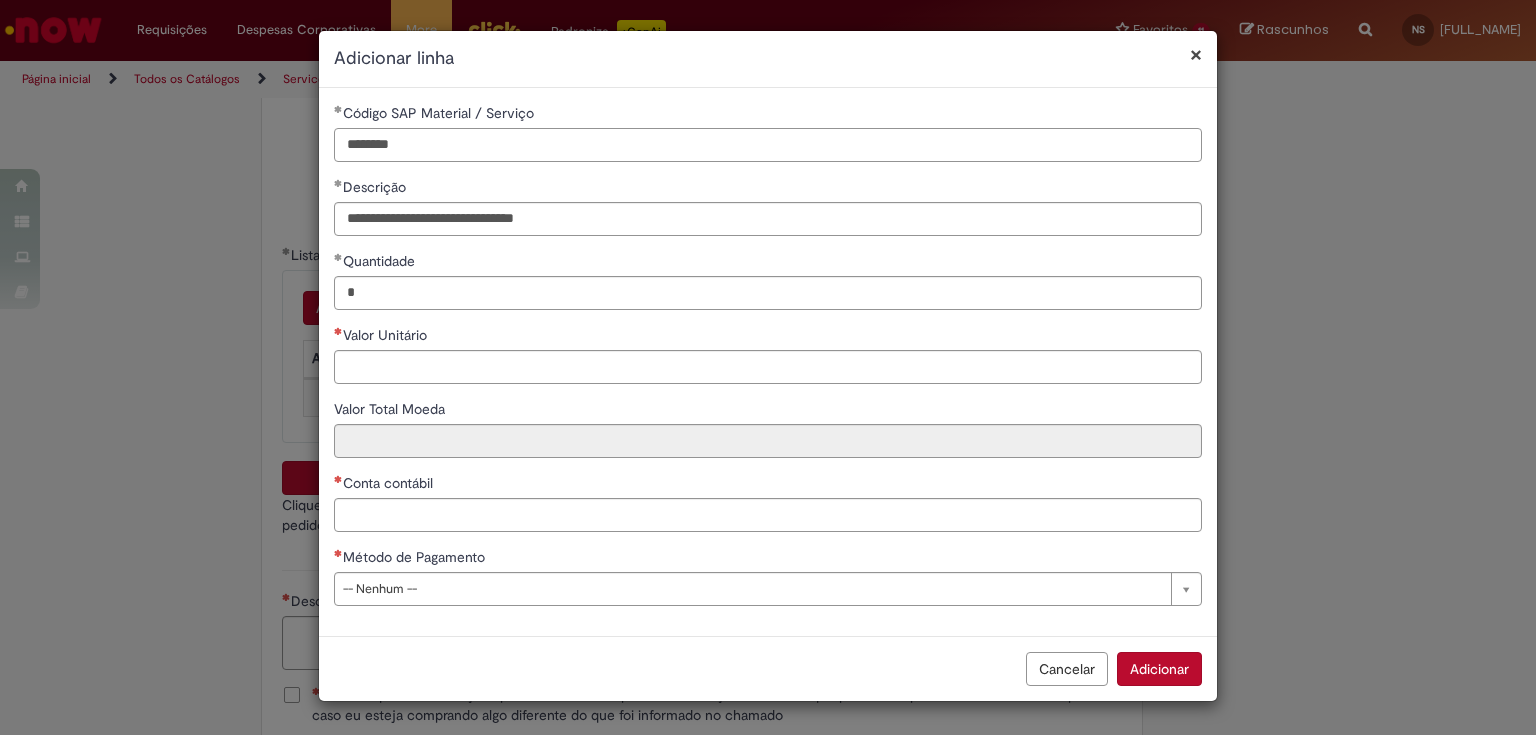 drag, startPoint x: 404, startPoint y: 143, endPoint x: 337, endPoint y: 139, distance: 67.11929 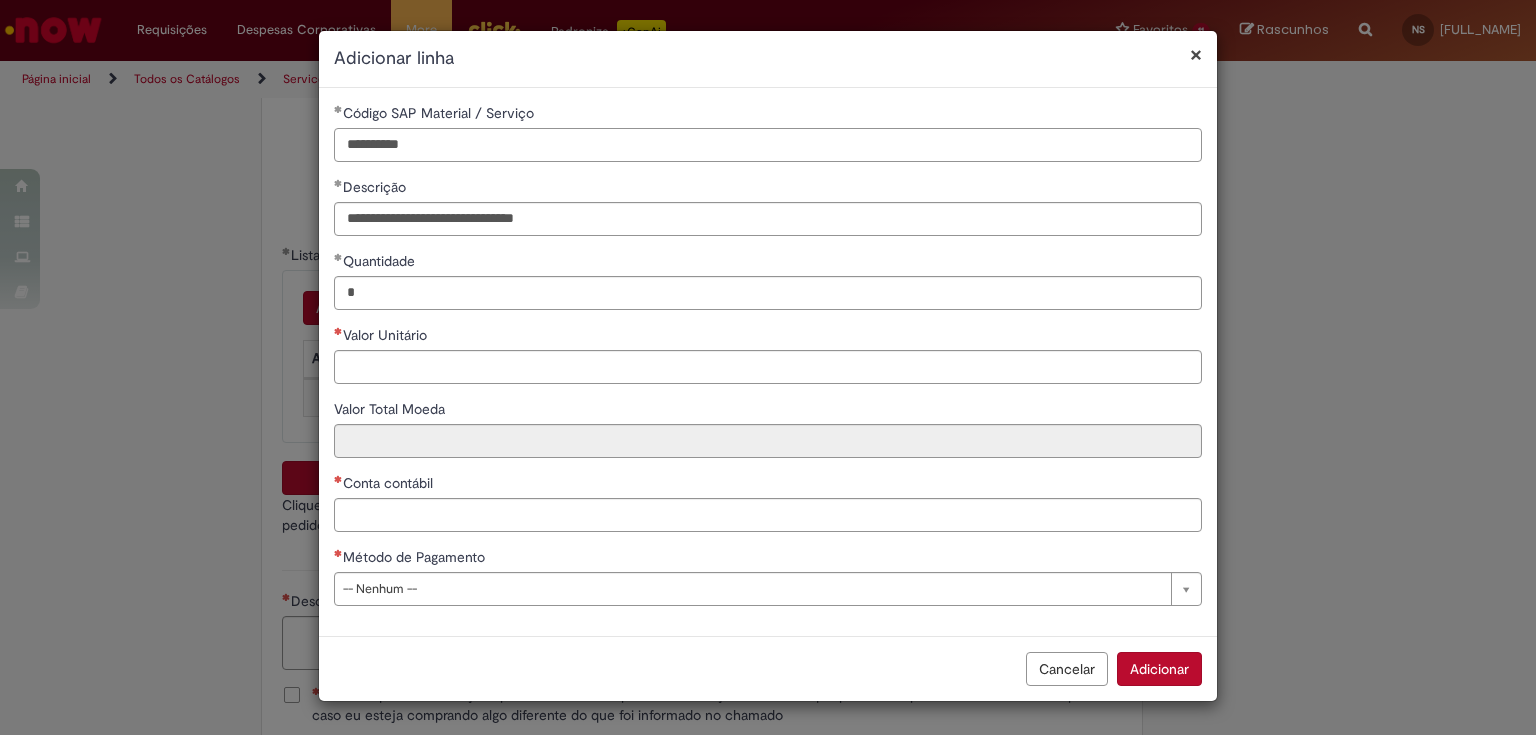 type on "********" 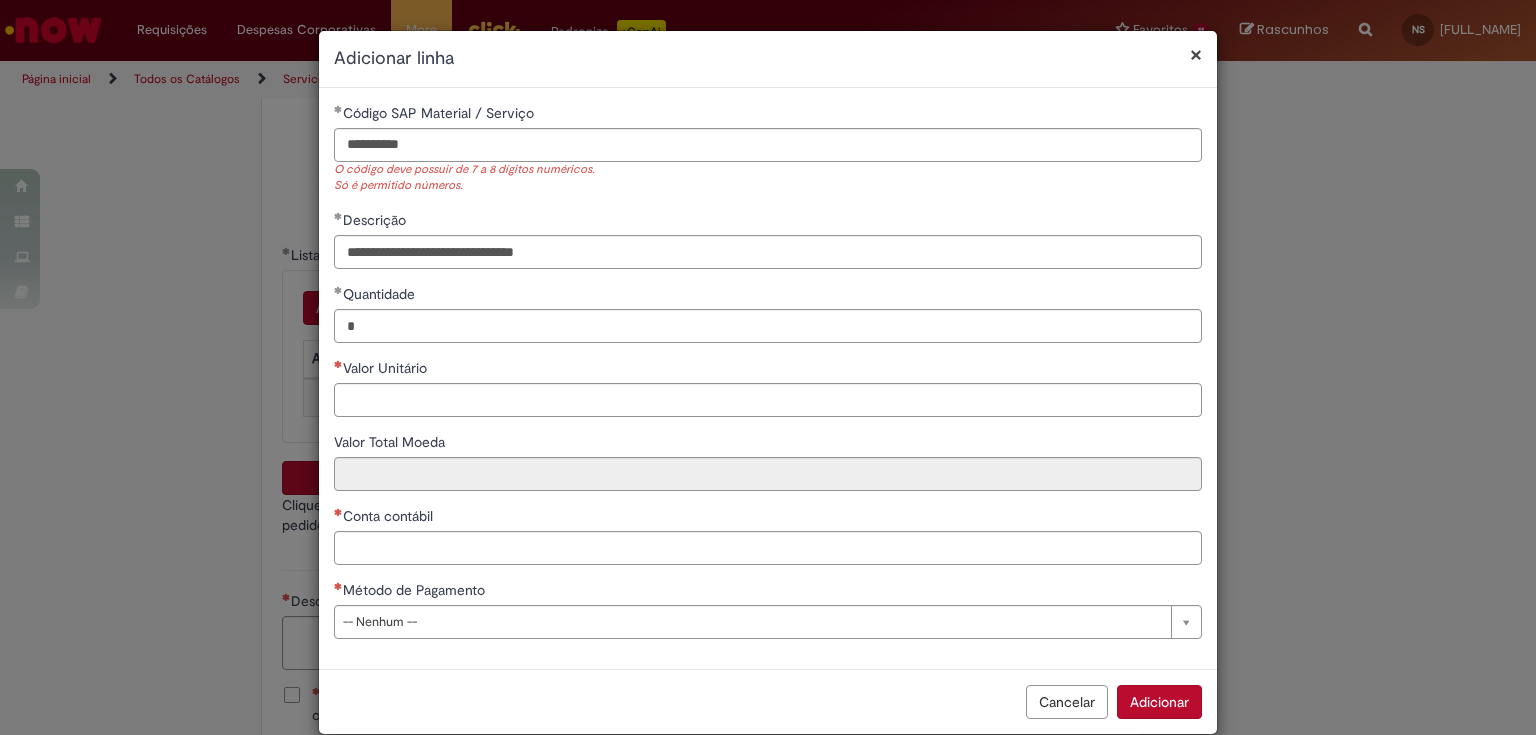 type 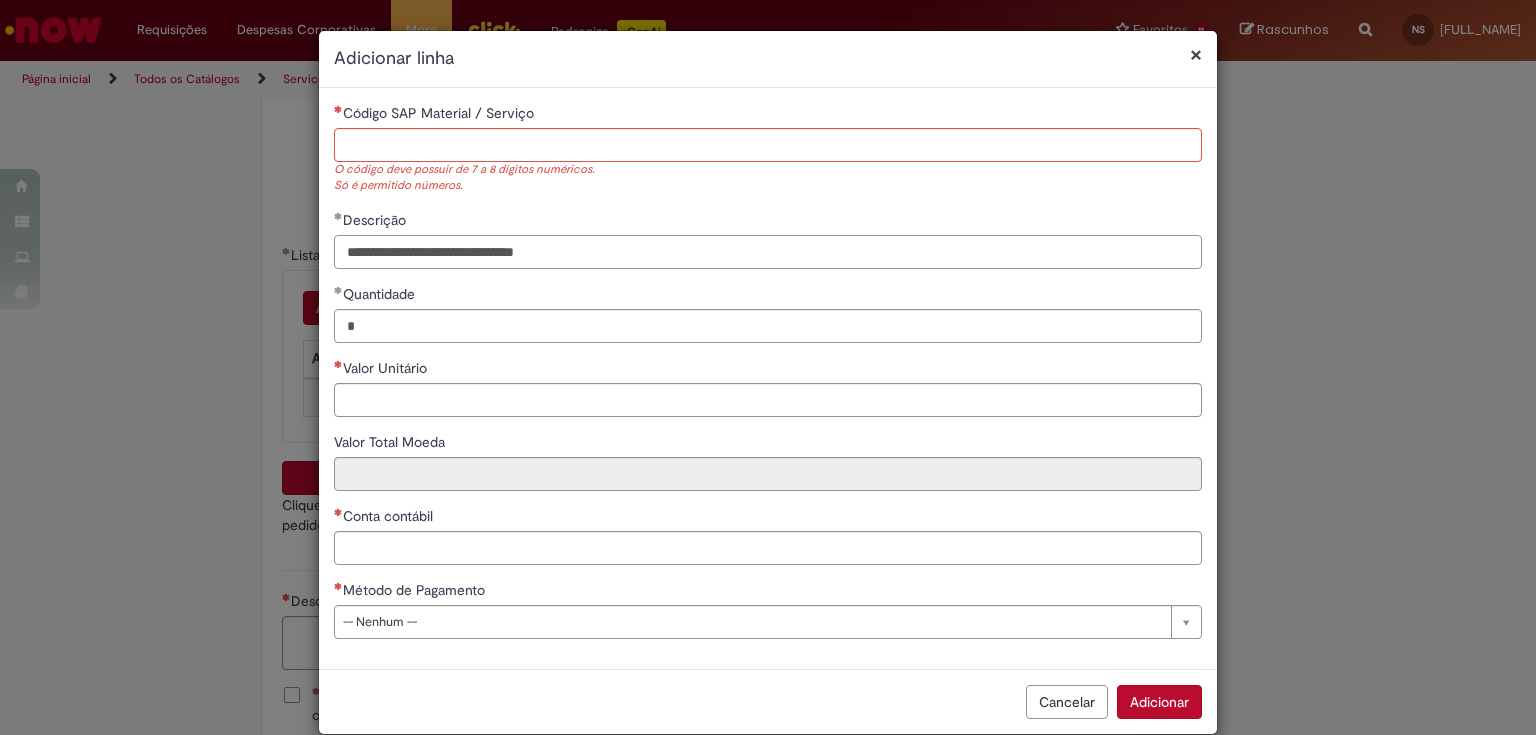 drag, startPoint x: 612, startPoint y: 244, endPoint x: 314, endPoint y: 244, distance: 298 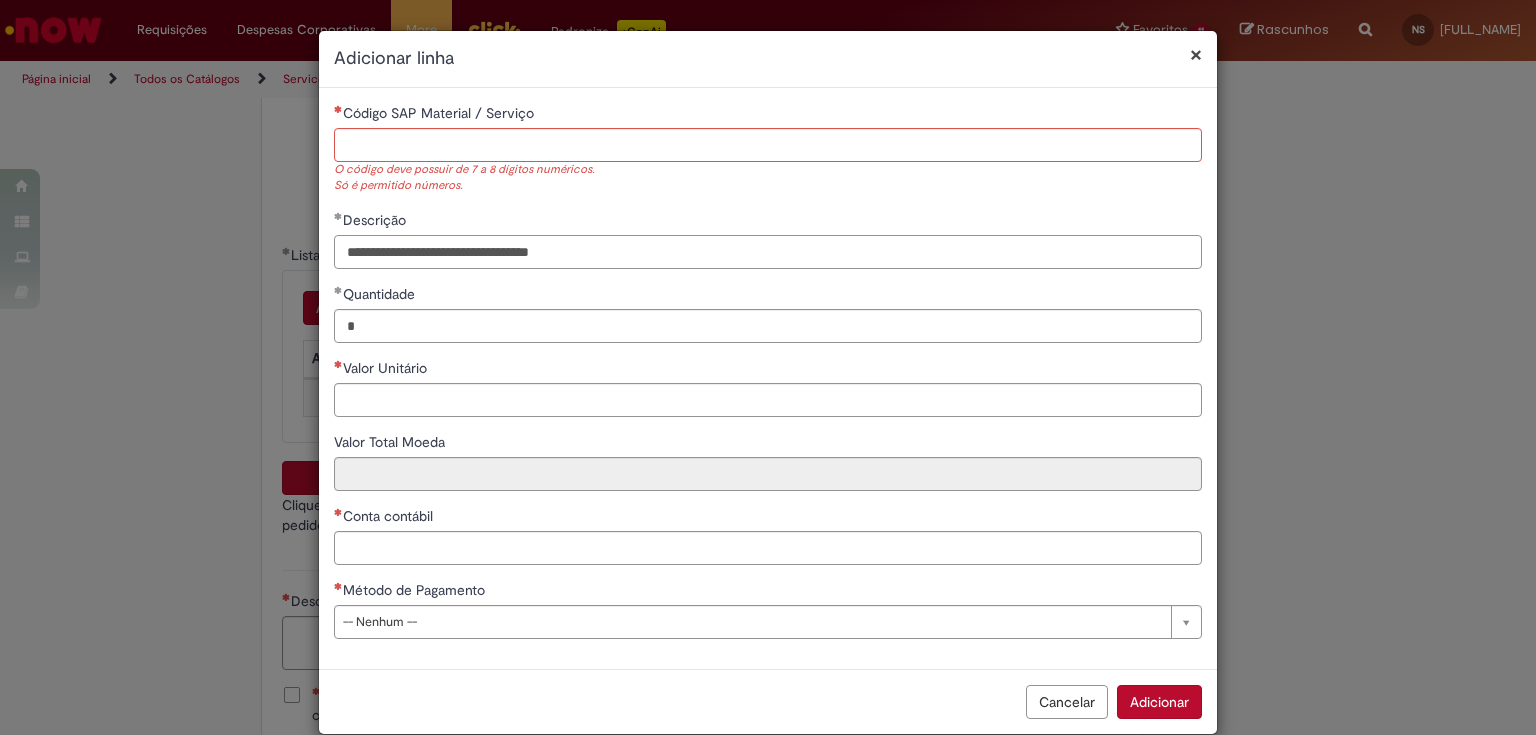 type on "**********" 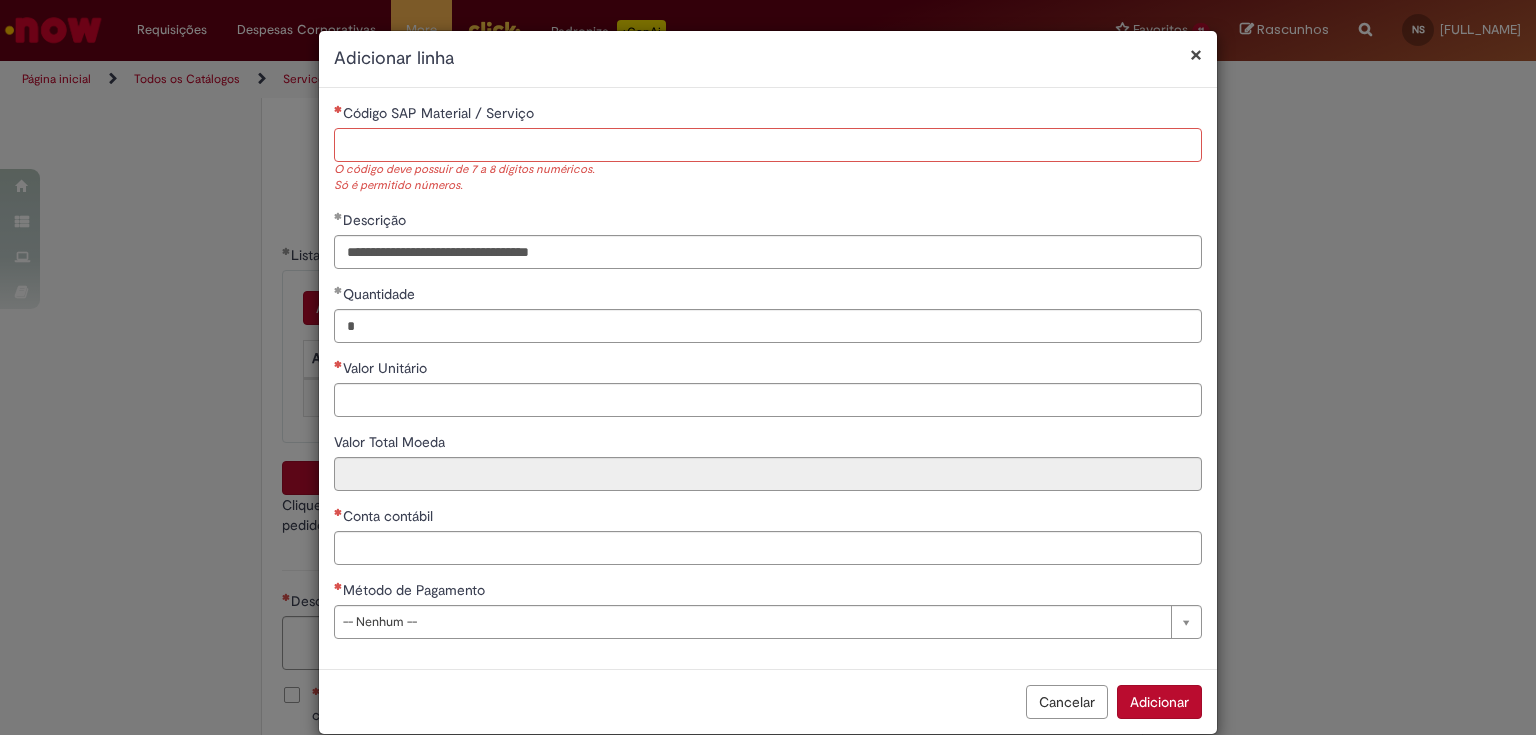 click on "Código SAP Material / Serviço" at bounding box center (768, 145) 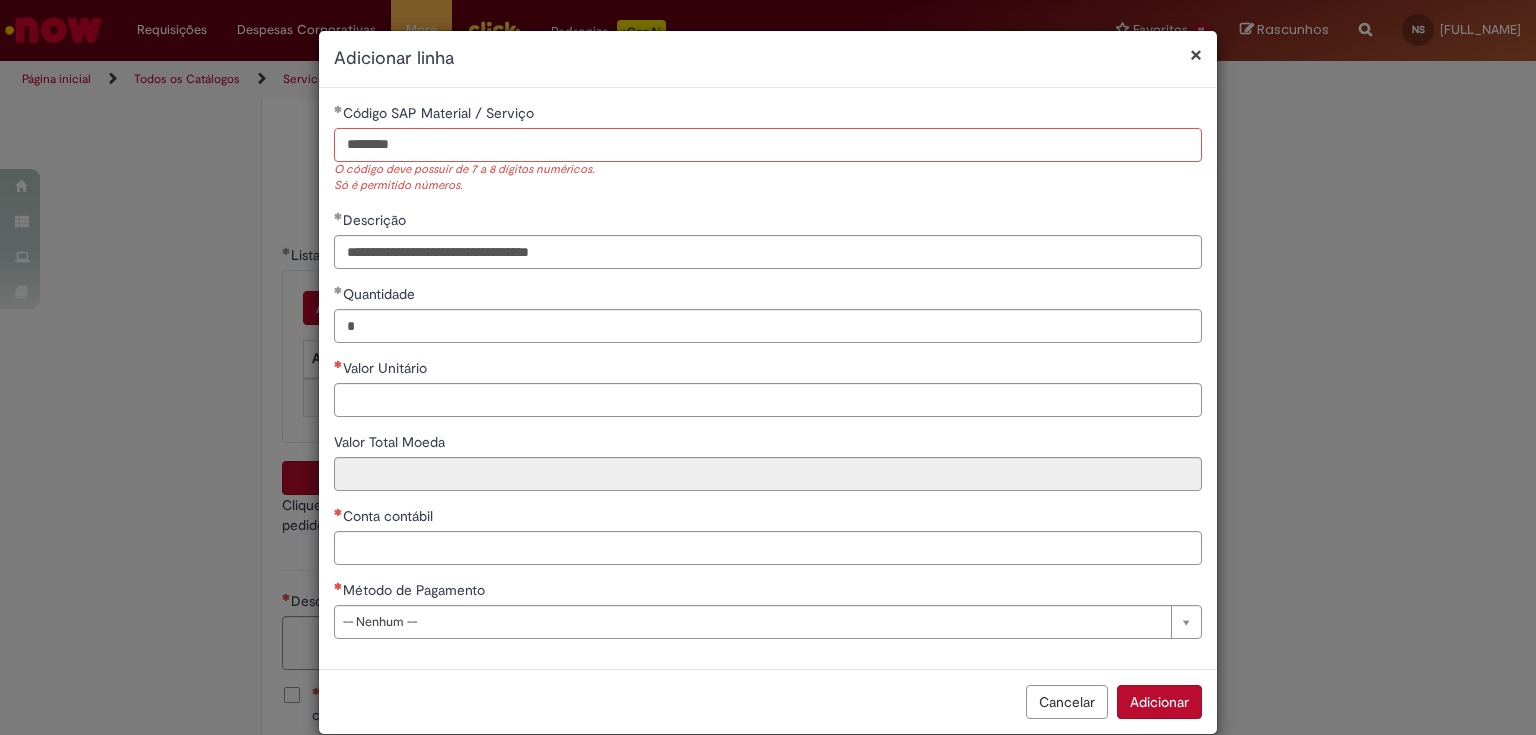 type on "********" 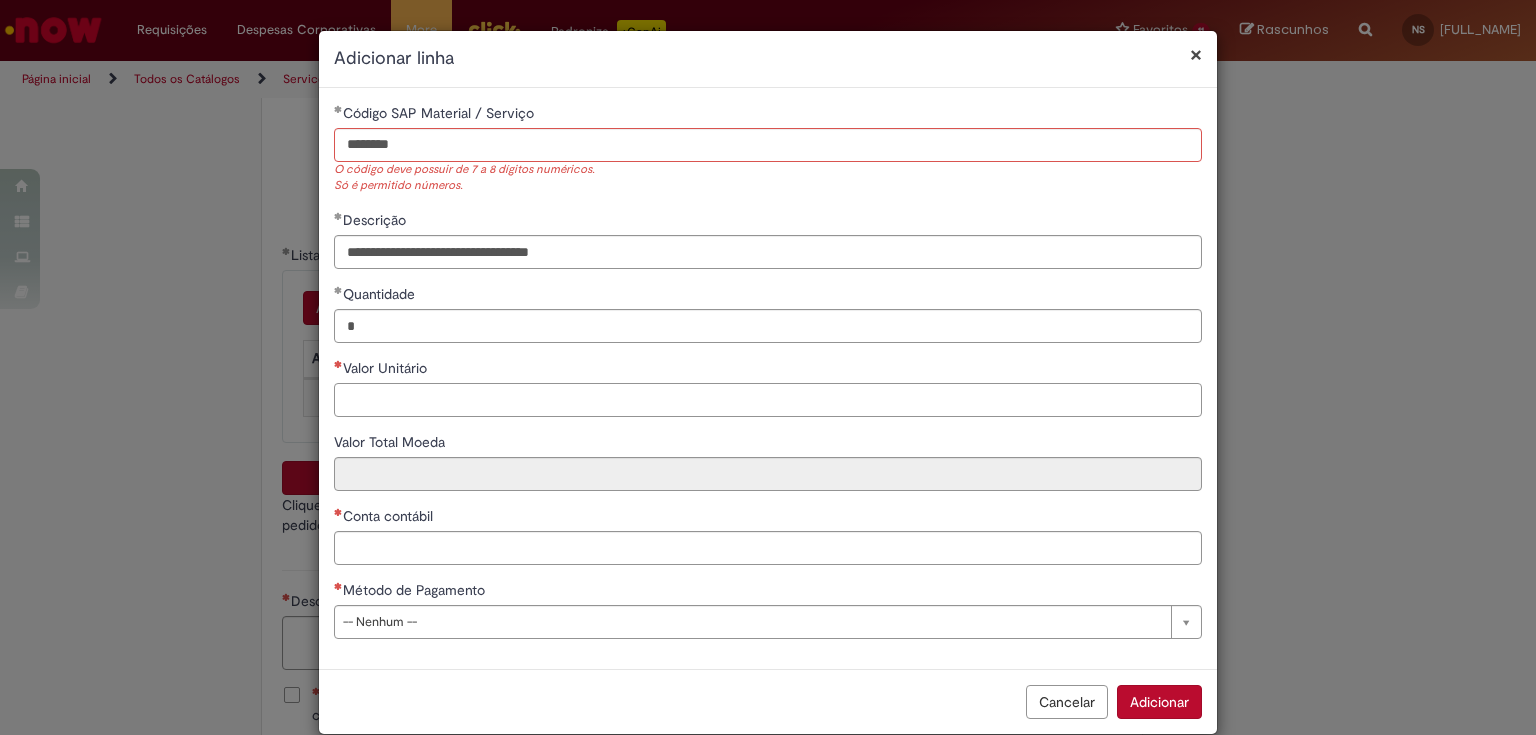 click on "**********" at bounding box center (768, 378) 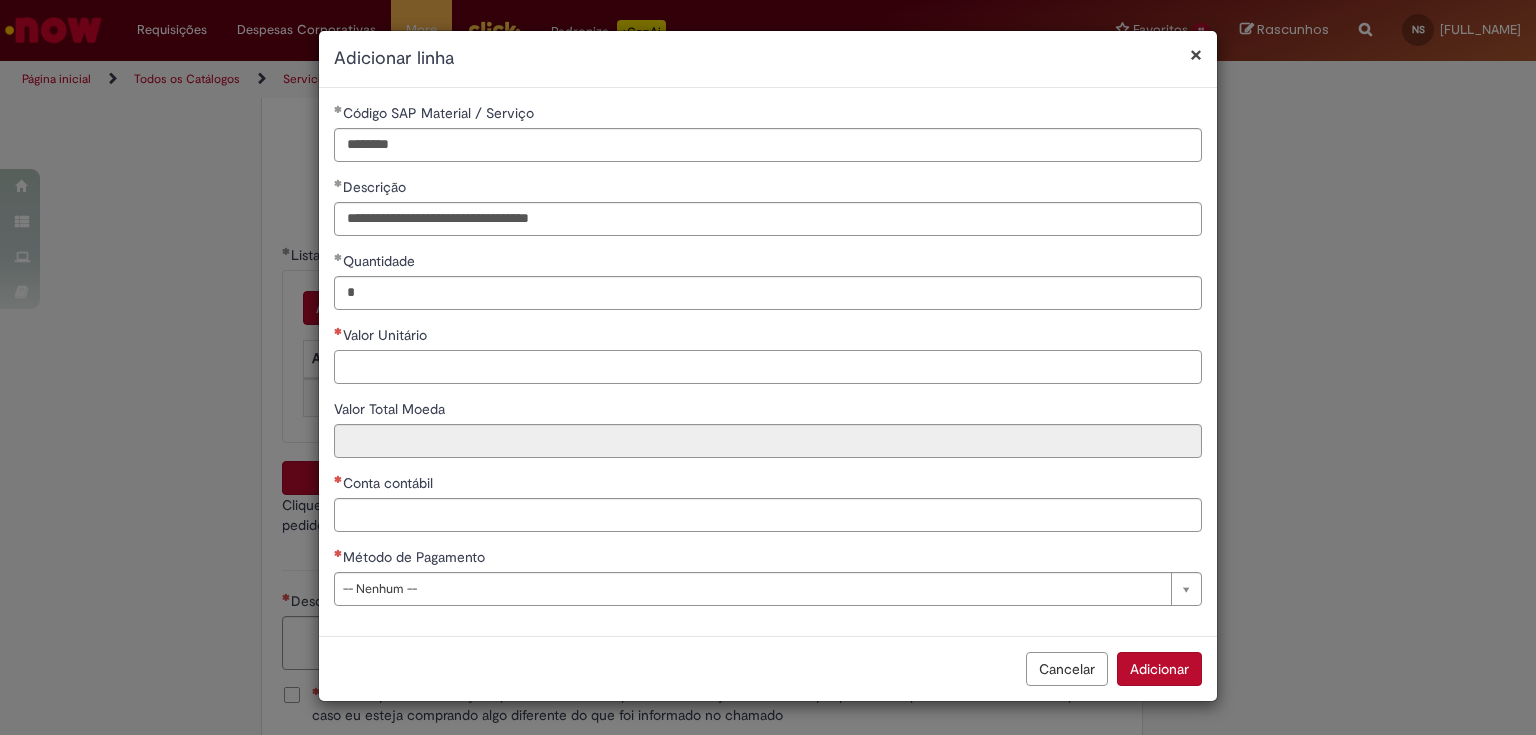 paste on "********" 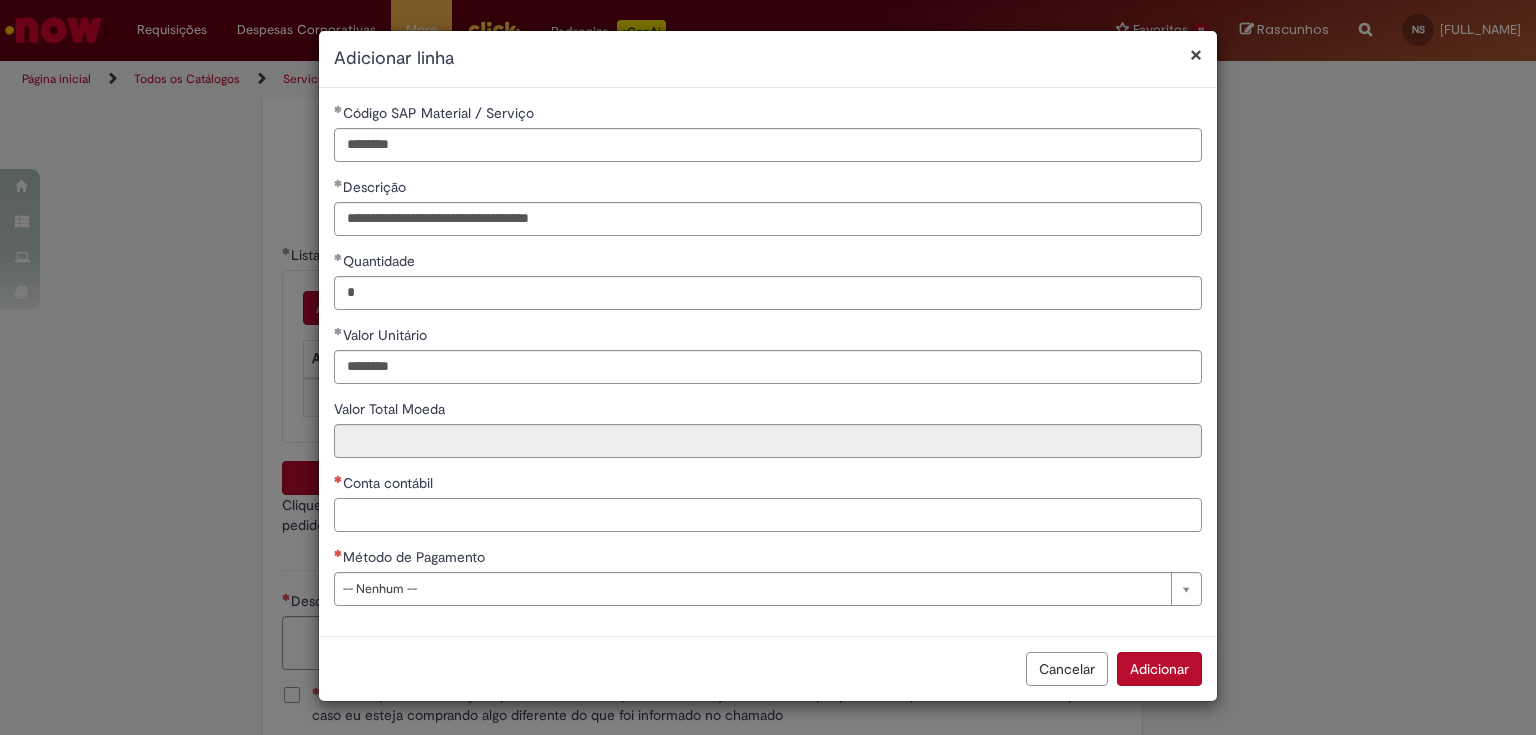 type on "********" 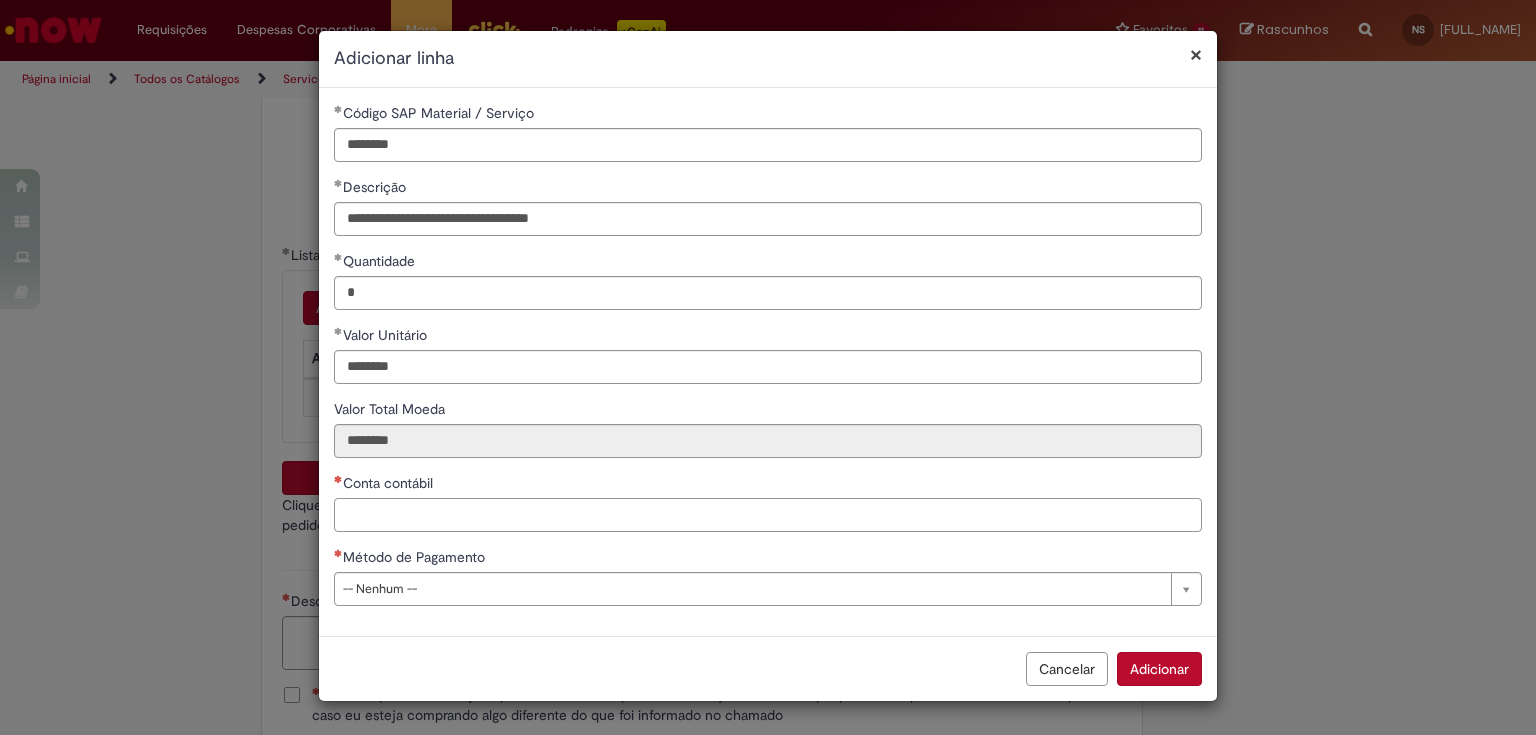 click on "Conta contábil" at bounding box center (768, 515) 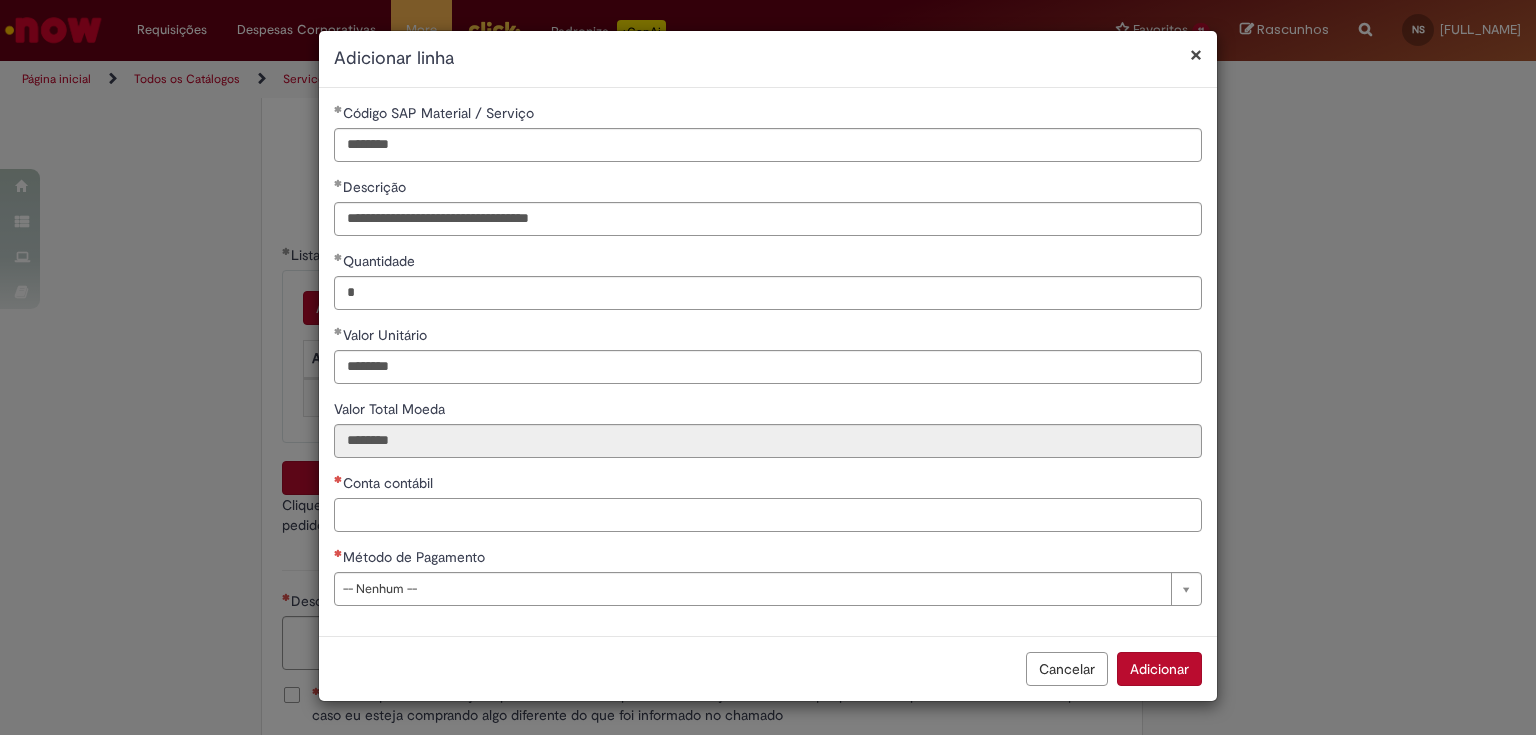 paste on "********" 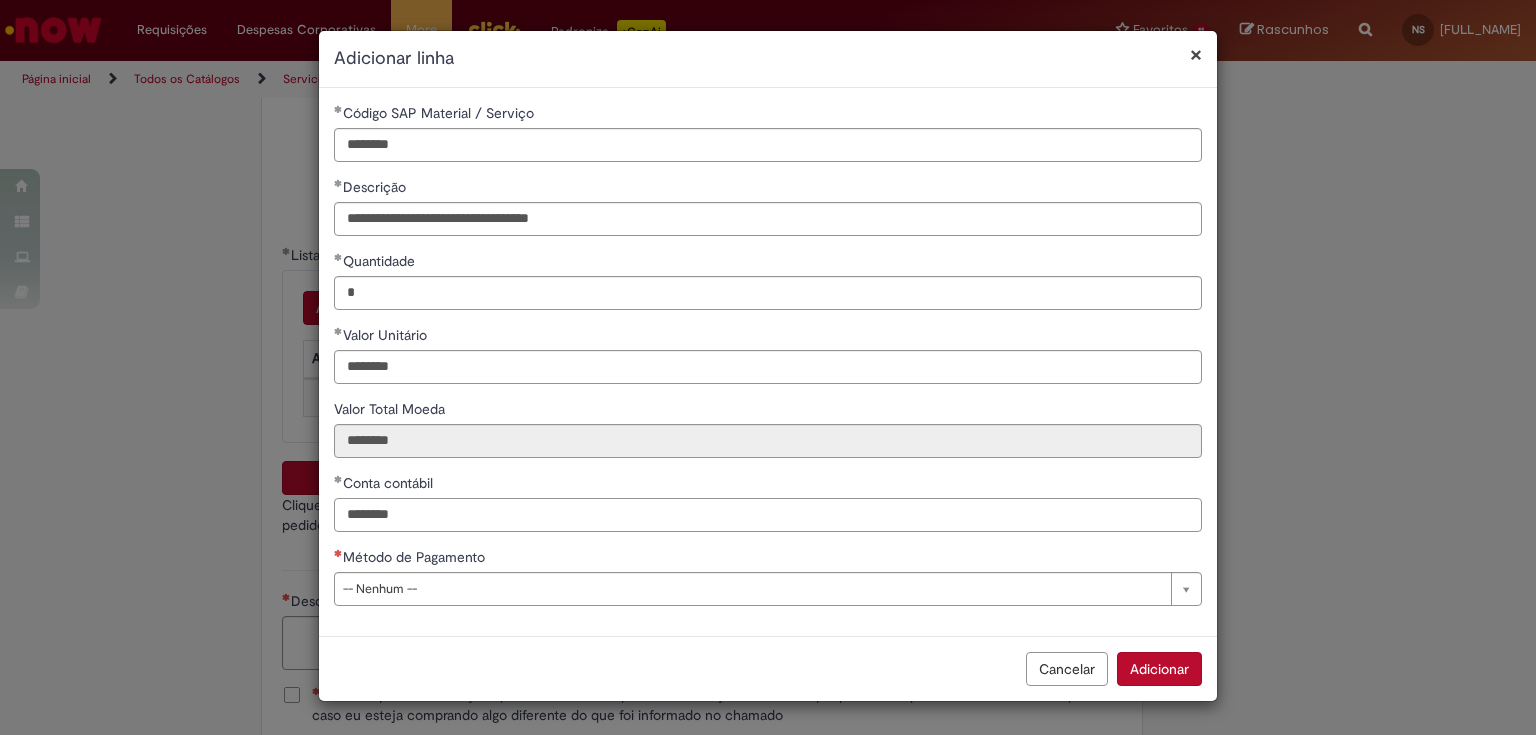type on "********" 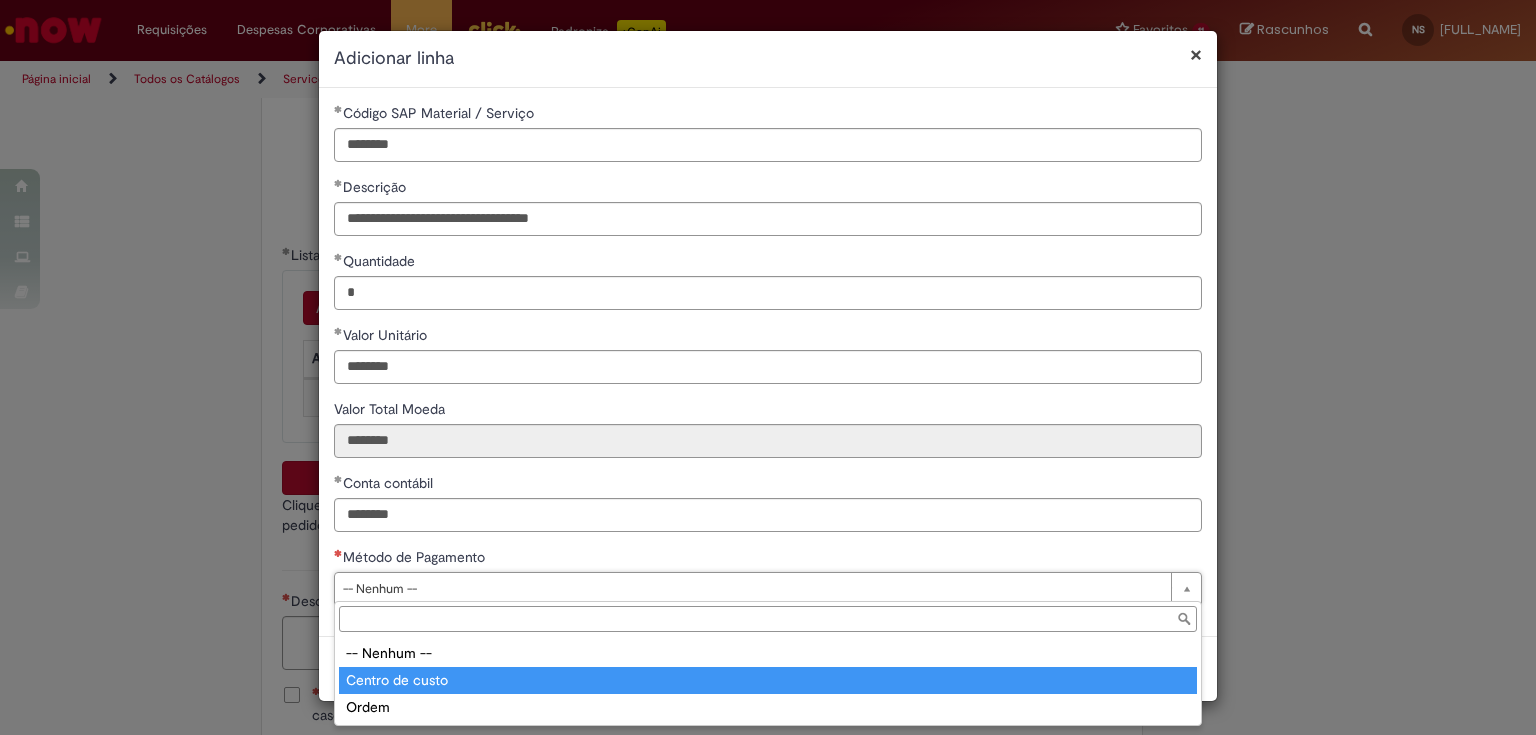 type on "**********" 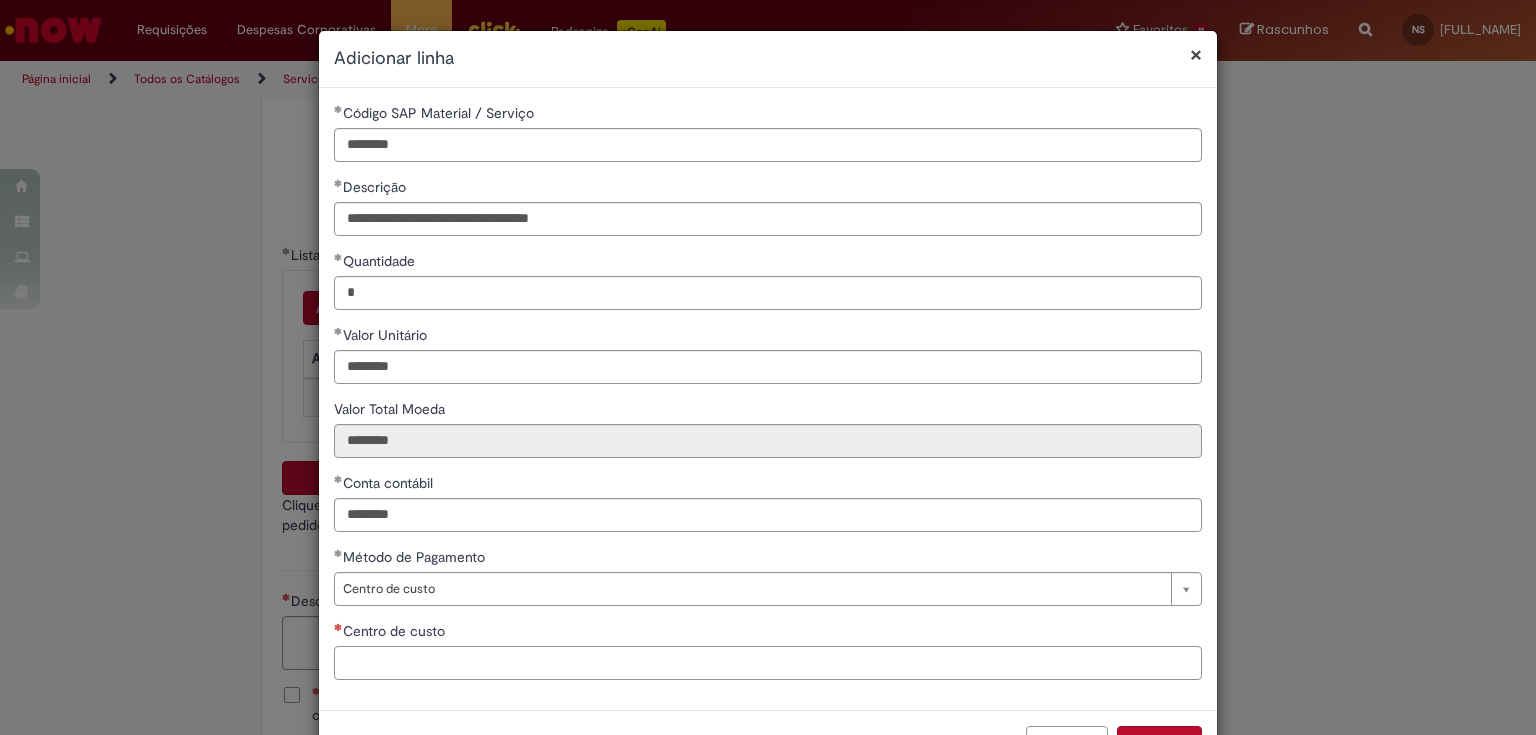click on "Centro de custo" at bounding box center (768, 663) 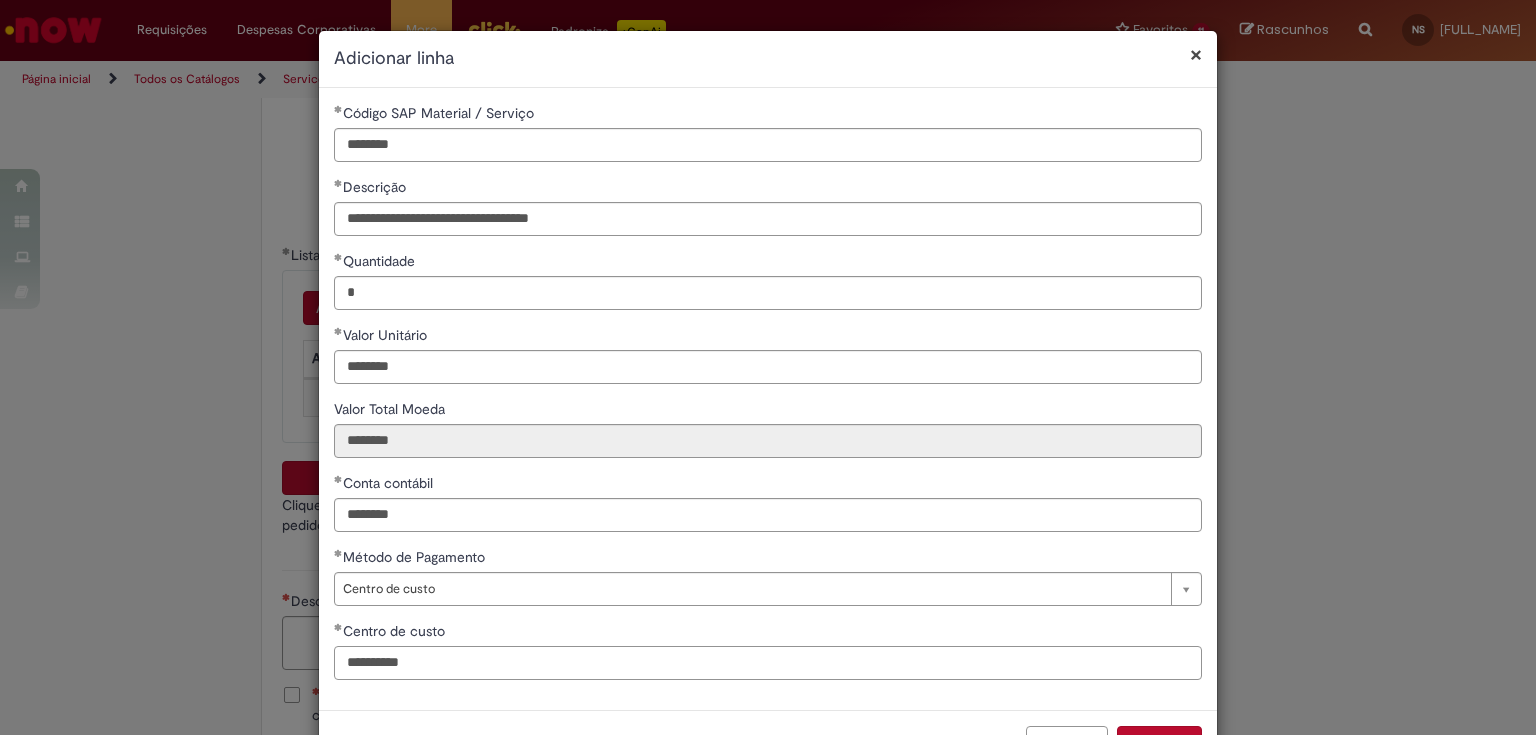 scroll, scrollTop: 69, scrollLeft: 0, axis: vertical 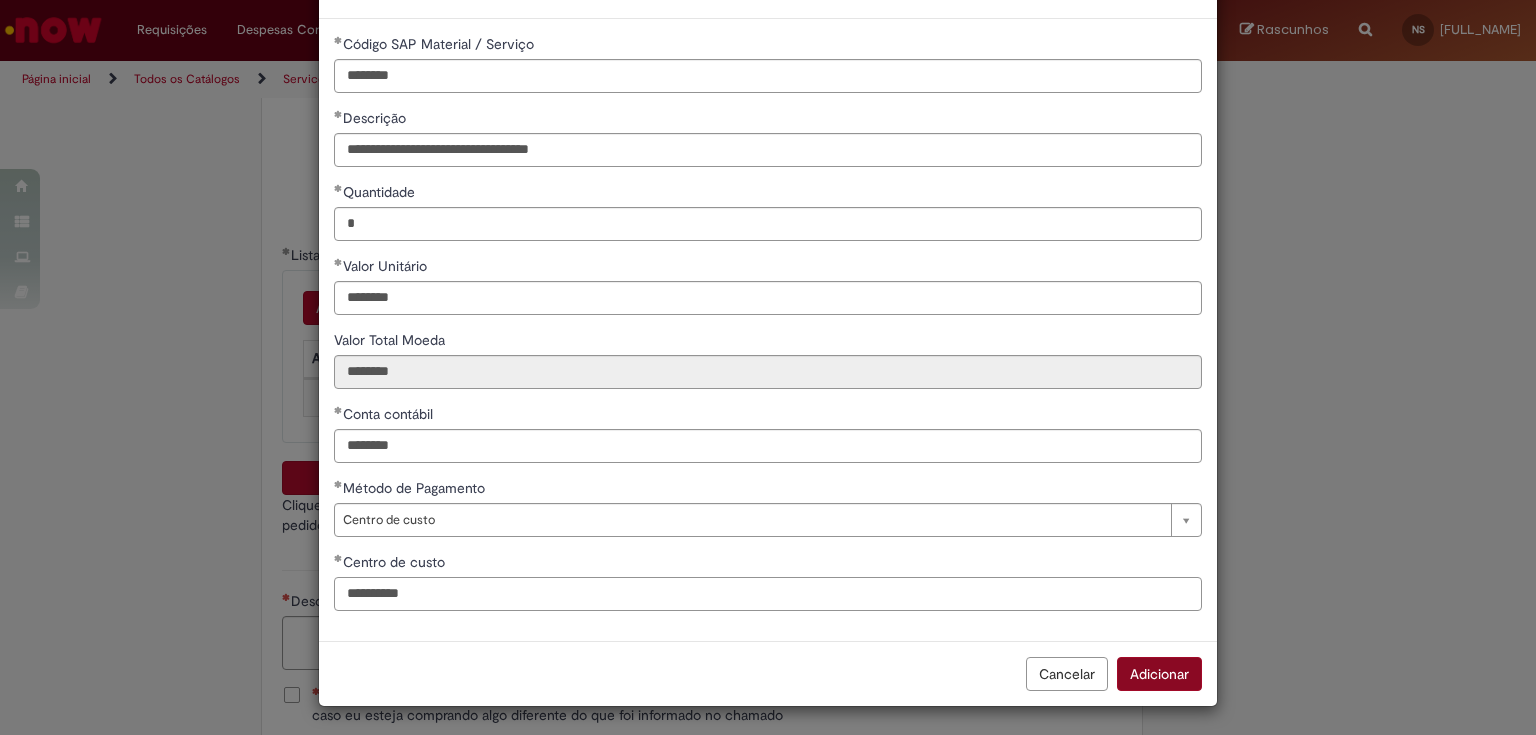 type on "**********" 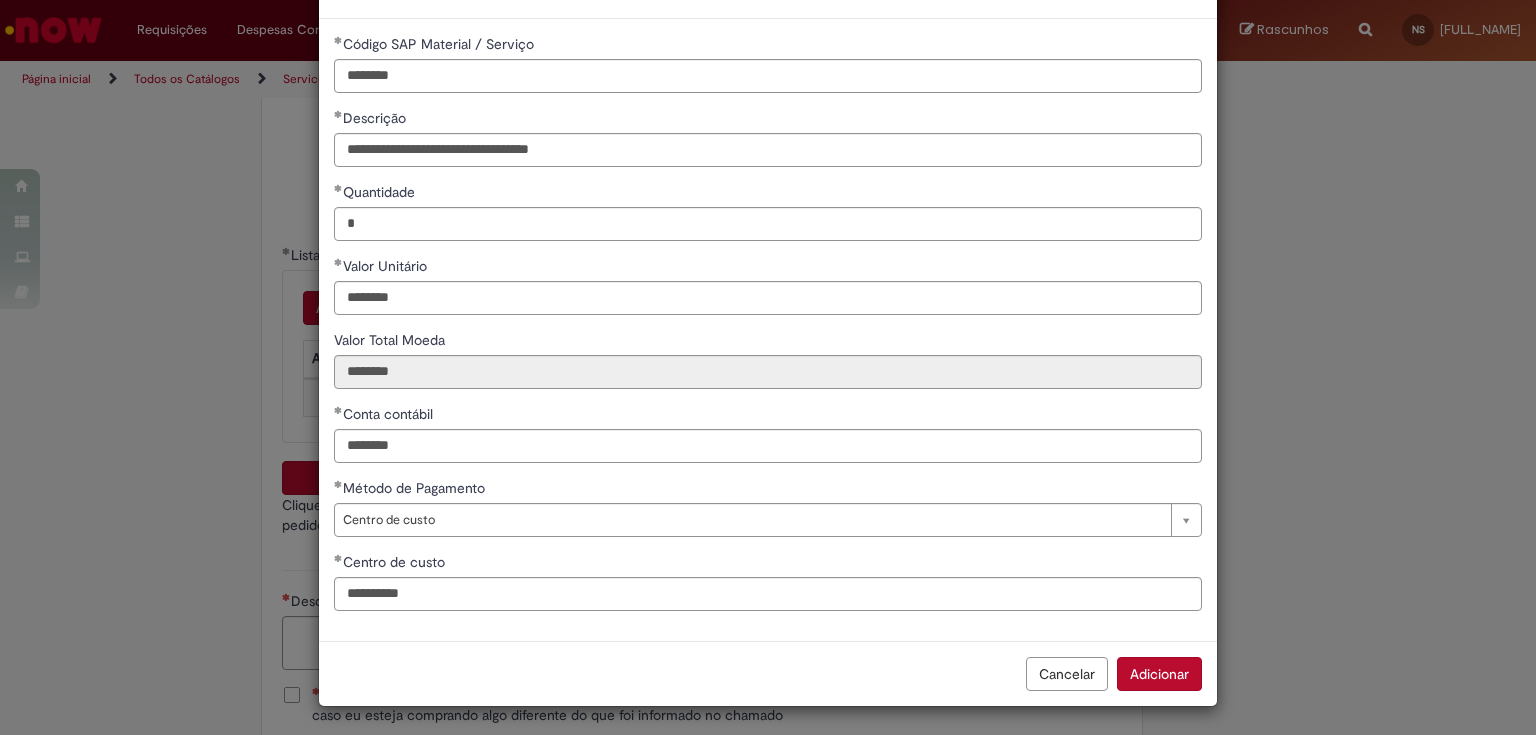 click on "Adicionar" at bounding box center (1159, 674) 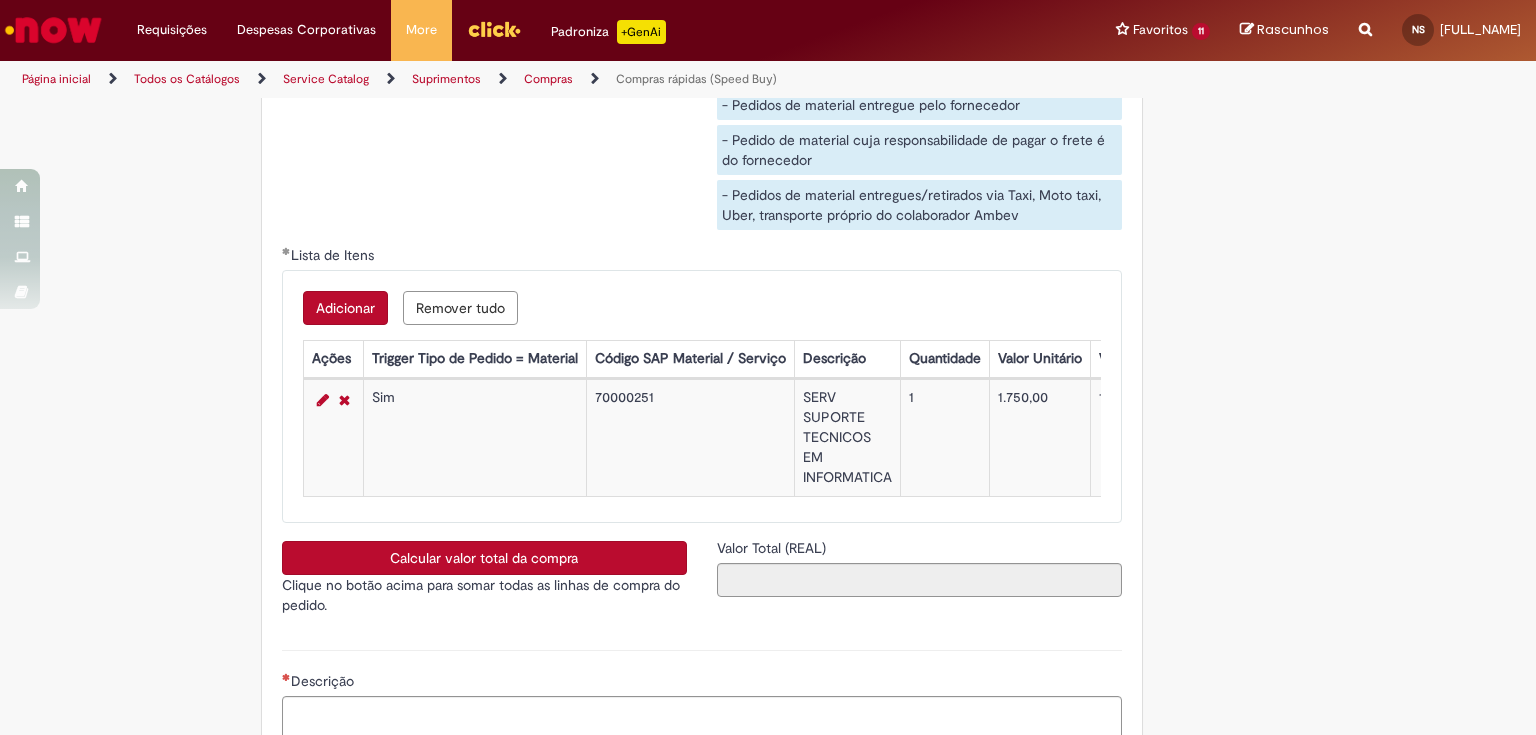 click on "Calcular valor total da compra" at bounding box center [484, 558] 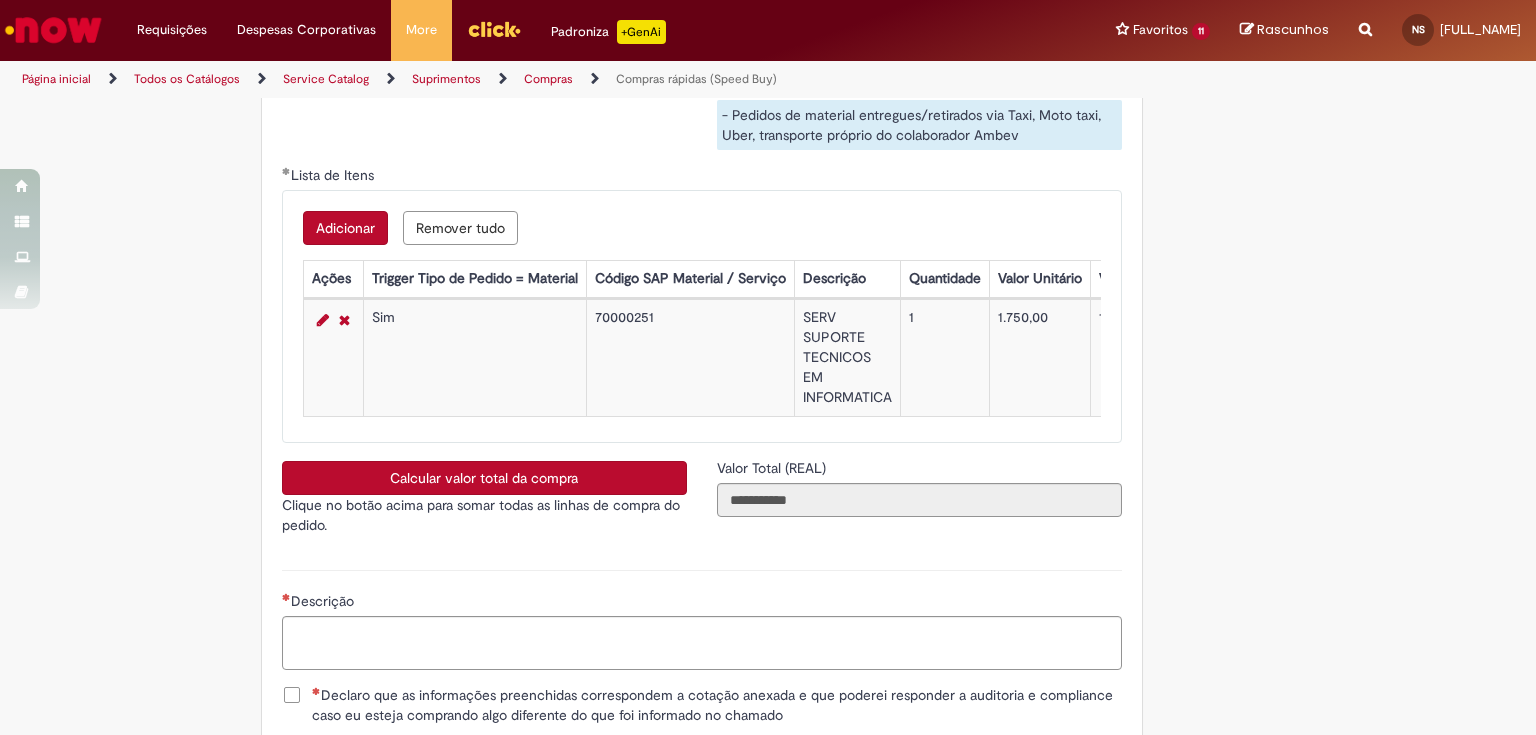 scroll, scrollTop: 3360, scrollLeft: 0, axis: vertical 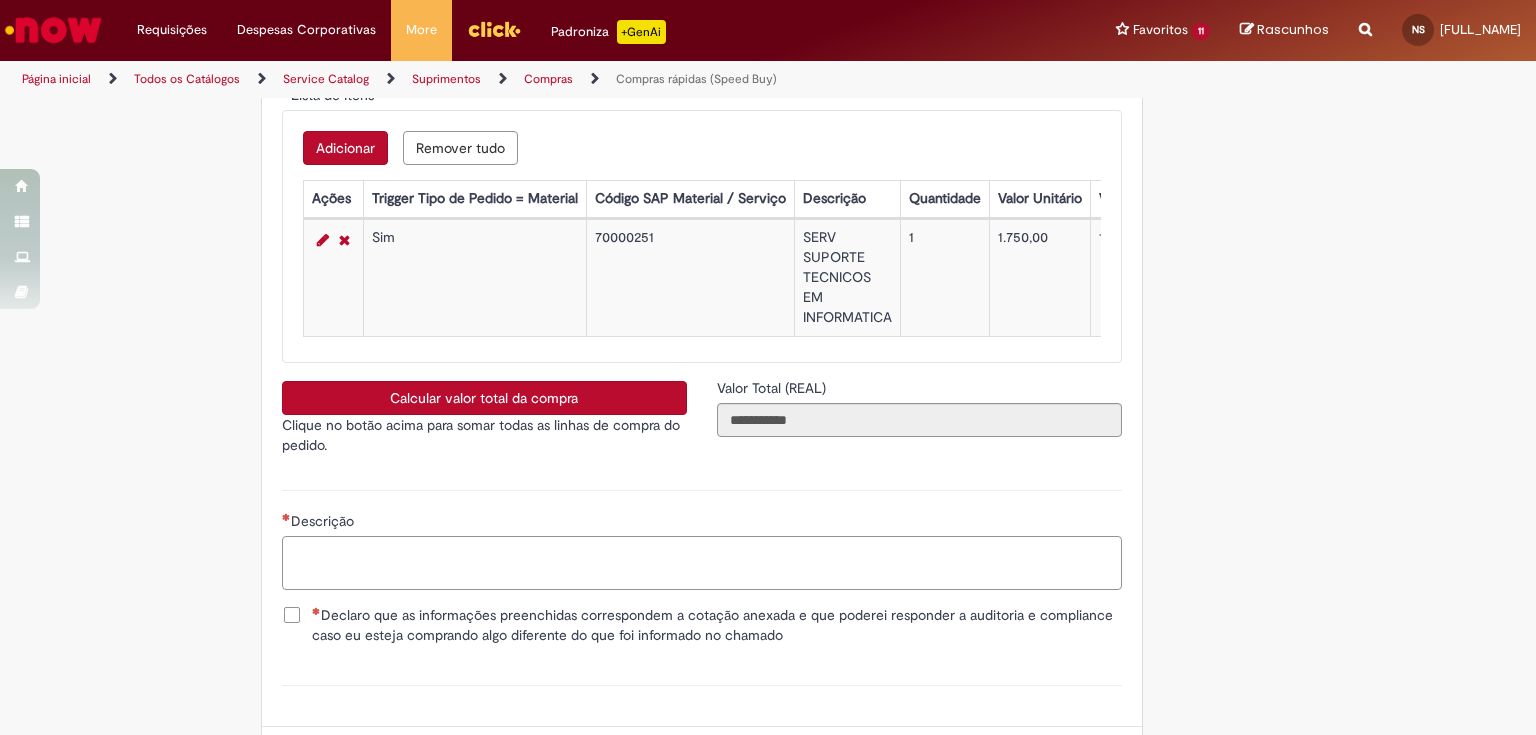 click on "Descrição" at bounding box center (702, 563) 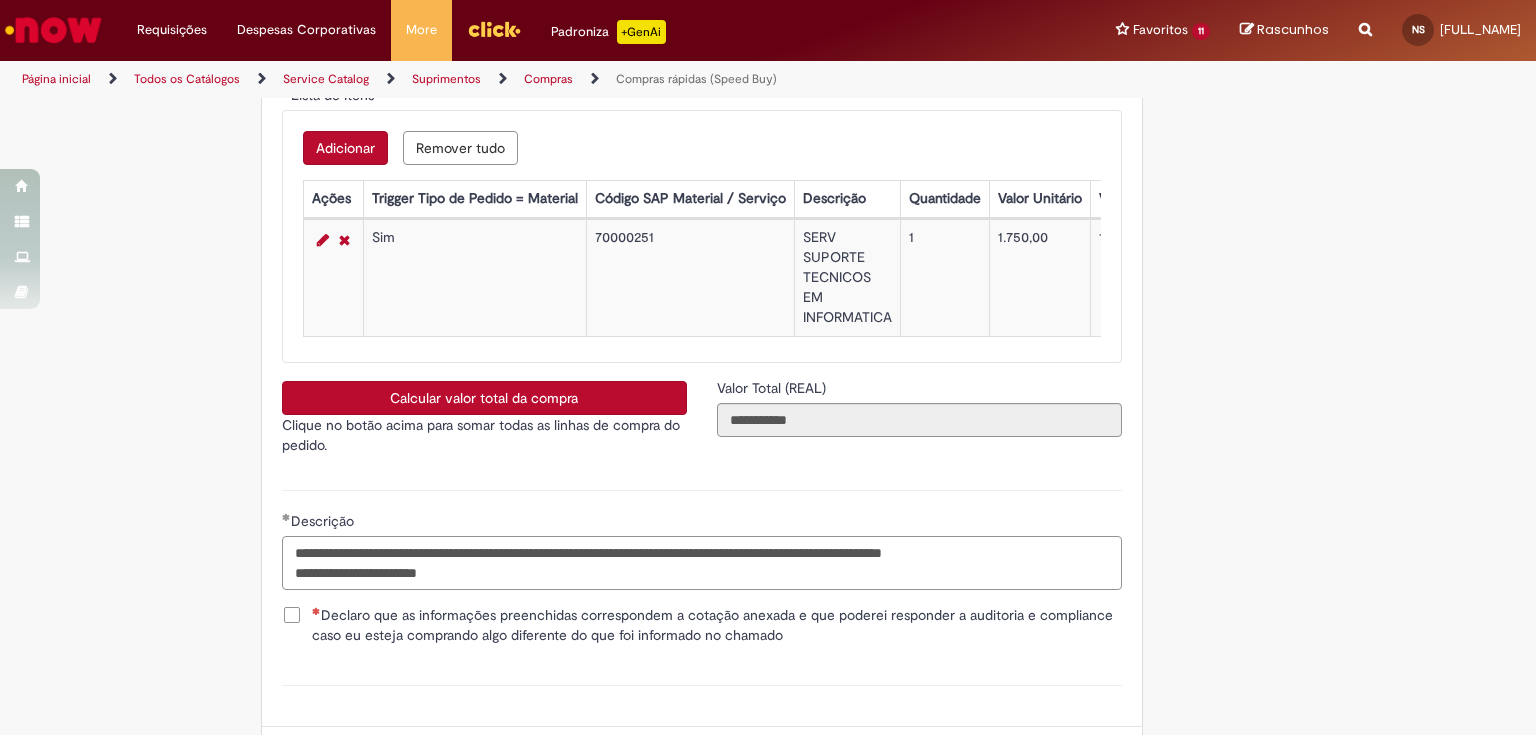 type on "**********" 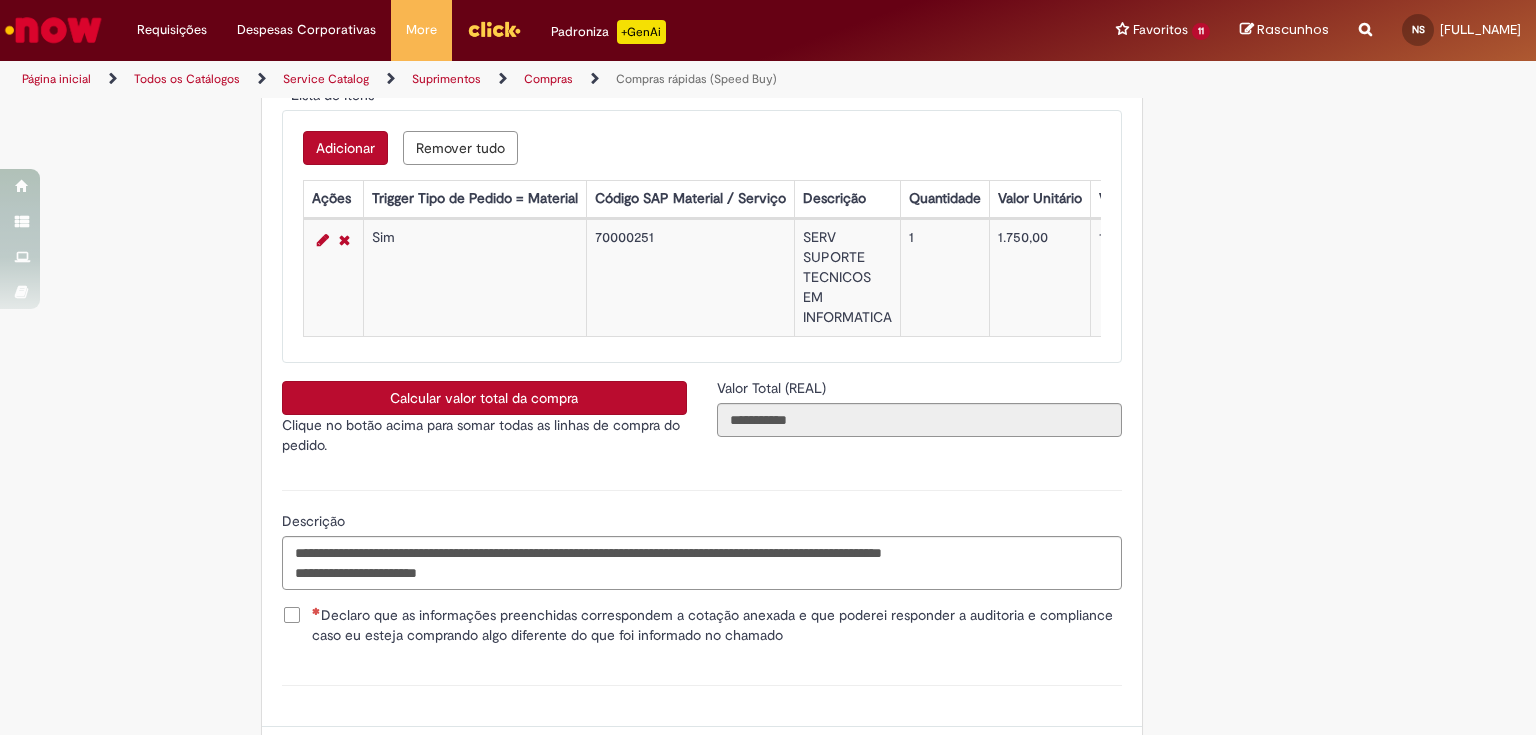 click on "Declaro que as informações preenchidas correspondem a cotação anexada e que poderei responder a auditoria e compliance caso eu esteja comprando algo diferente do que foi informado no chamado" at bounding box center [717, 625] 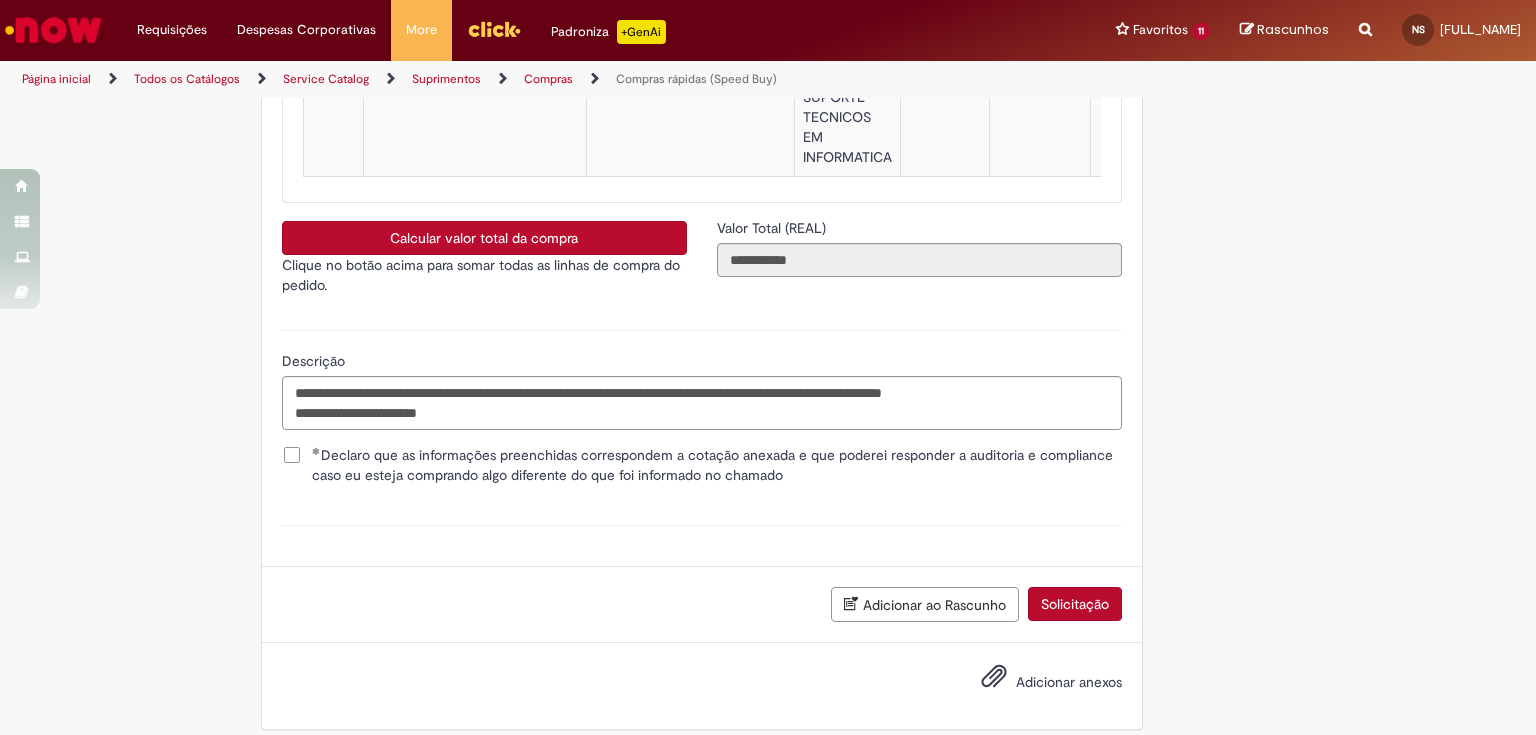 scroll, scrollTop: 3546, scrollLeft: 0, axis: vertical 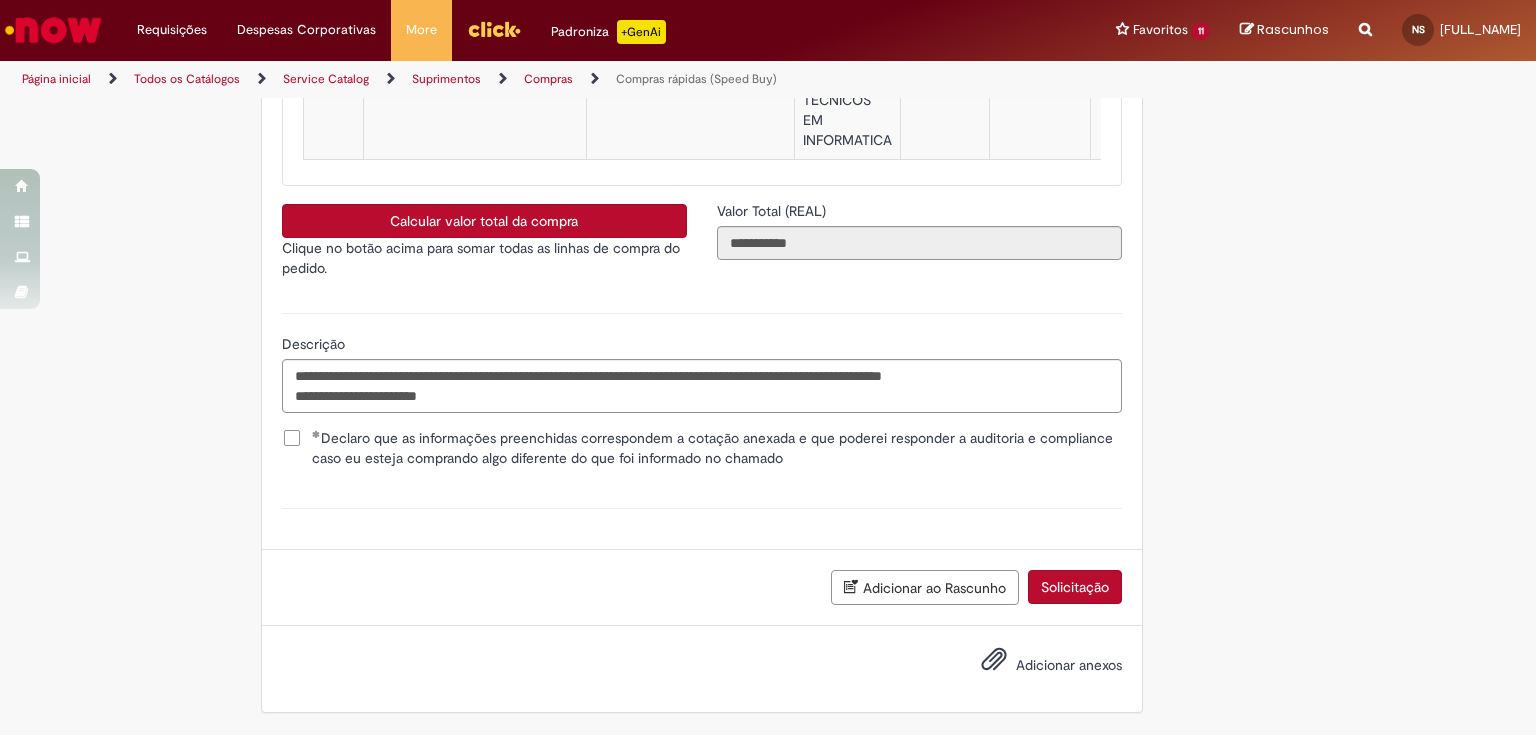 click on "Adicionar anexos" at bounding box center (1069, 665) 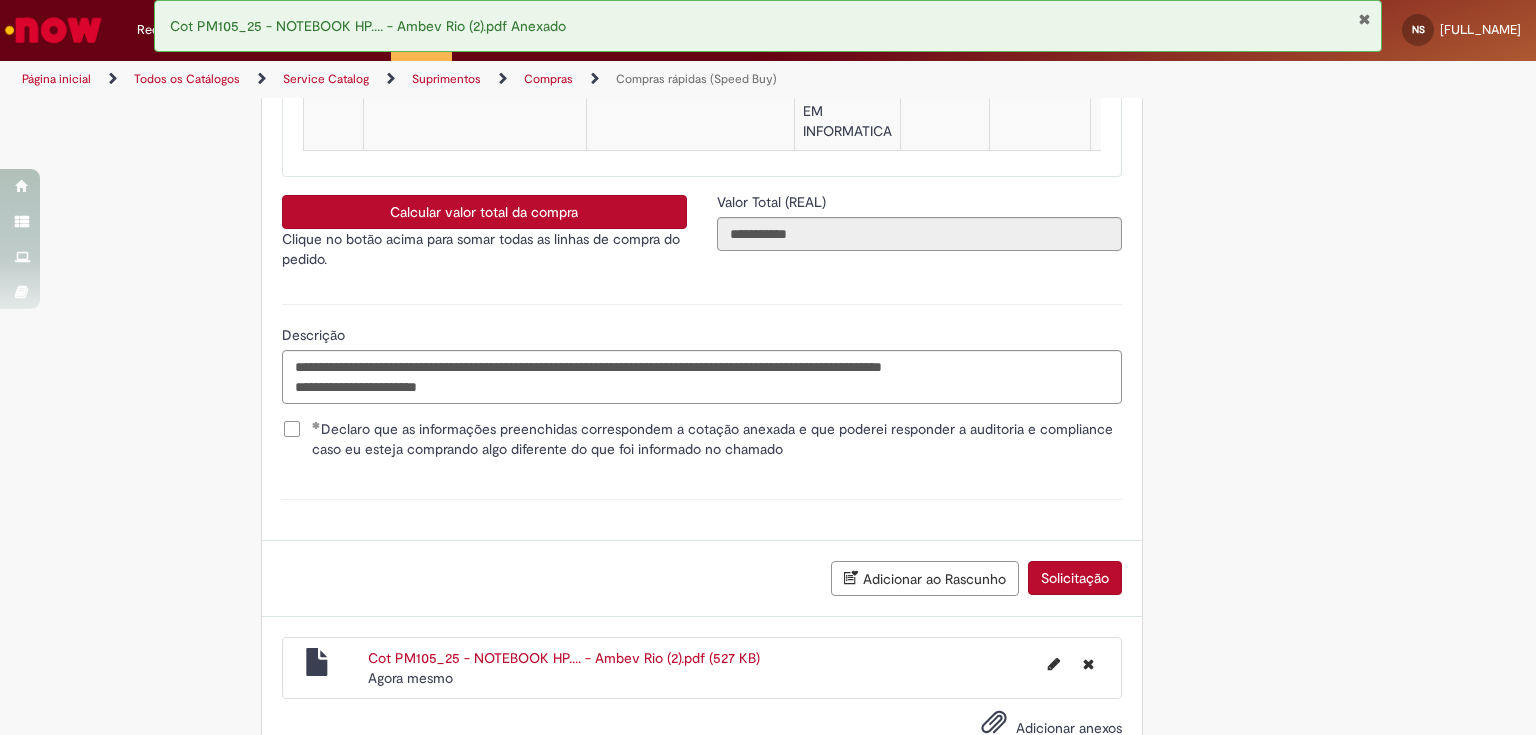 scroll, scrollTop: 3617, scrollLeft: 0, axis: vertical 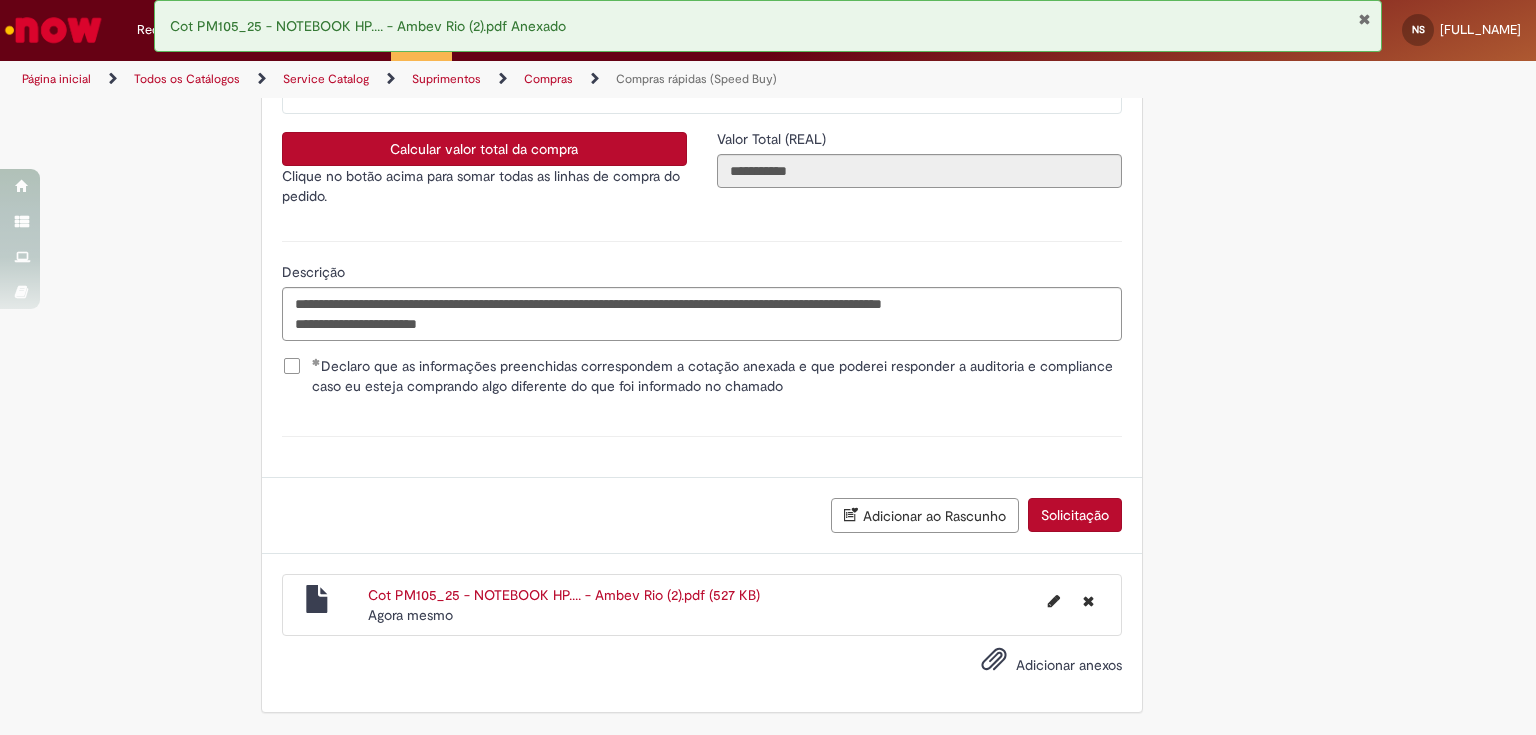 click on "Solicitação" at bounding box center (1075, 515) 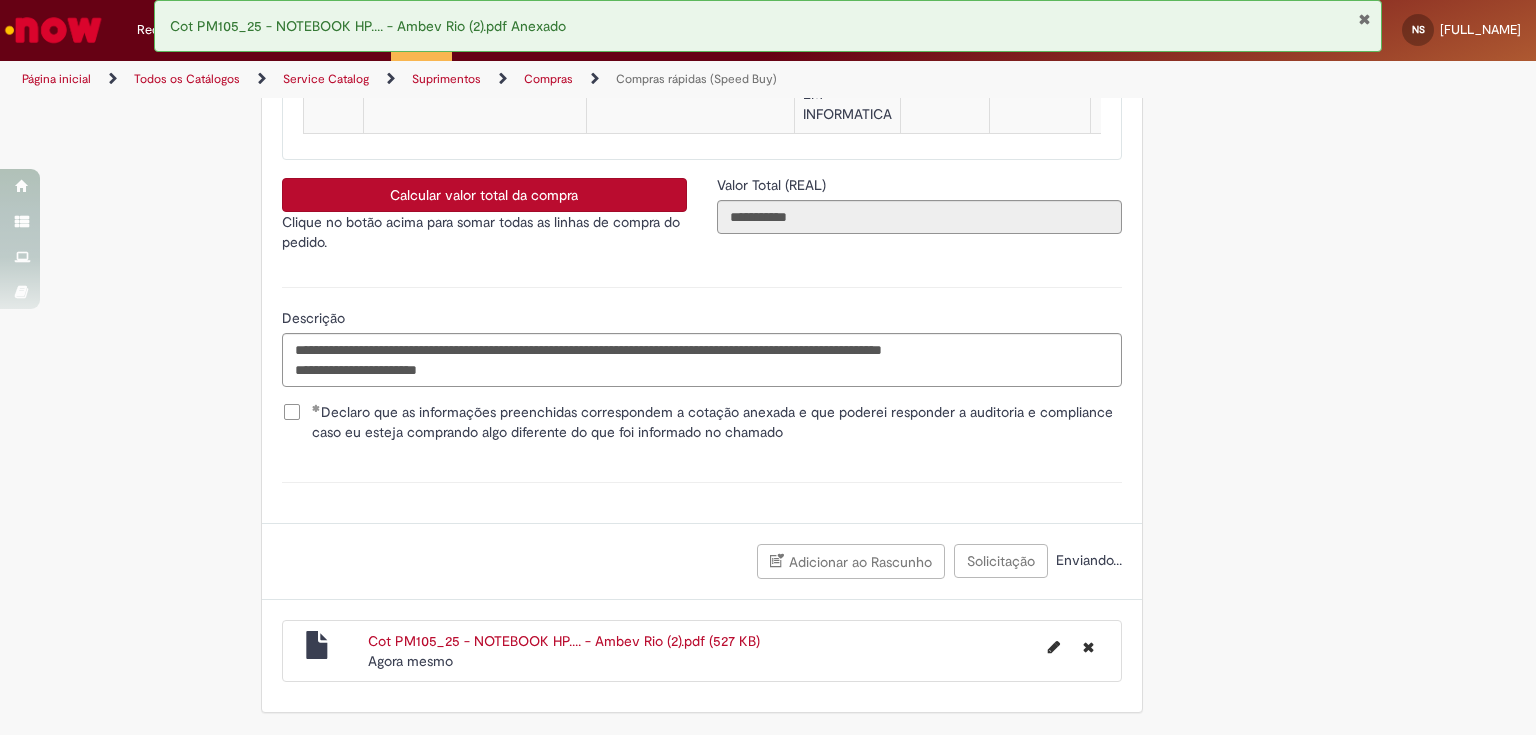 scroll, scrollTop: 3572, scrollLeft: 0, axis: vertical 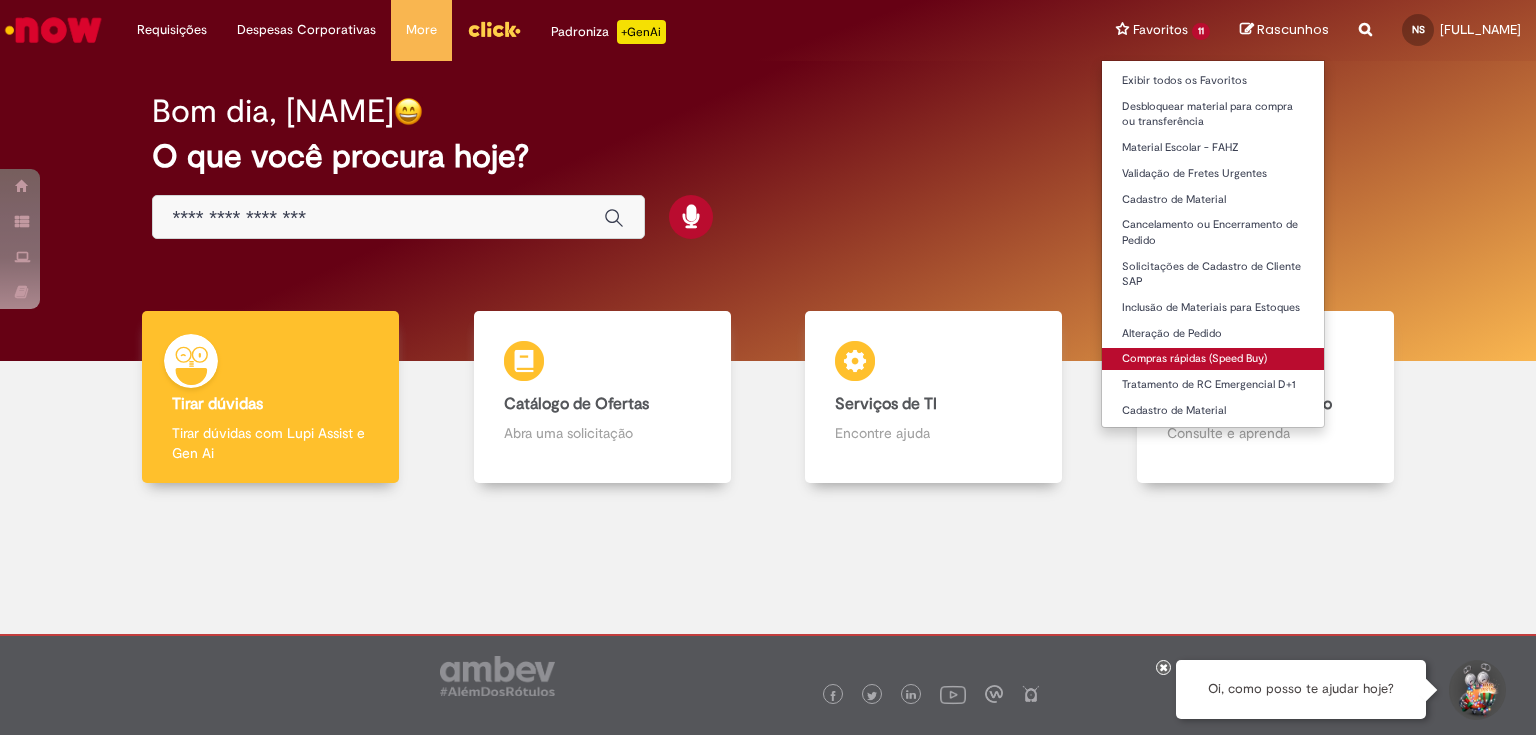 click on "Compras rápidas (Speed Buy)" at bounding box center [1213, 359] 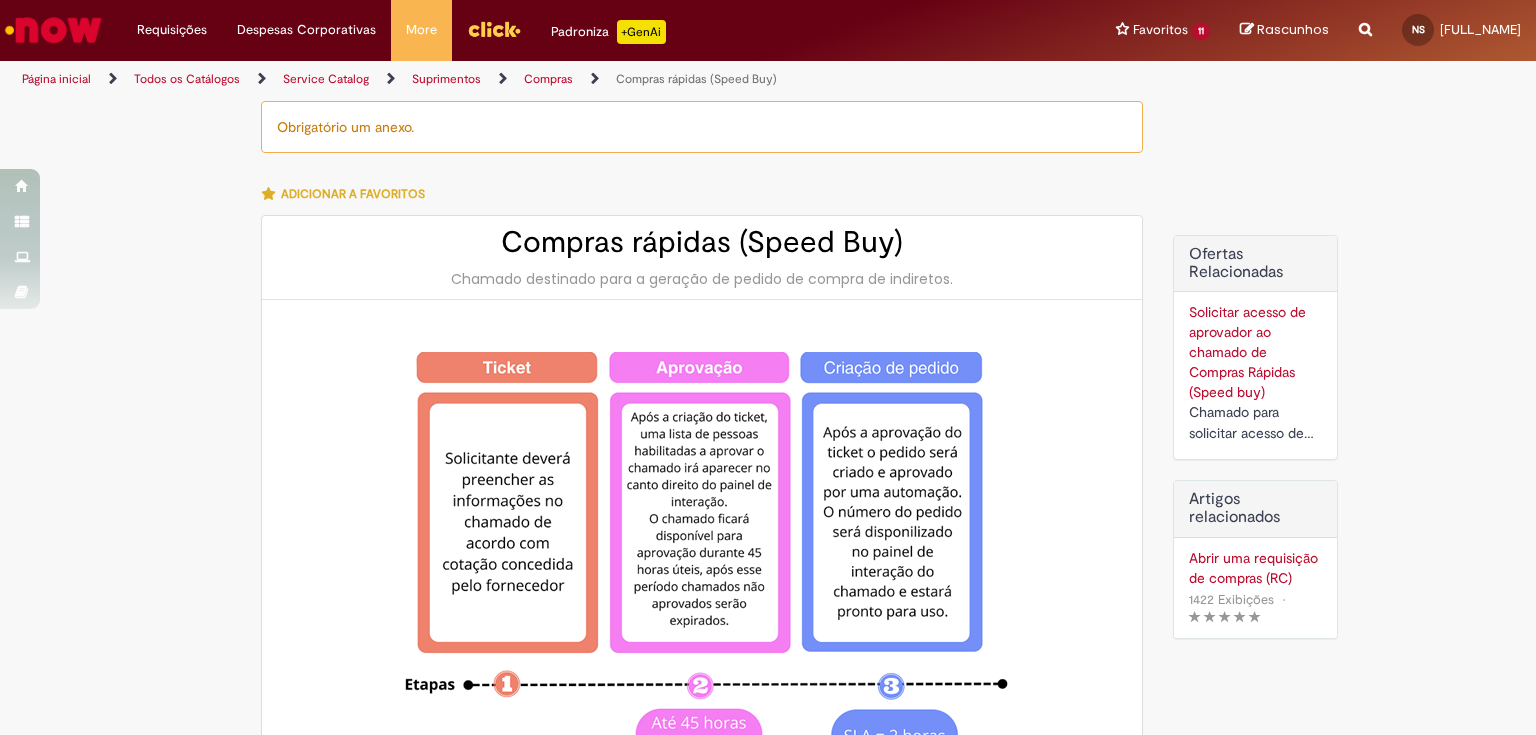 type on "********" 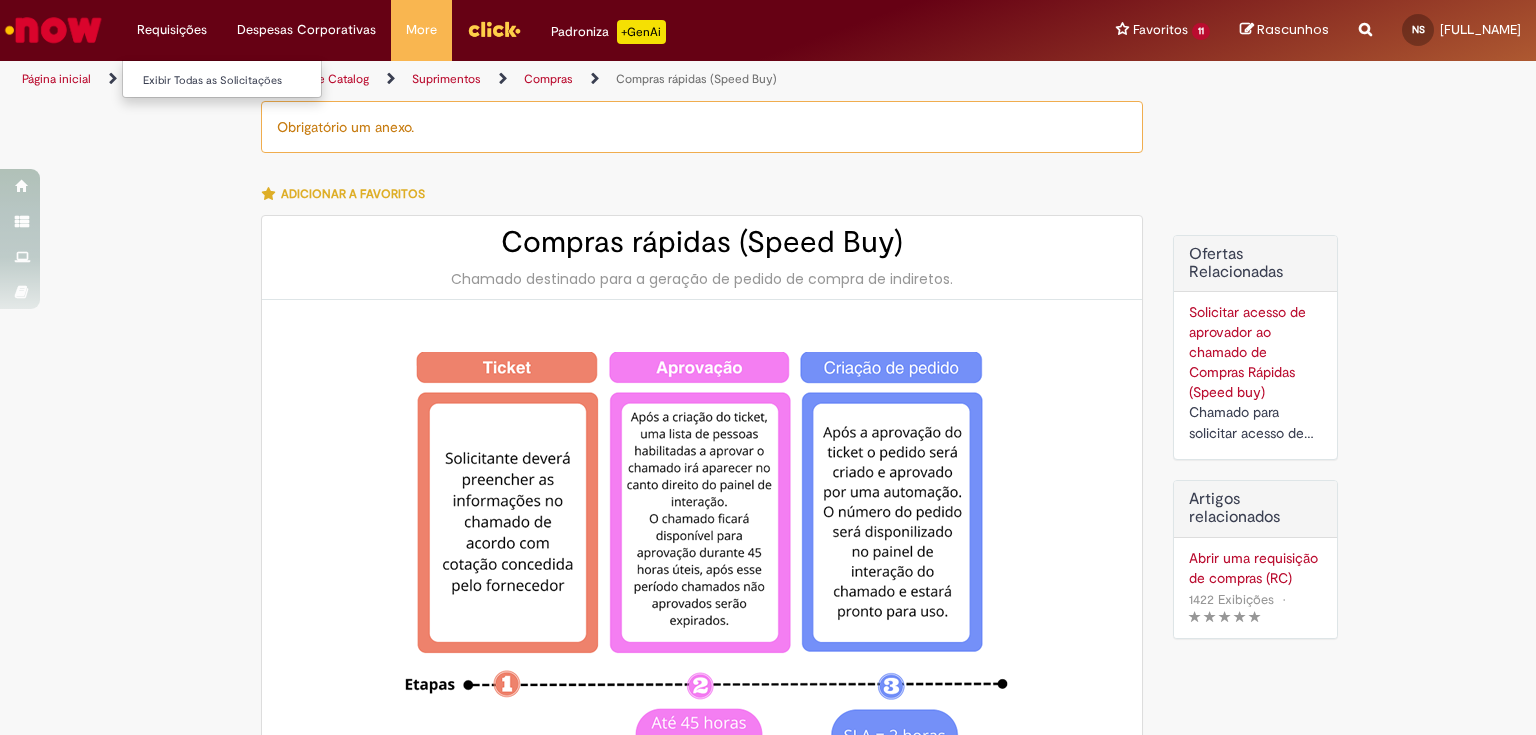 type on "**********" 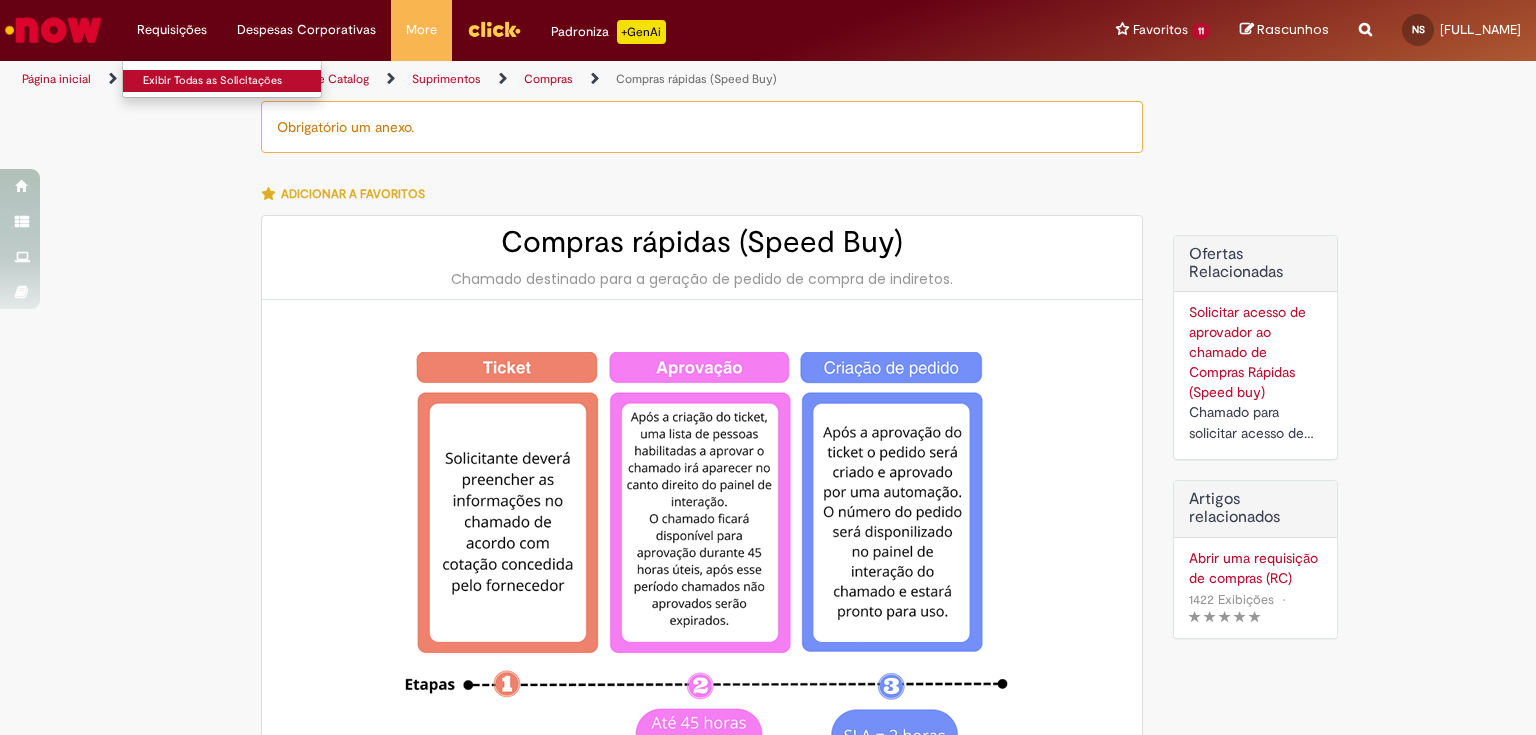 click on "Exibir Todas as Solicitações" at bounding box center [233, 81] 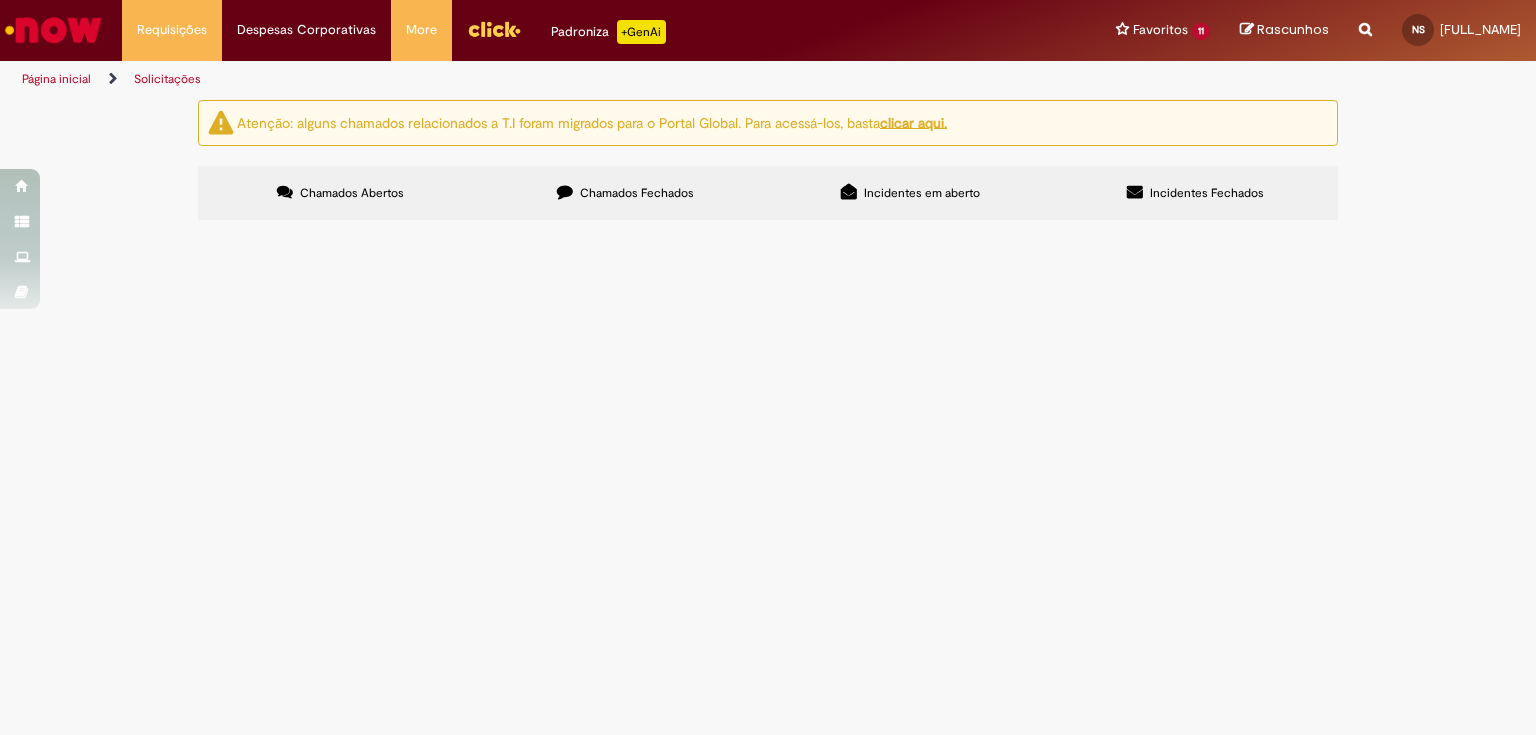 click on "Chamados Fechados" at bounding box center (625, 193) 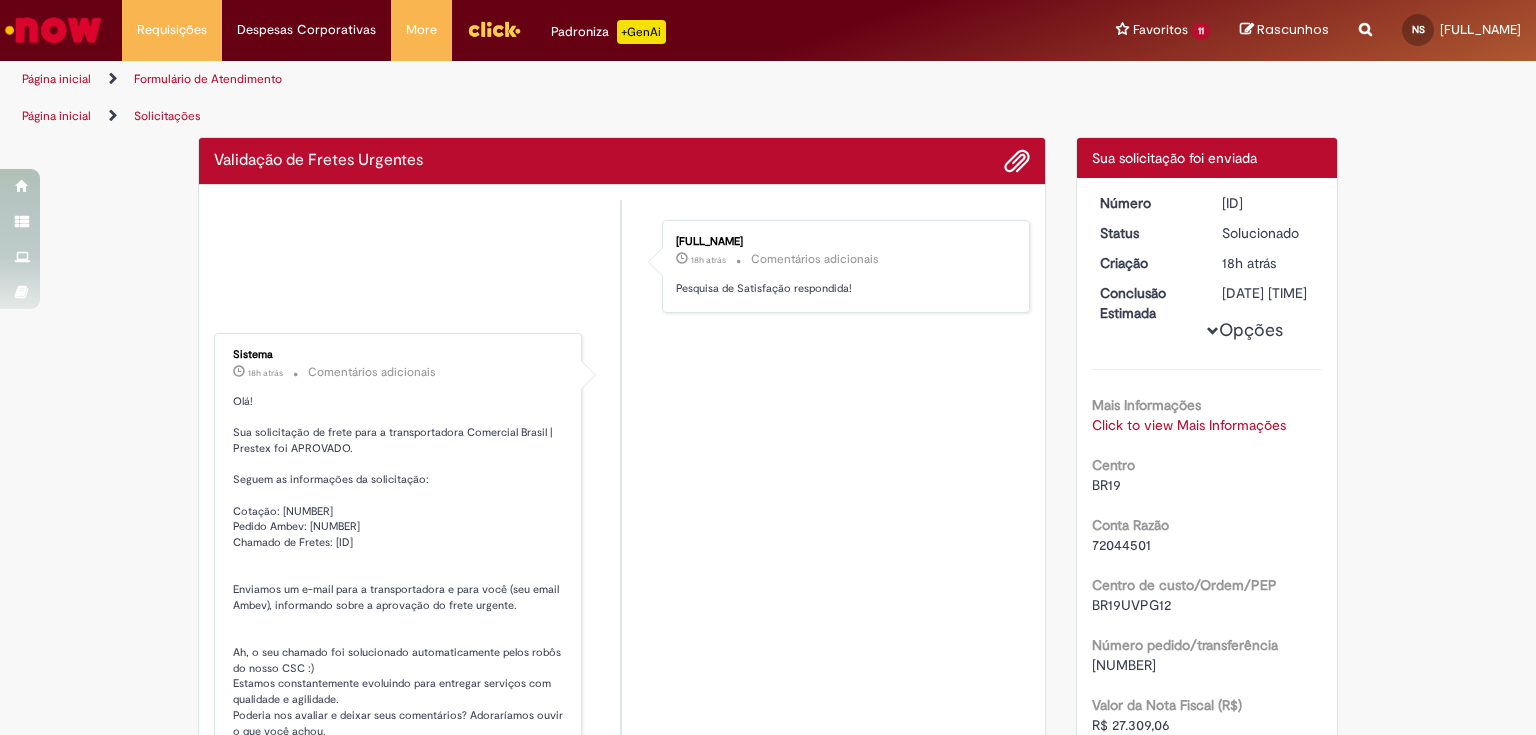click on "Olá!
Sua solicitação de frete para a transportadora Comercial Brasil | Prestex foi APROVADO.
Seguem as informações da solicitação:
Cotação: 326615
Pedido Ambev: 4501303703
Chamado de Fretes: R13351952
Enviamos um e-mail para a transportadora e para você (seu email Ambev), informando sobre a aprovação do frete urgente.
Ah, o seu chamado foi solucionado automaticamente pelos robôs do nosso CSC :)
Estamos constantemente evoluindo para entregar serviços com qualidade e agilidade.
Poderia nos avaliar e deixar seus comentários? Adoraríamos ouvir o que você achou.
CSC Ambev
Nossa estratégia é o seu sucesso!" at bounding box center (399, 590) 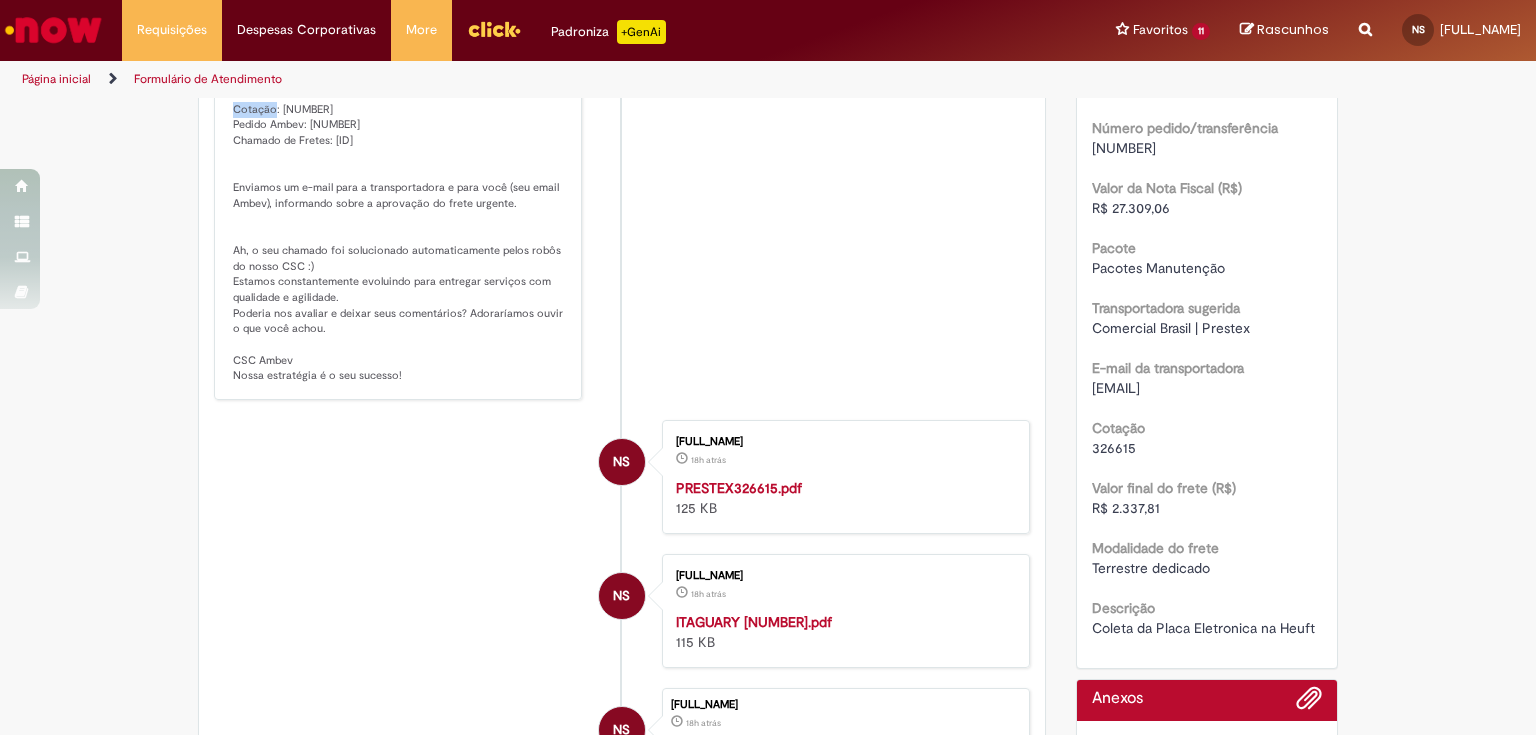 scroll, scrollTop: 0, scrollLeft: 0, axis: both 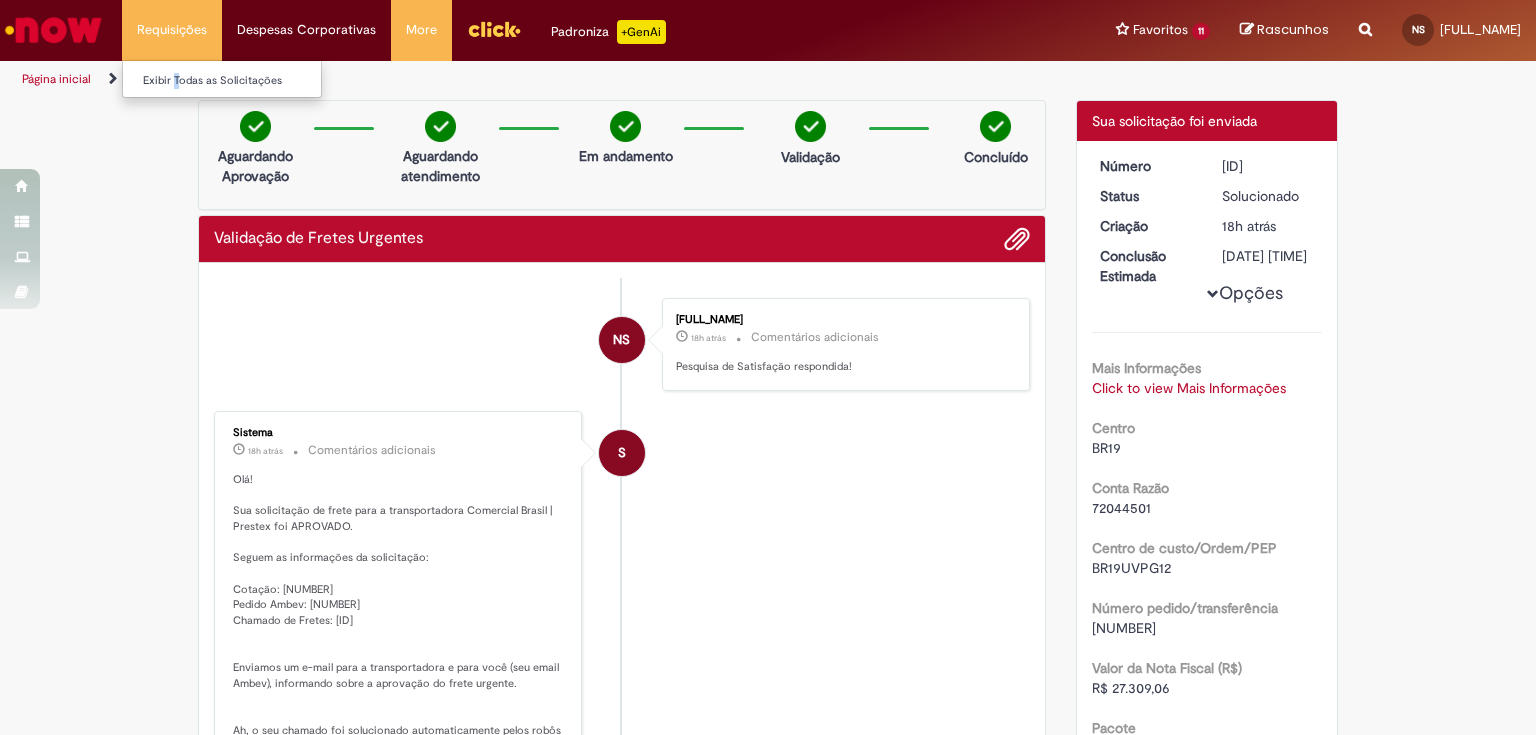 click on "Exibir Todas as Solicitações" at bounding box center [233, 79] 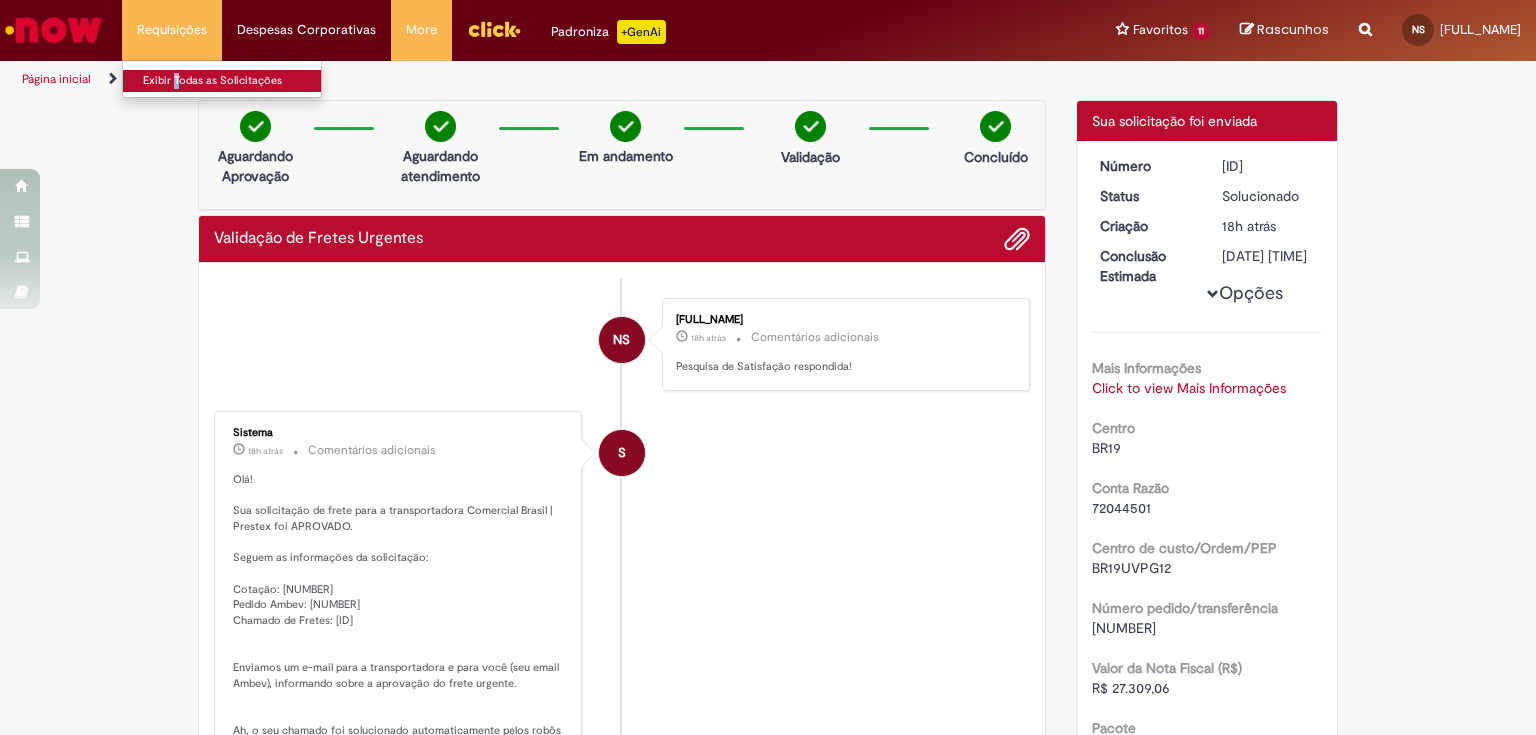click on "Exibir Todas as Solicitações" at bounding box center (233, 81) 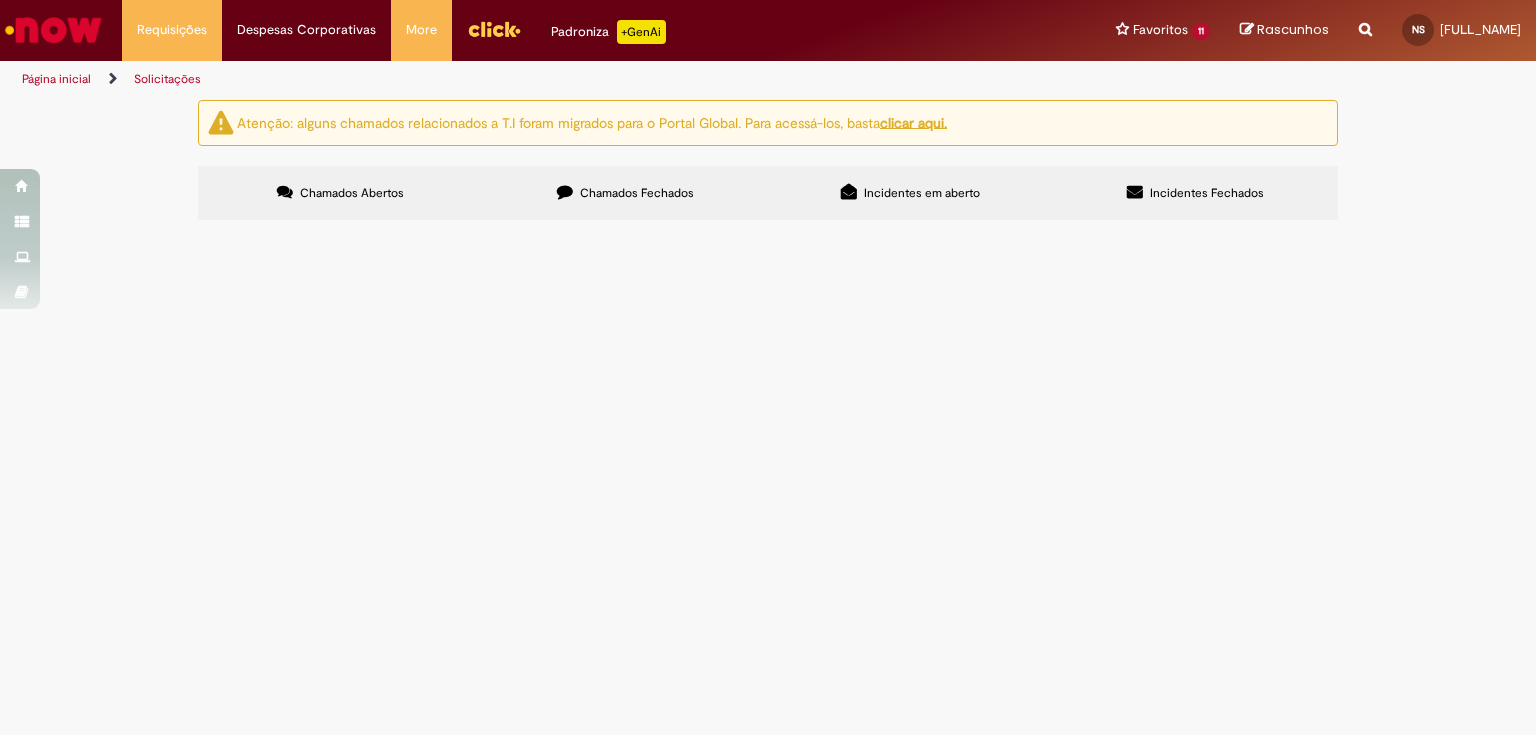 click on "Chamados Fechados" at bounding box center (637, 193) 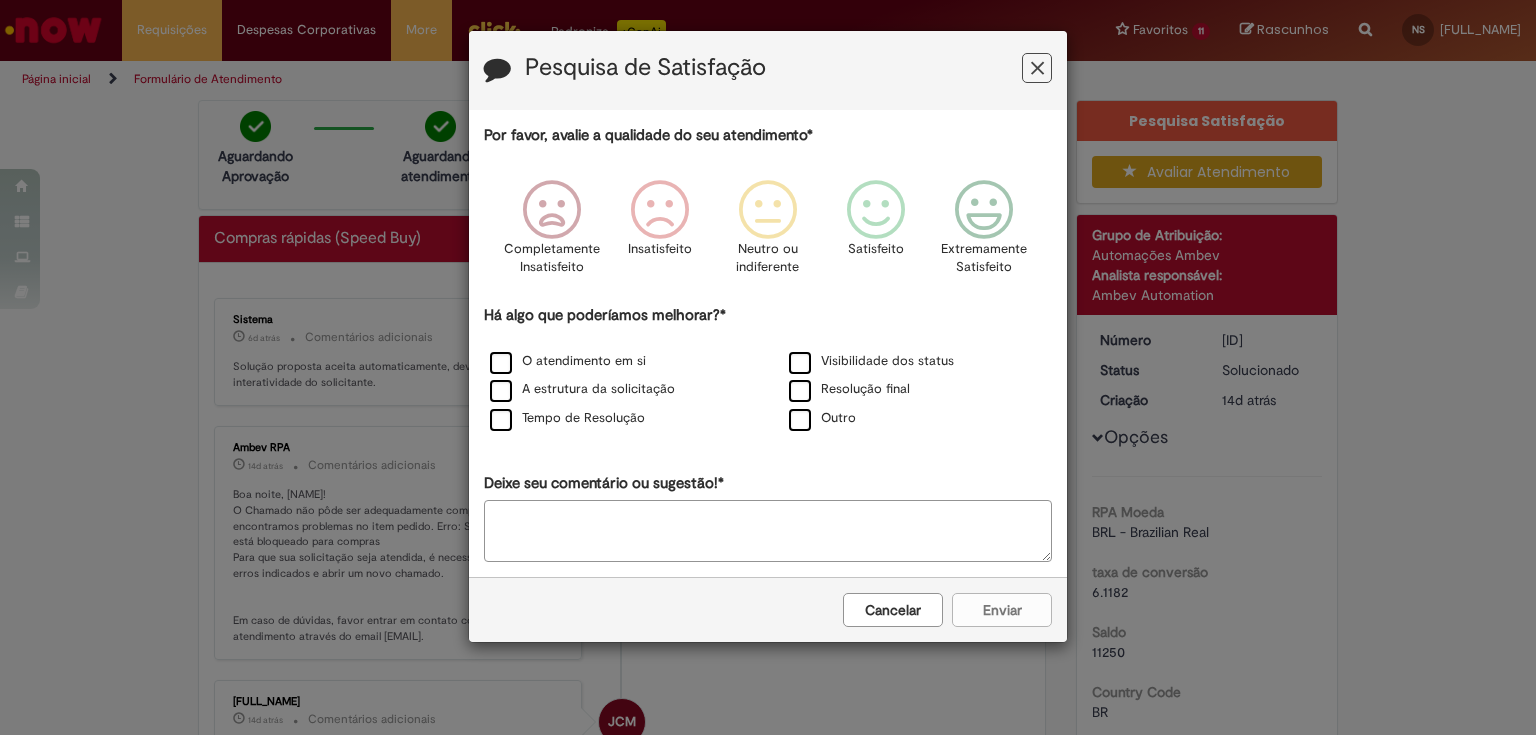 click at bounding box center [1037, 68] 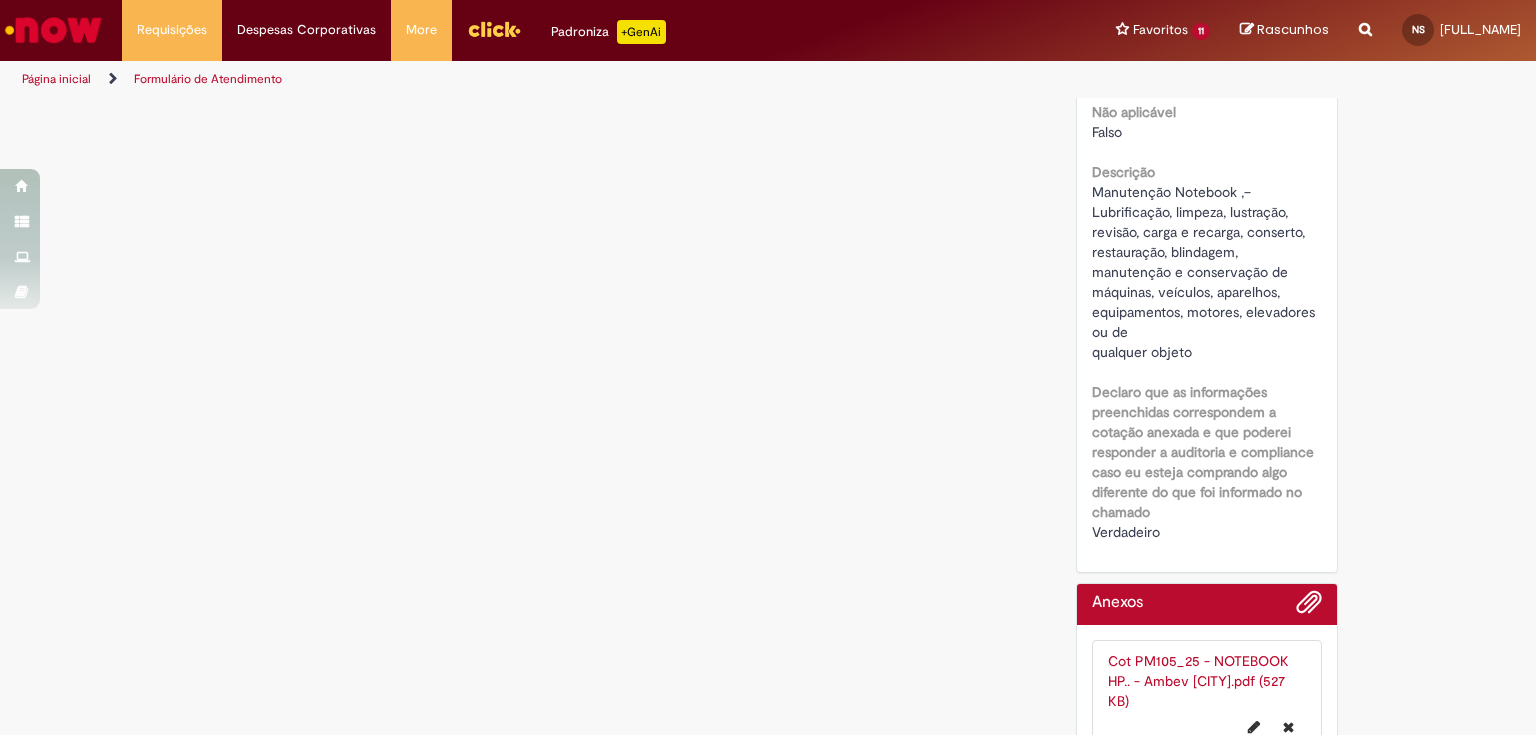 scroll, scrollTop: 2622, scrollLeft: 0, axis: vertical 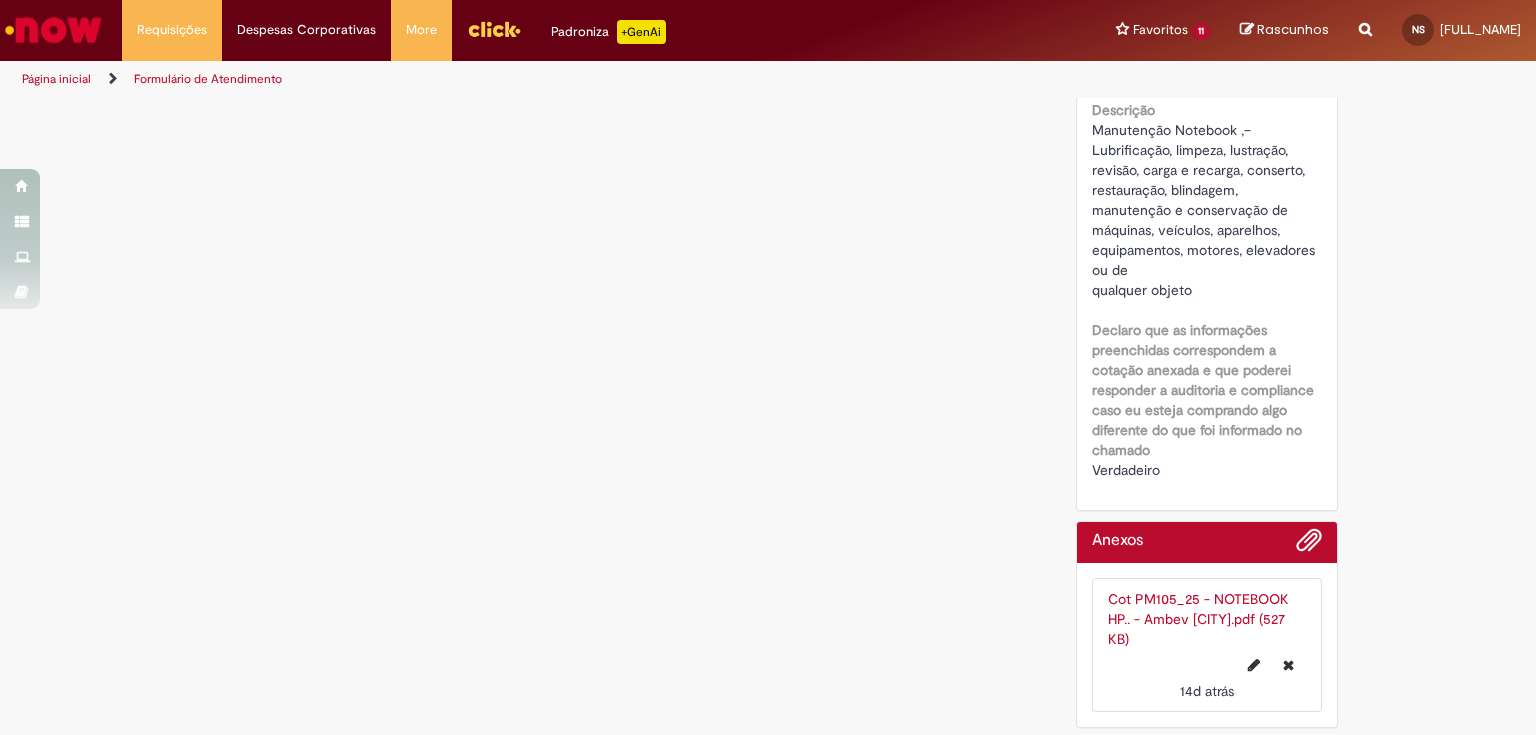 click on "Cot PM105_25 - NOTEBOOK HP.. - Ambev Rio.pdf (527 KB)" at bounding box center (1198, 619) 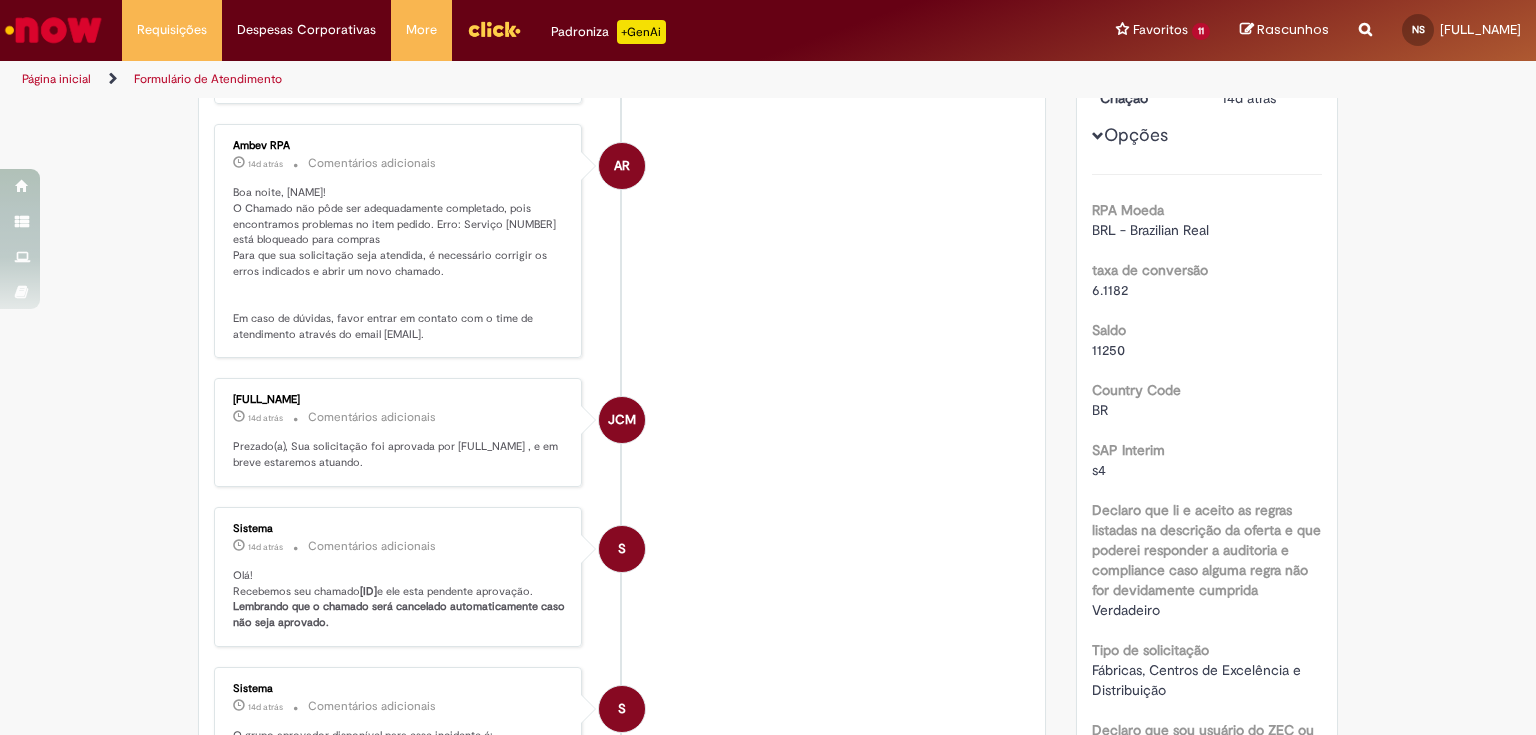 scroll, scrollTop: 0, scrollLeft: 0, axis: both 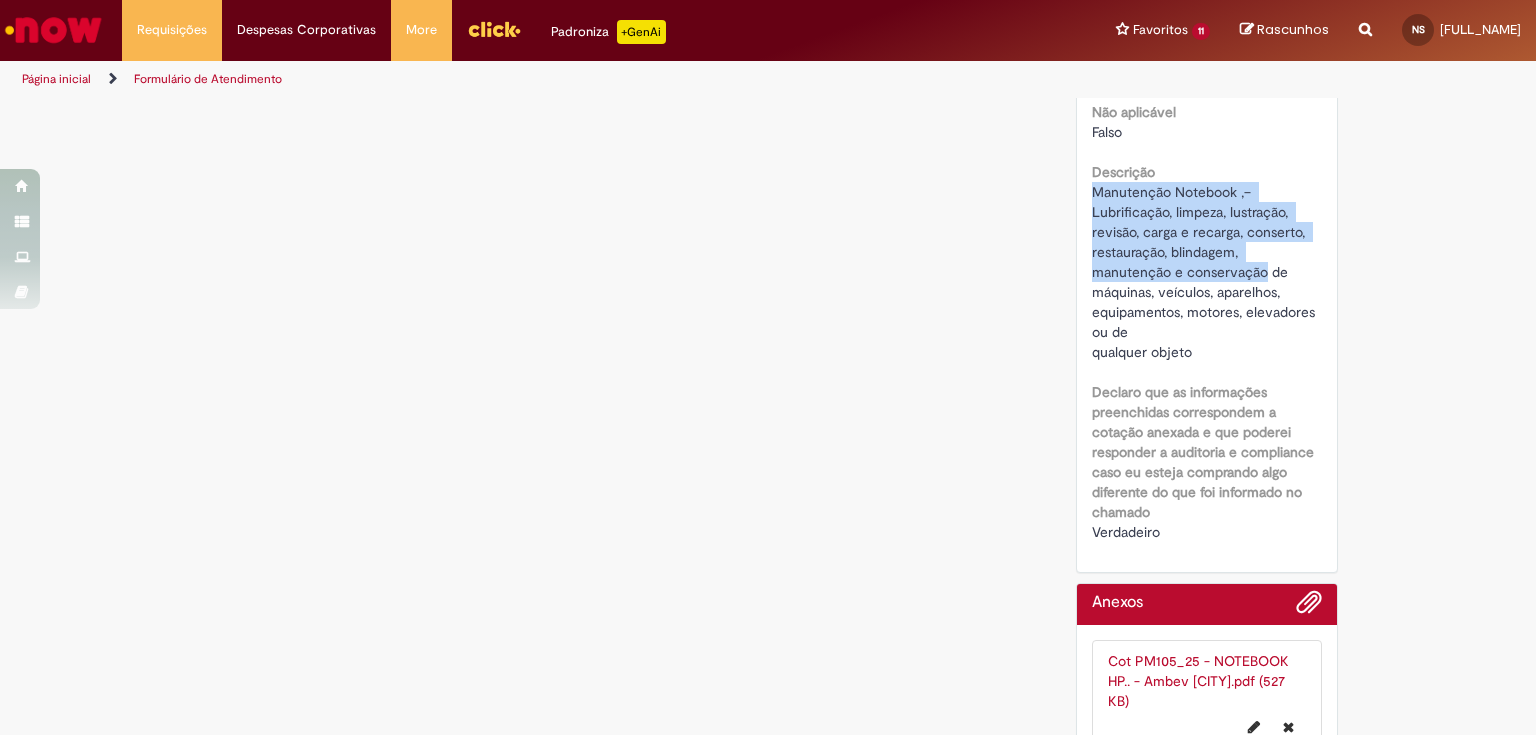 drag, startPoint x: 1088, startPoint y: 212, endPoint x: 1258, endPoint y: 285, distance: 185.0108 